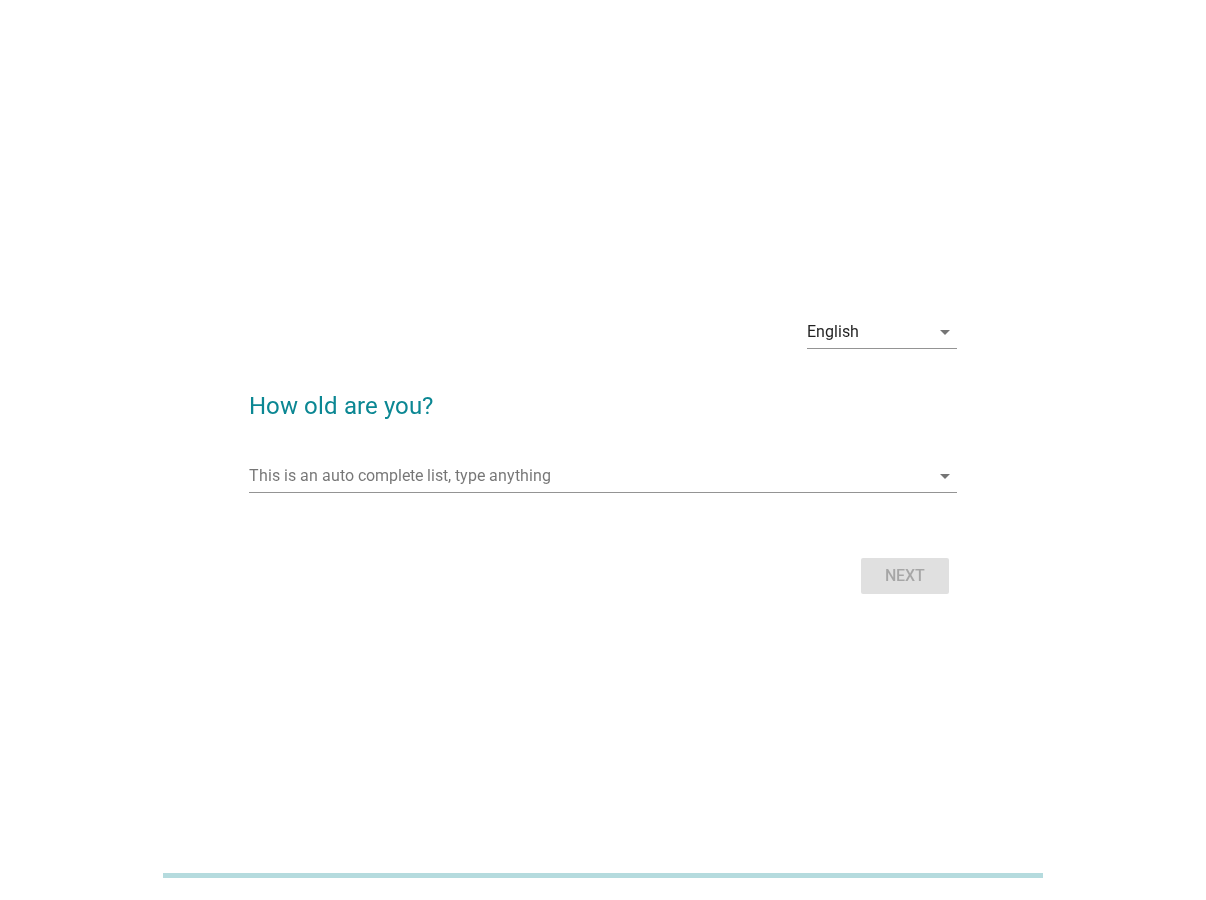 scroll, scrollTop: 0, scrollLeft: 0, axis: both 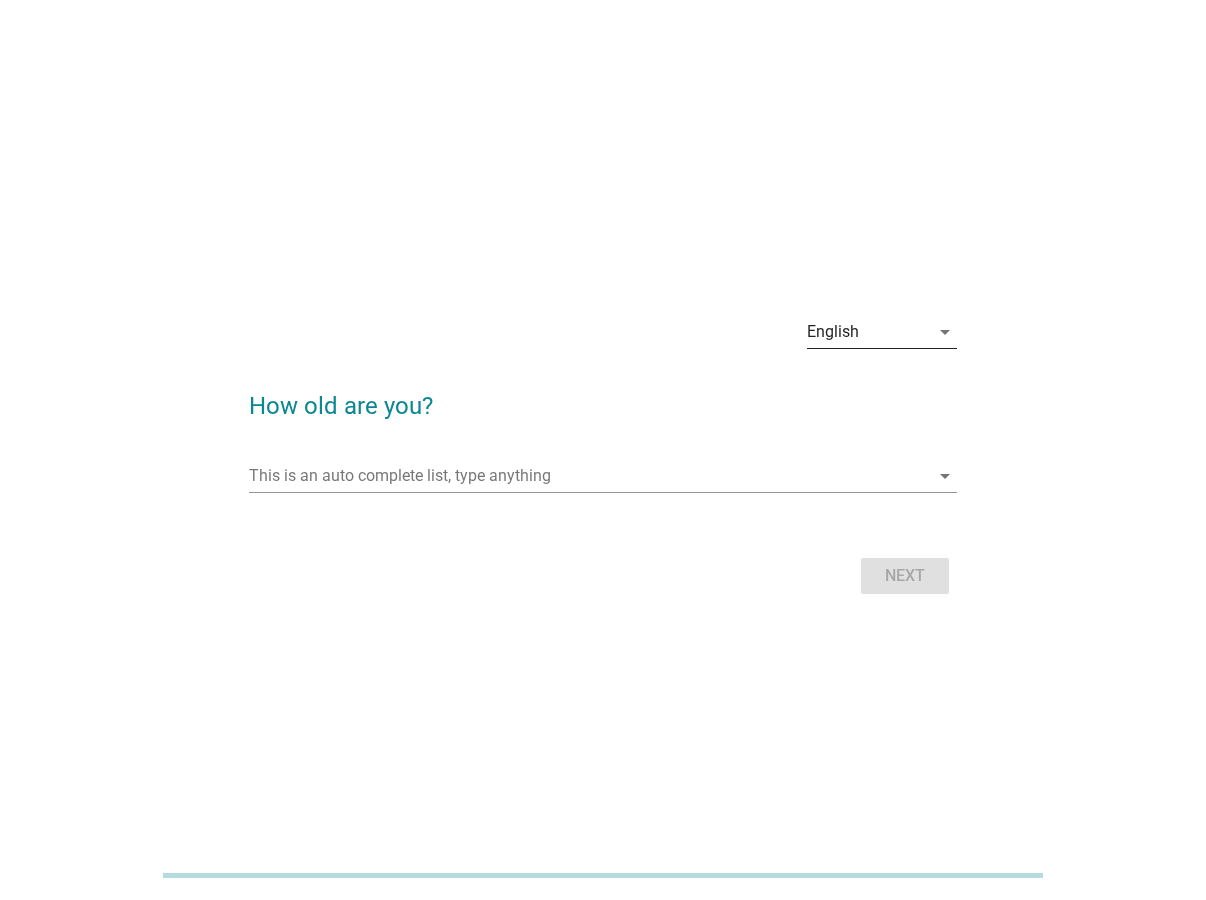 click on "English" at bounding box center (868, 332) 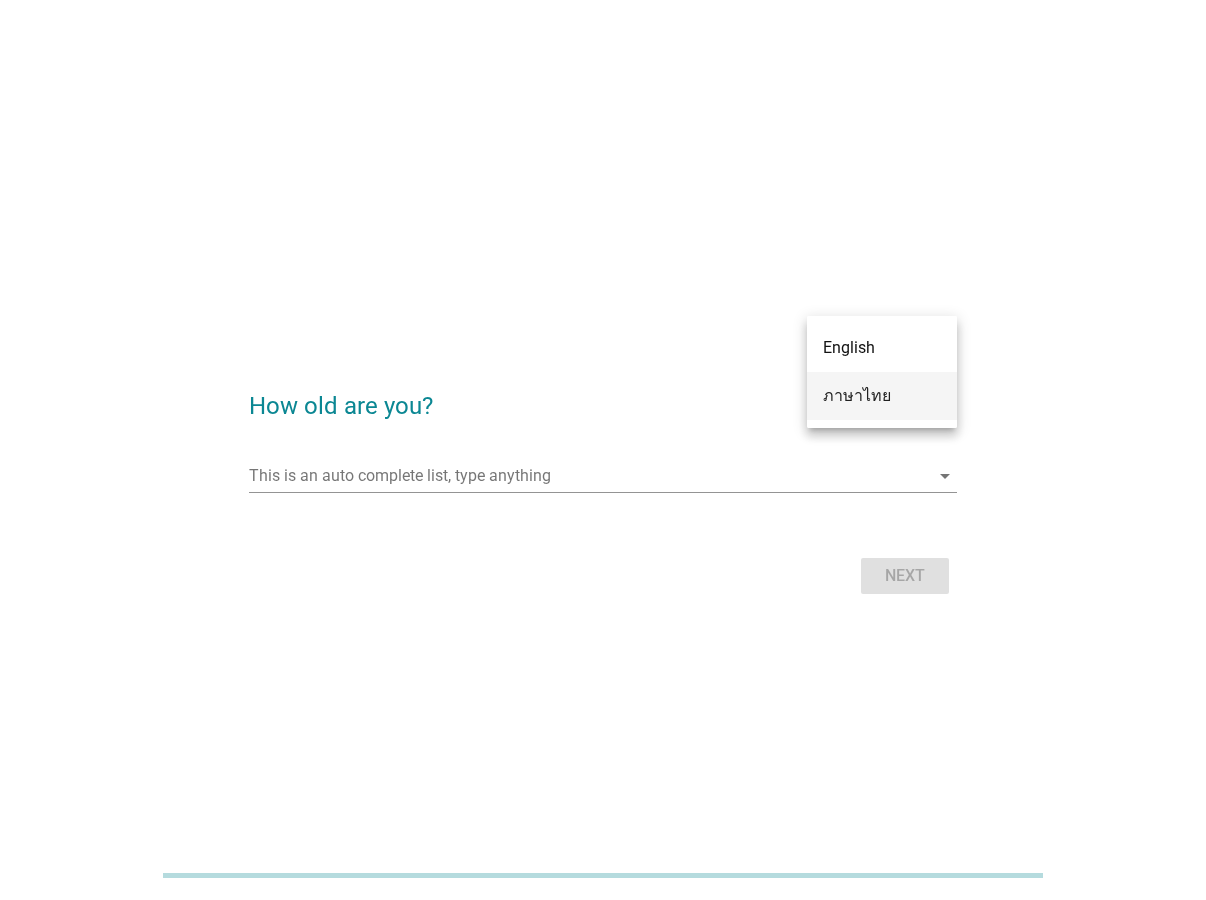 click on "ภาษาไทย" at bounding box center (882, 396) 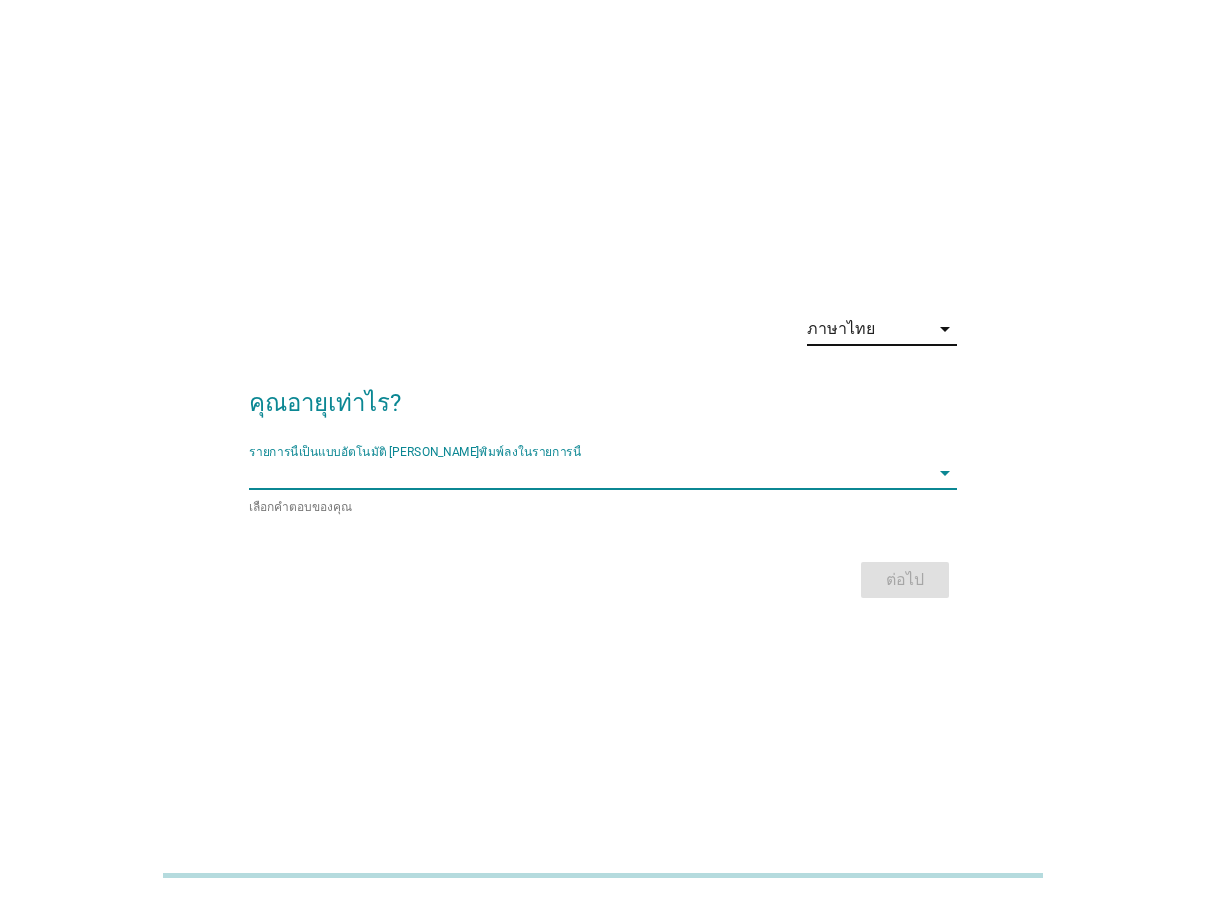 click at bounding box center (589, 473) 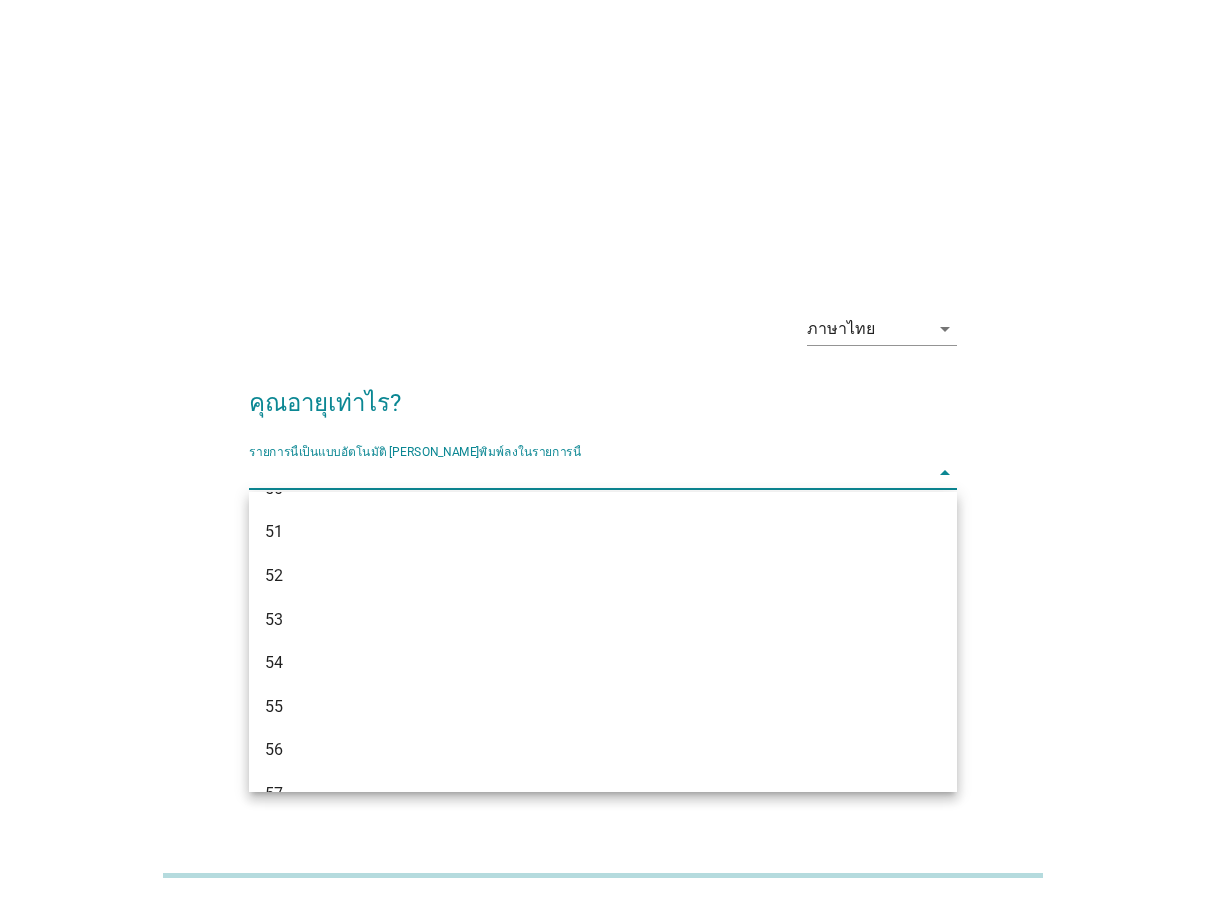 scroll, scrollTop: 1224, scrollLeft: 0, axis: vertical 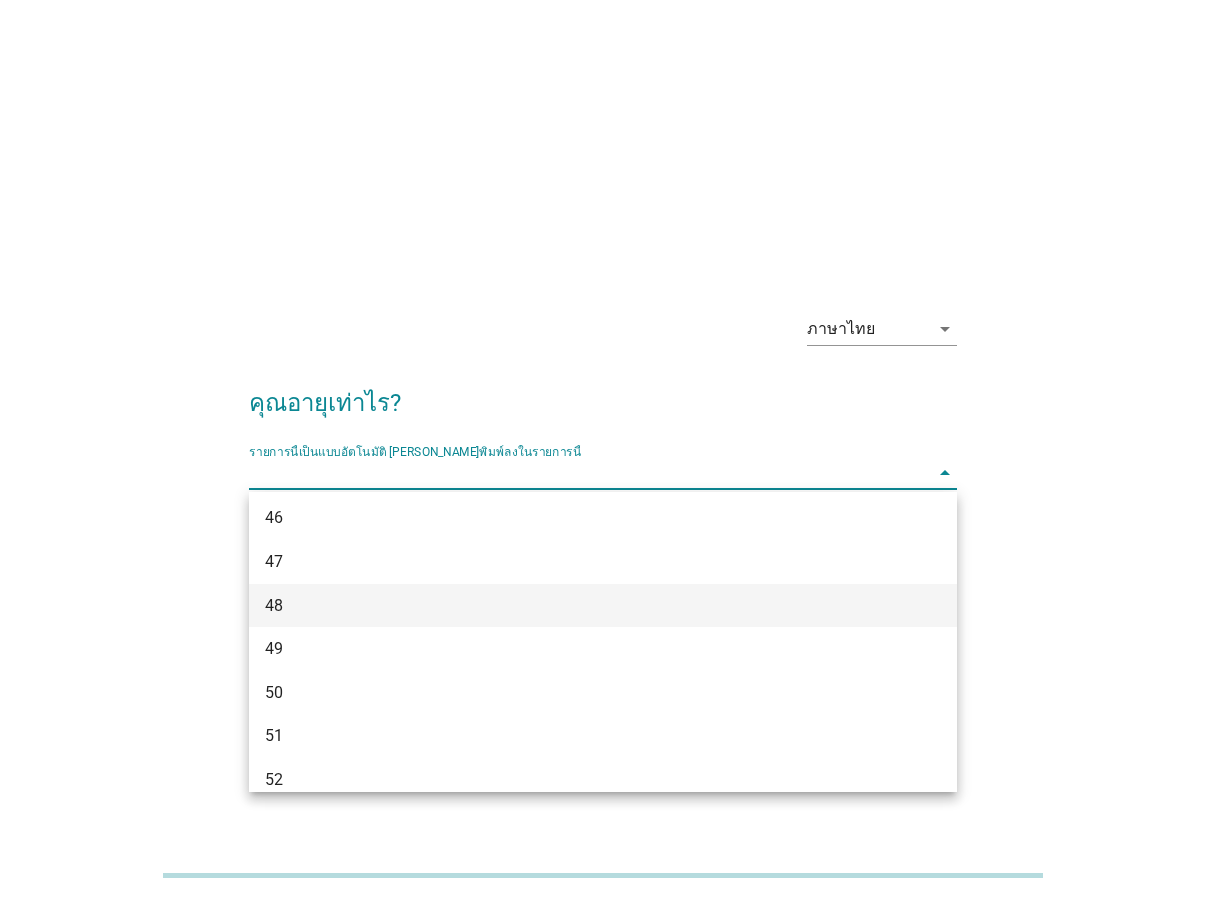 click on "48" at bounding box center (575, 606) 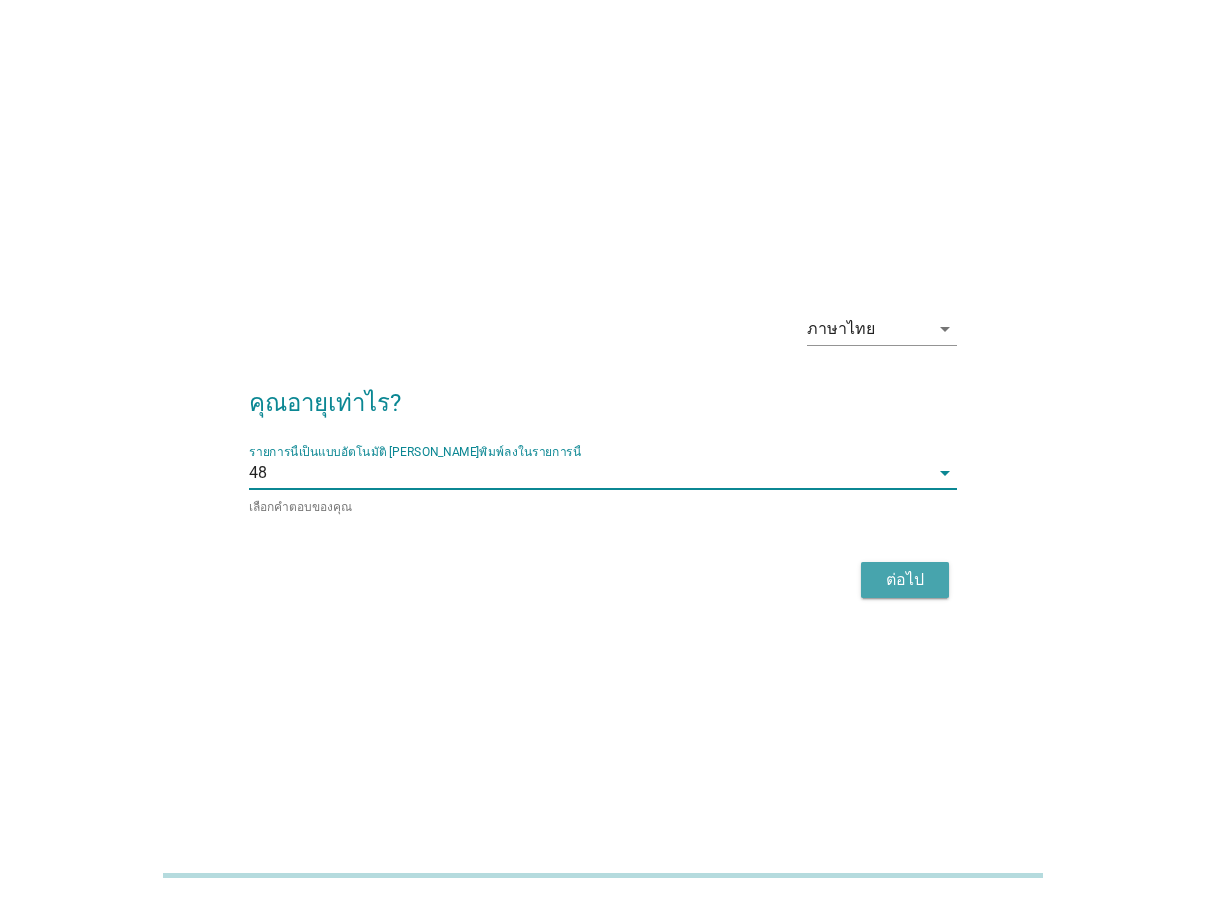click on "ต่อไป" at bounding box center [905, 580] 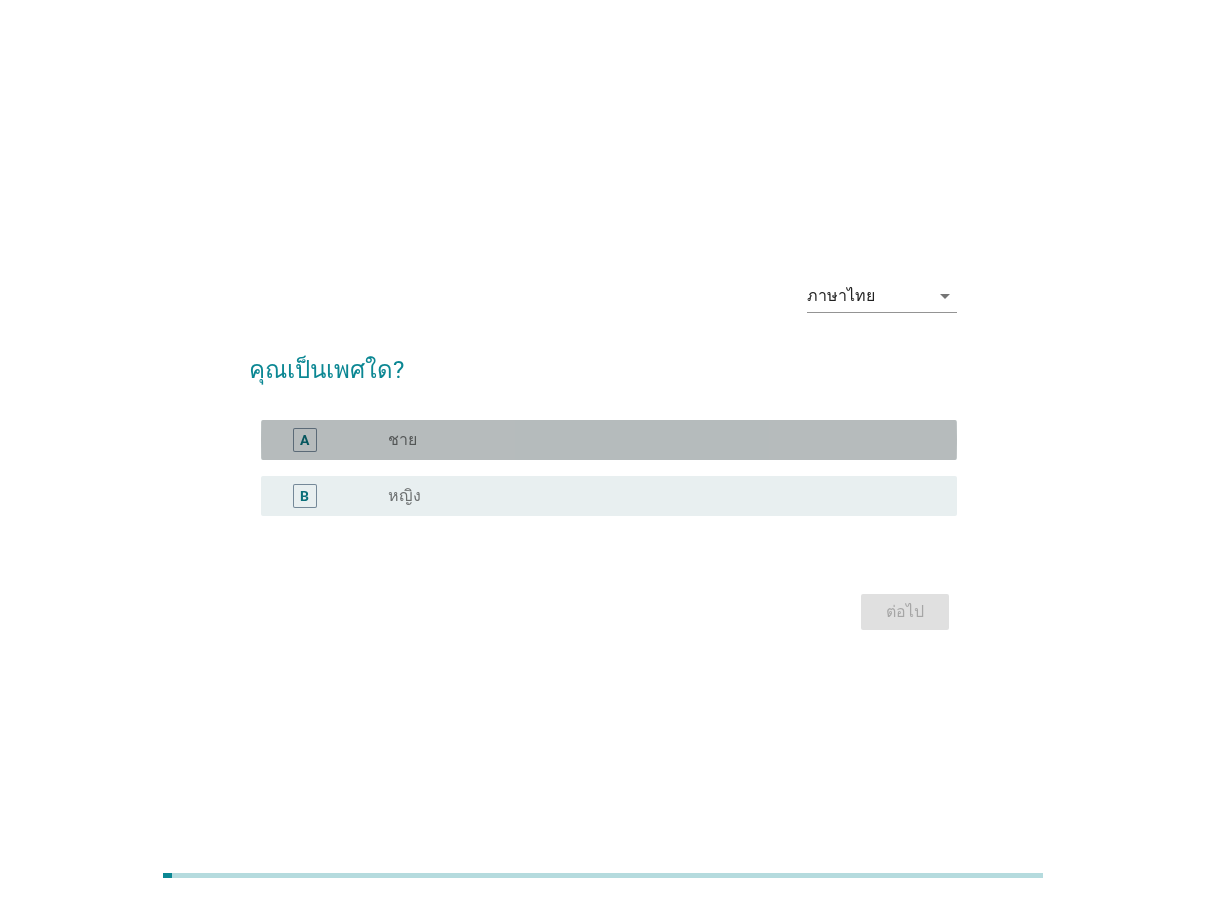 click on "A     radio_button_unchecked ชาย" at bounding box center (609, 440) 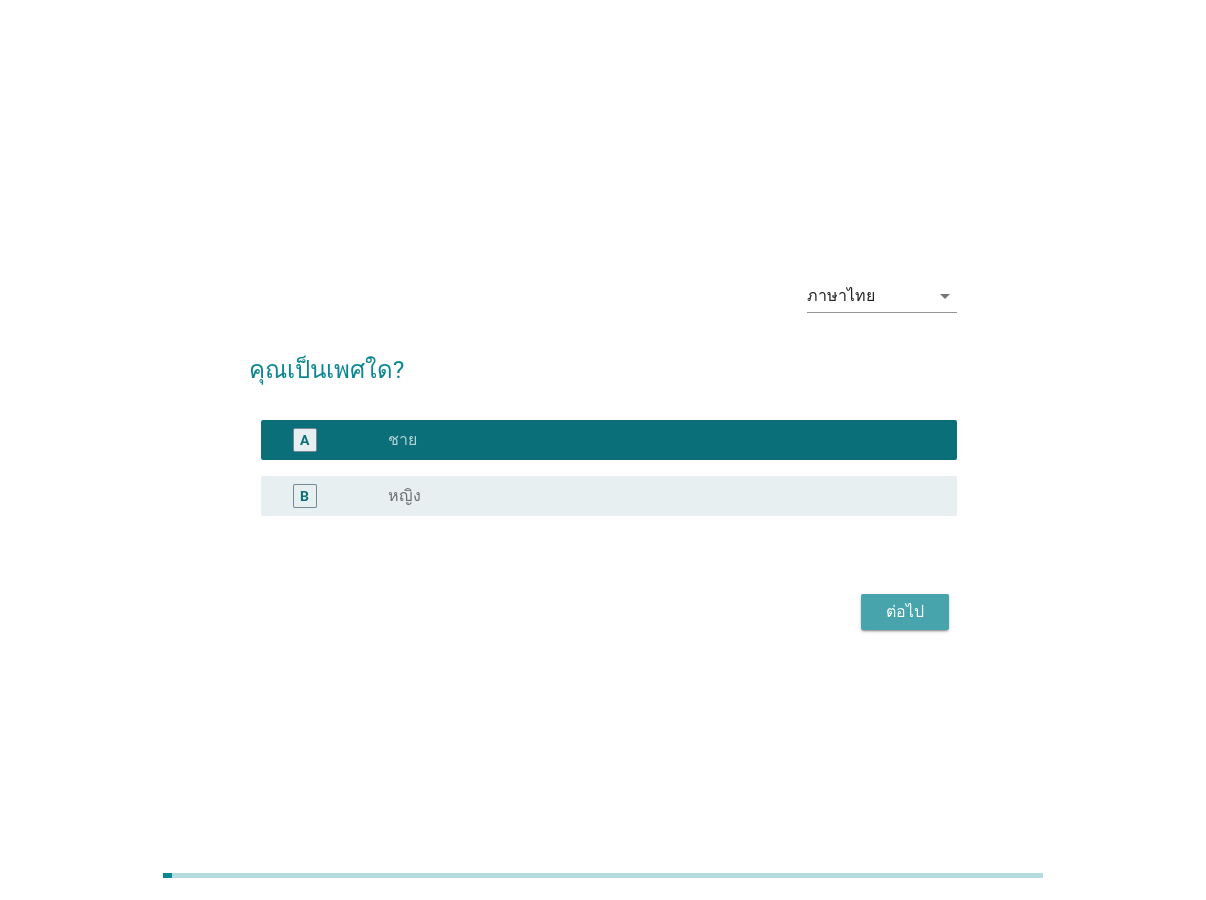 click on "ต่อไป" at bounding box center [905, 612] 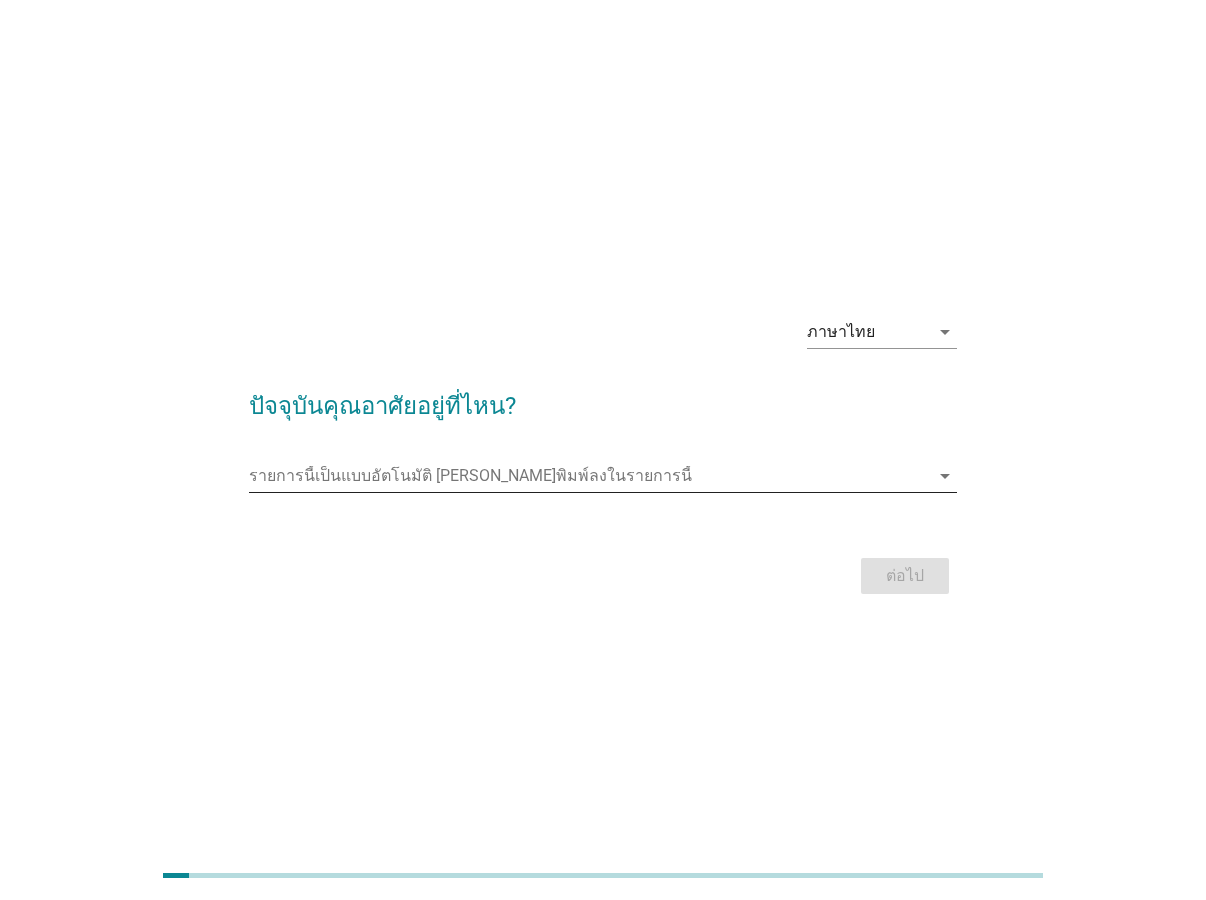 click at bounding box center (589, 476) 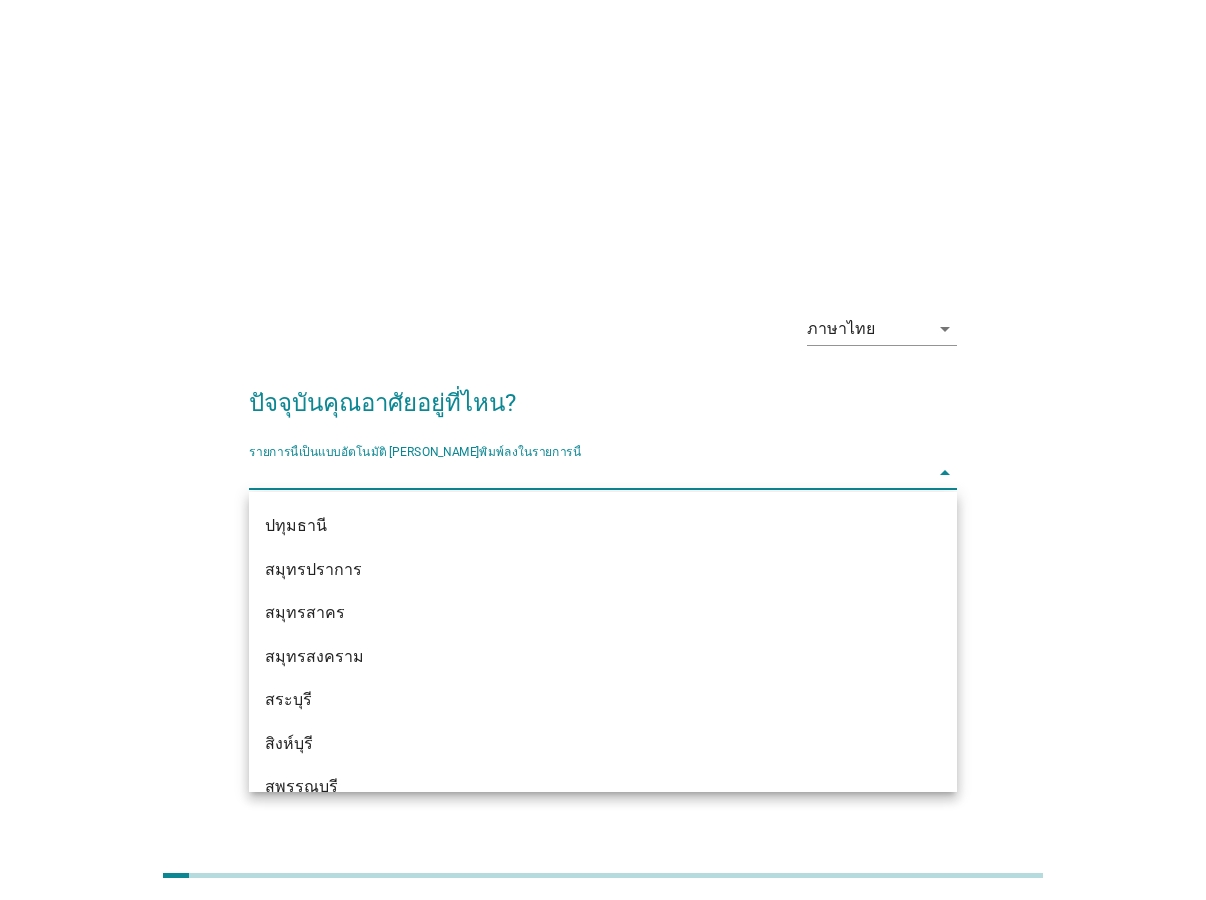 scroll, scrollTop: 1608, scrollLeft: 0, axis: vertical 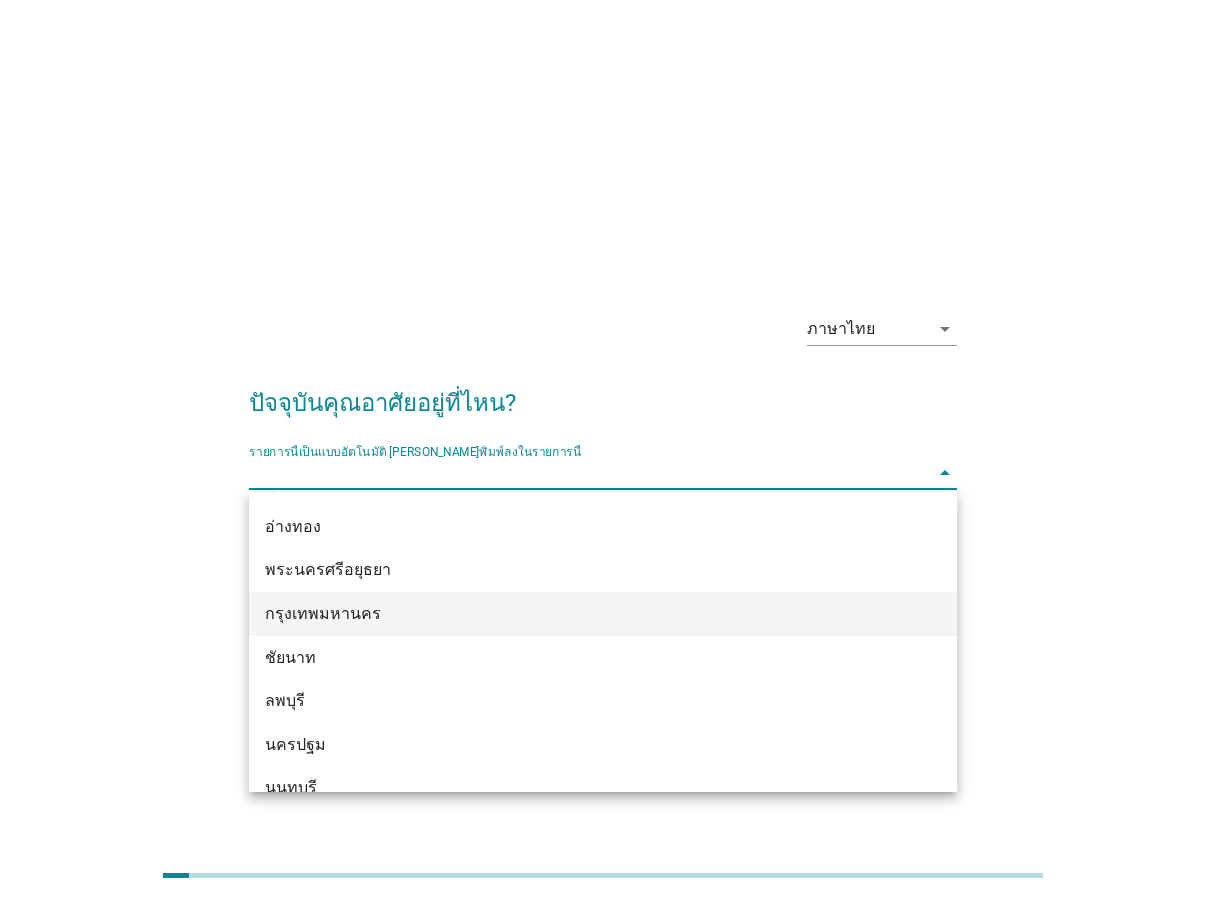 click on "กรุงเทพมหานคร" at bounding box center [575, 614] 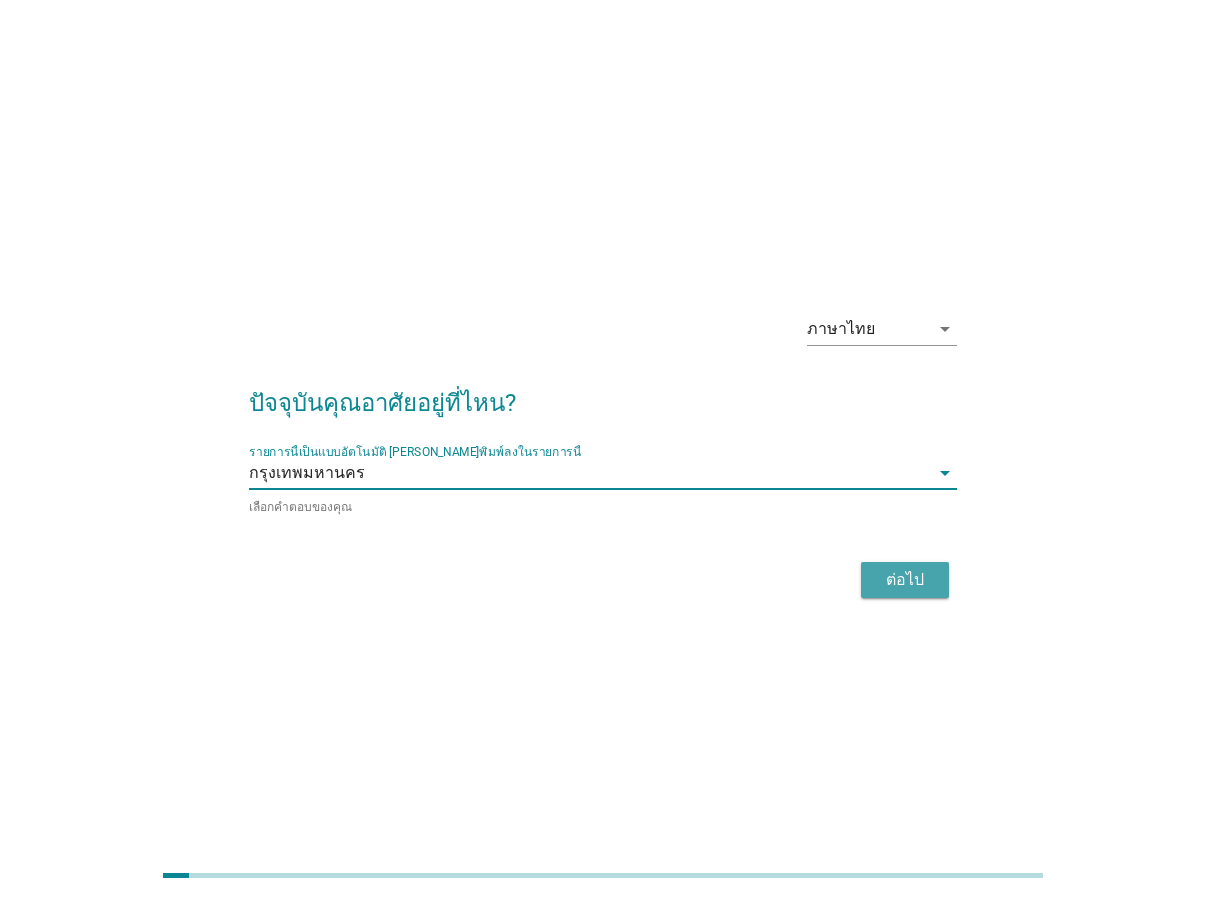 click on "ต่อไป" at bounding box center [905, 580] 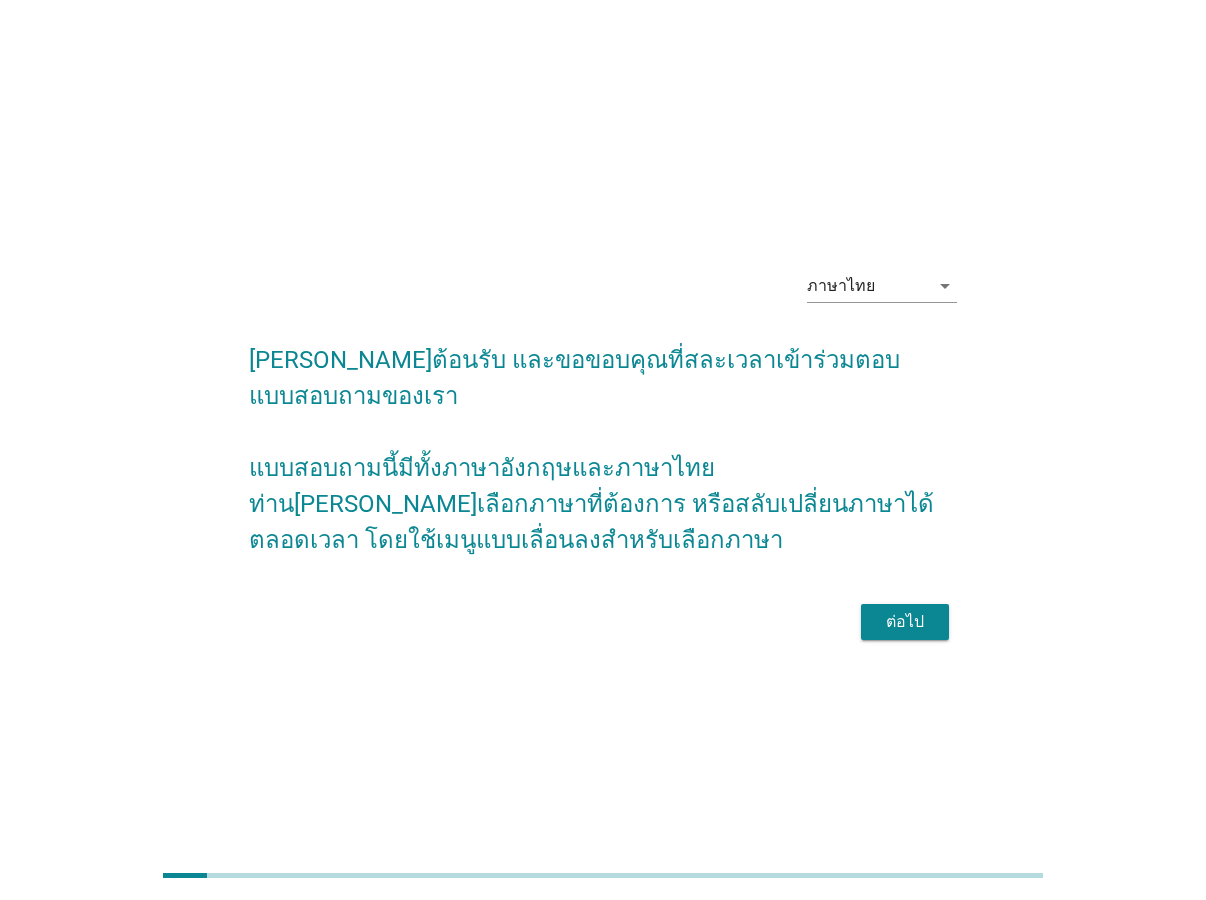 click on "ต่อไป" at bounding box center (905, 622) 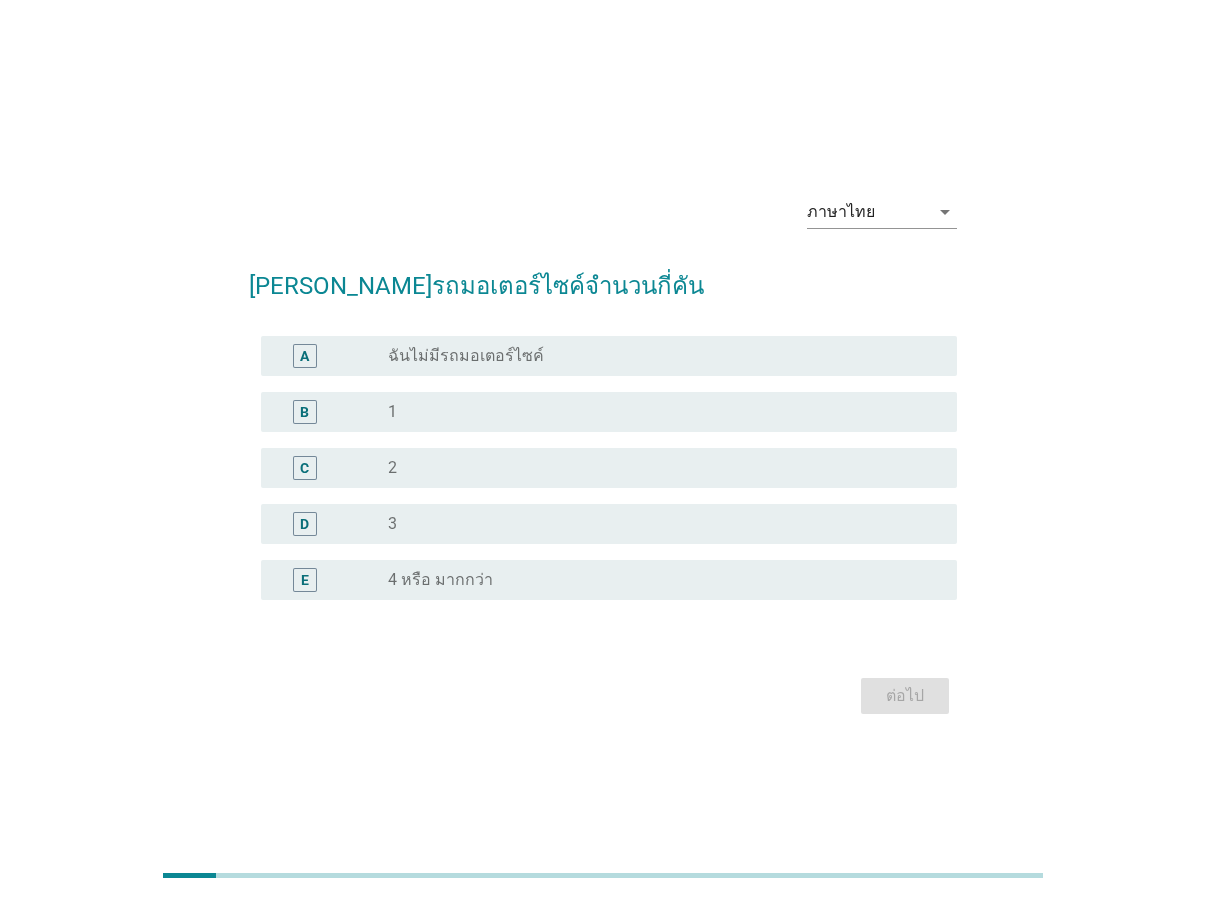 click on "radio_button_unchecked 1" at bounding box center (656, 412) 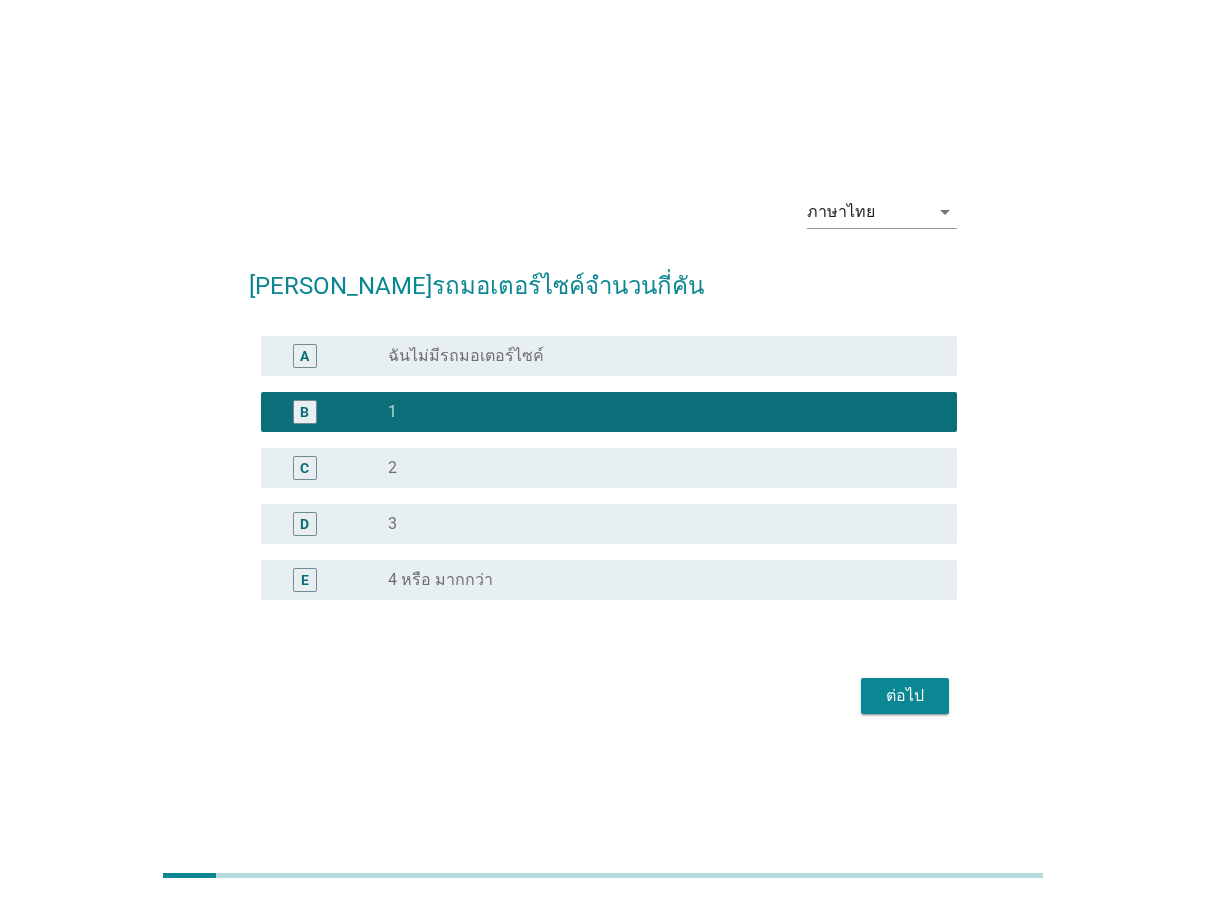 click on "ต่อไป" at bounding box center [905, 696] 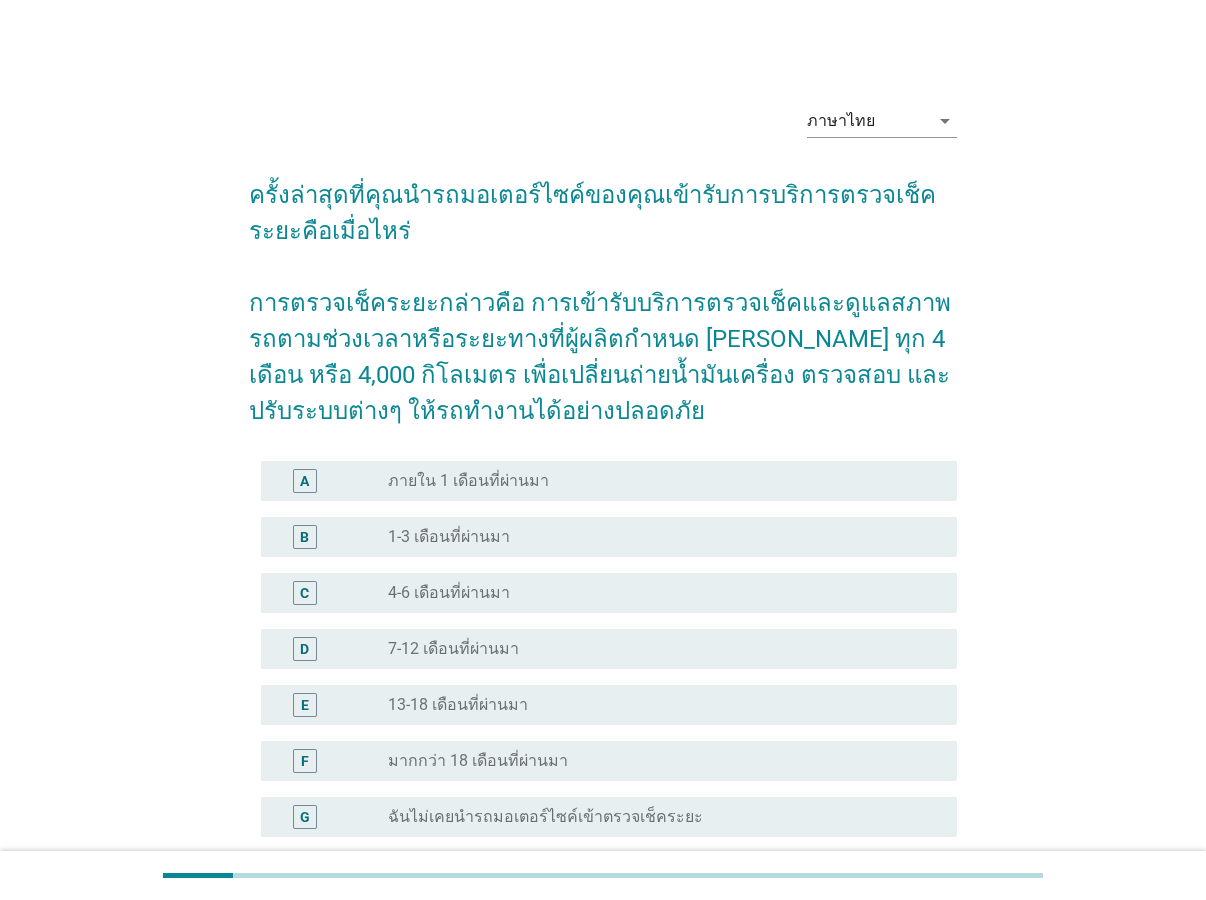 click on "1-3 เดือนที่ผ่านมา" at bounding box center [449, 537] 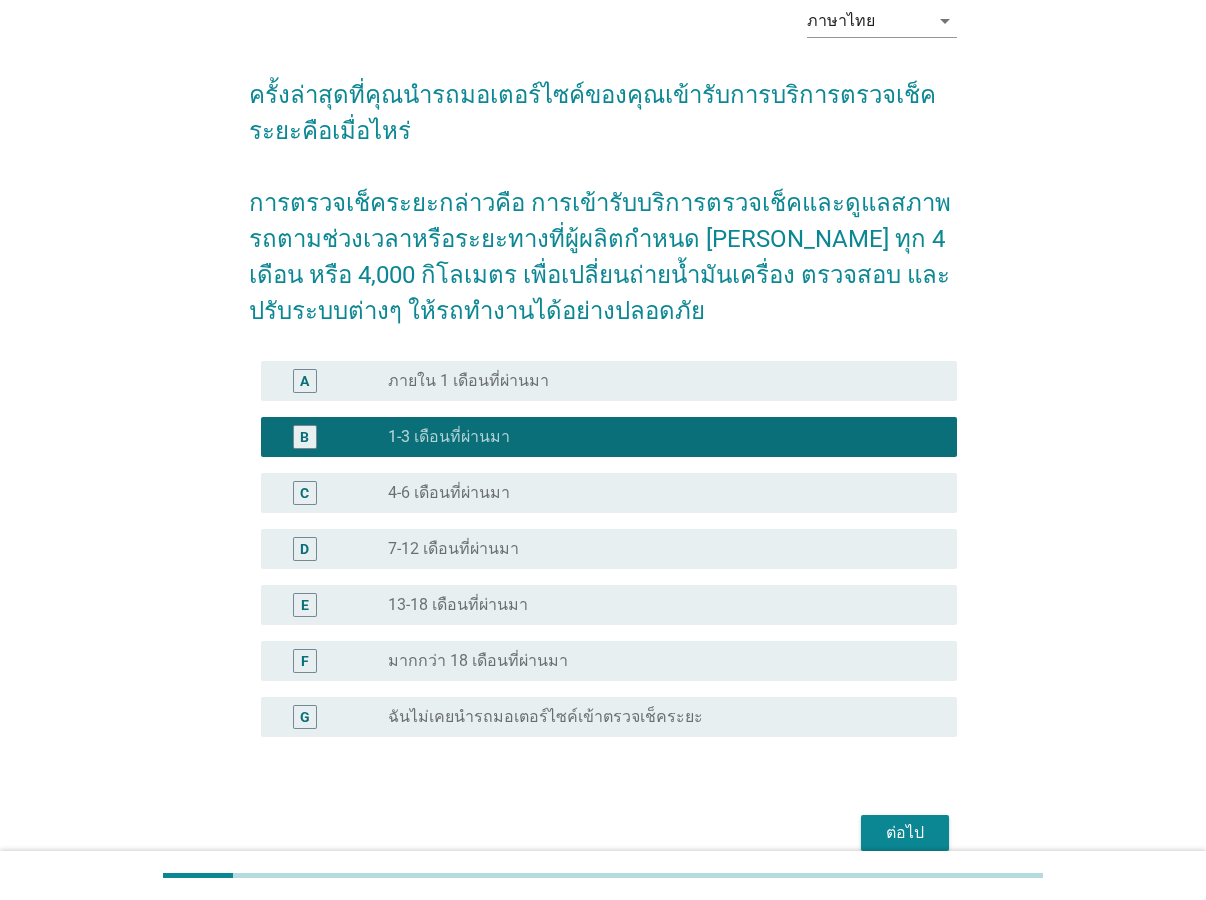 scroll, scrollTop: 102, scrollLeft: 0, axis: vertical 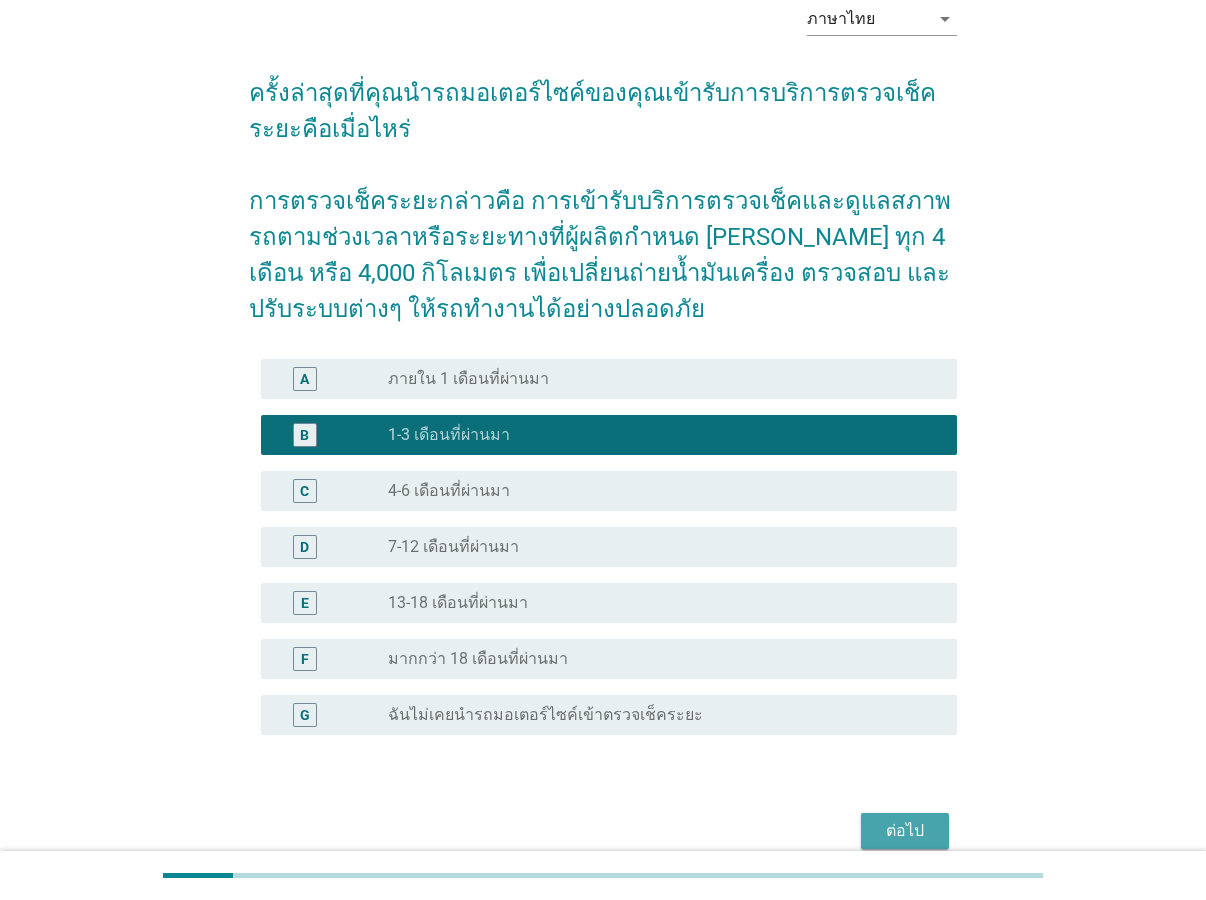 click on "ต่อไป" at bounding box center (905, 831) 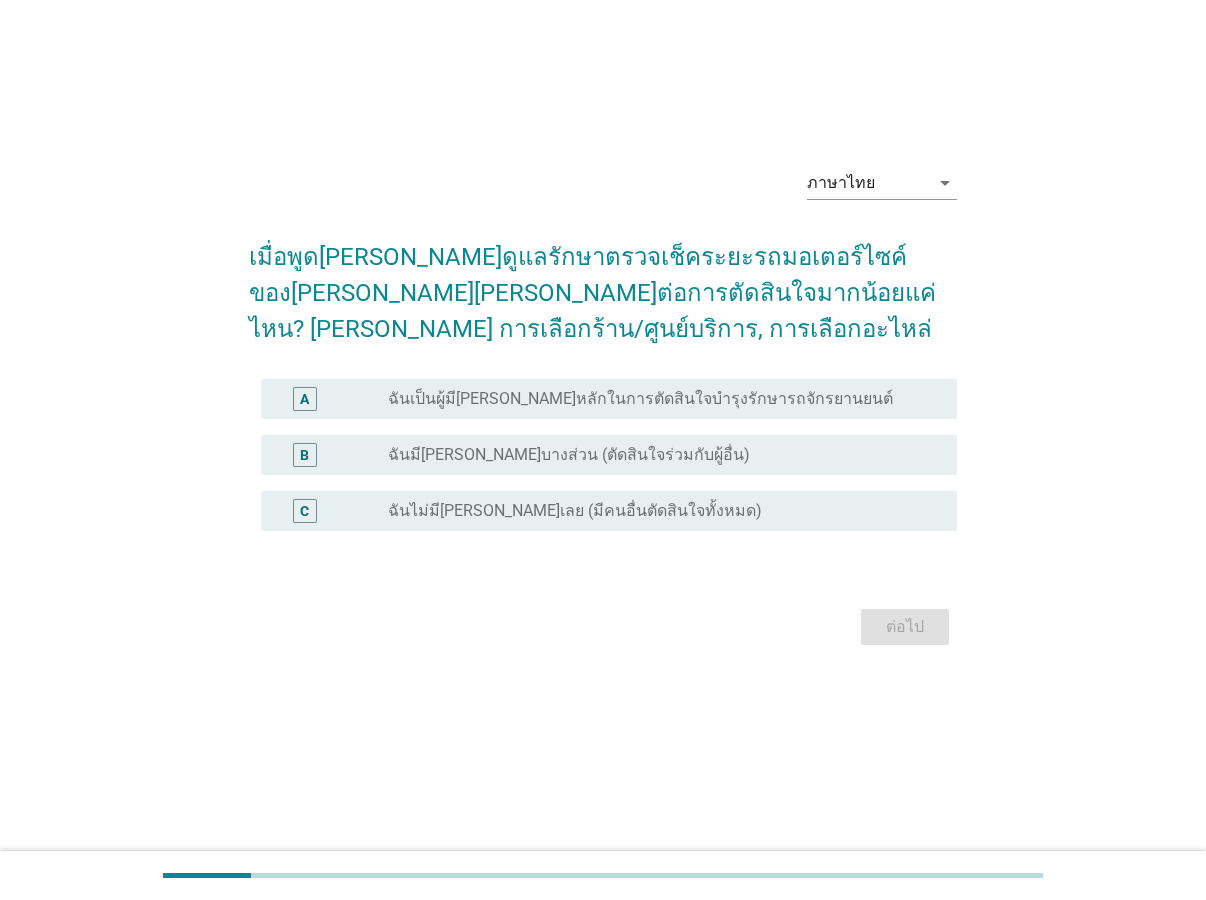 scroll, scrollTop: 0, scrollLeft: 0, axis: both 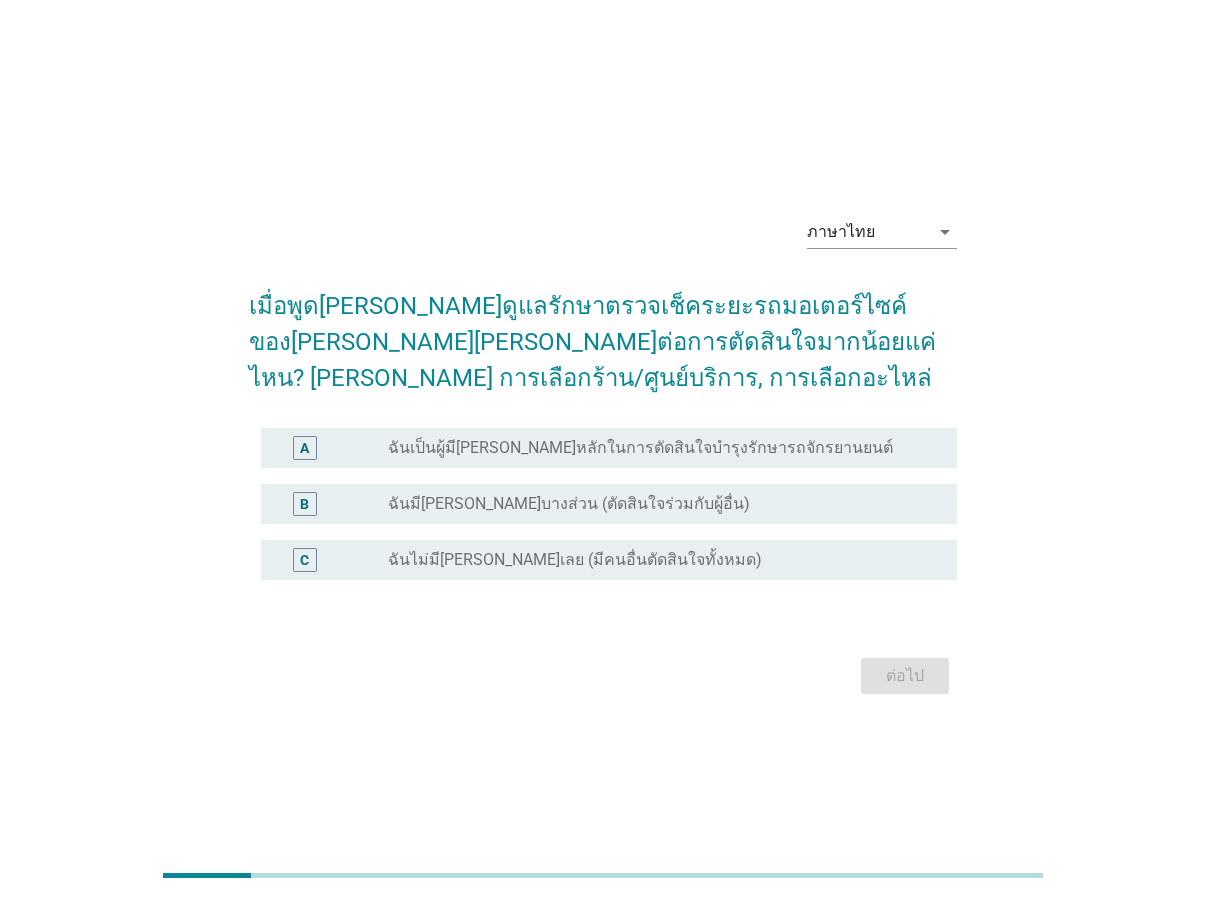 click on "radio_button_unchecked ฉันเป็นผู้มี[PERSON_NAME]หลักในการตัดสินใจบำรุงรักษารถจักรยานยนต์" at bounding box center [664, 448] 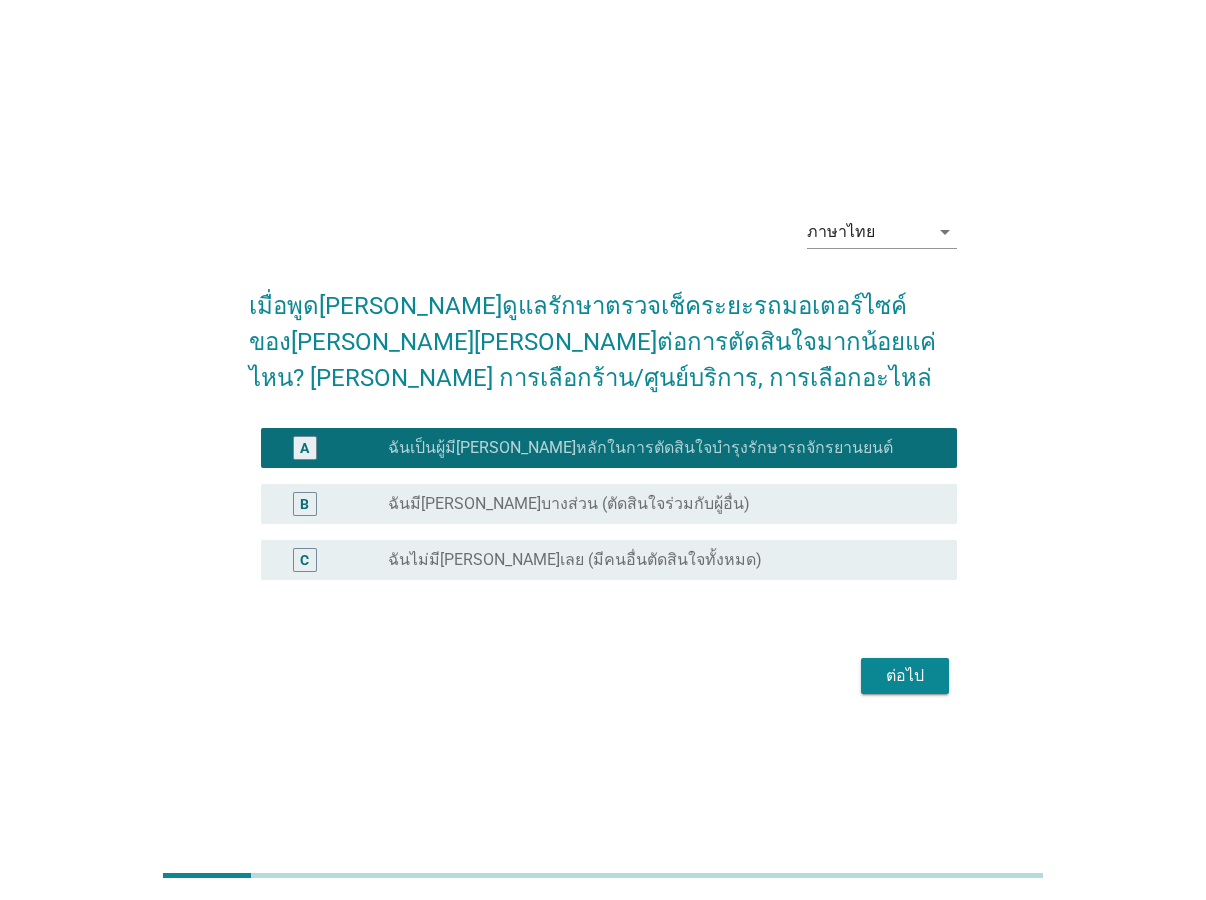 click on "ต่อไป" at bounding box center (905, 676) 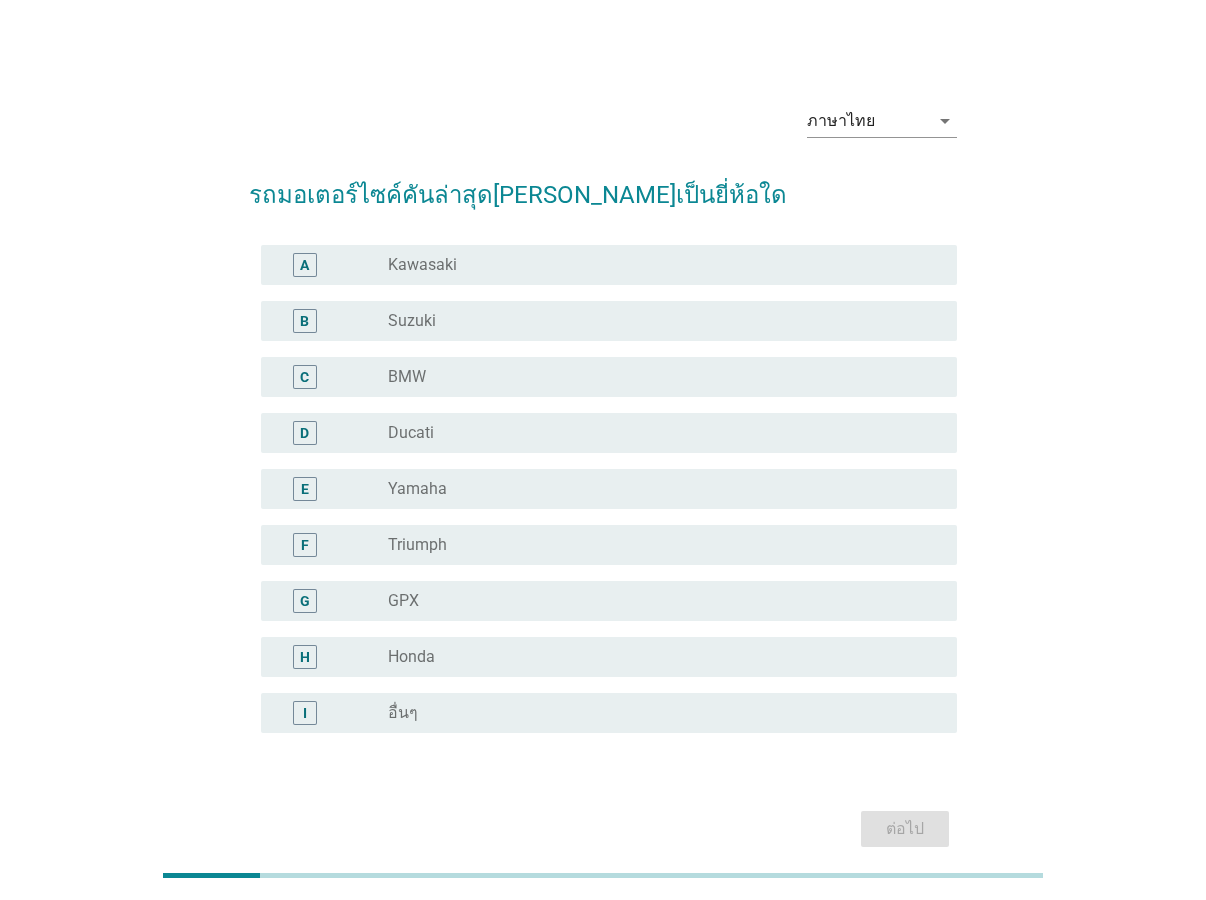 click on "radio_button_unchecked Yamaha" at bounding box center (656, 489) 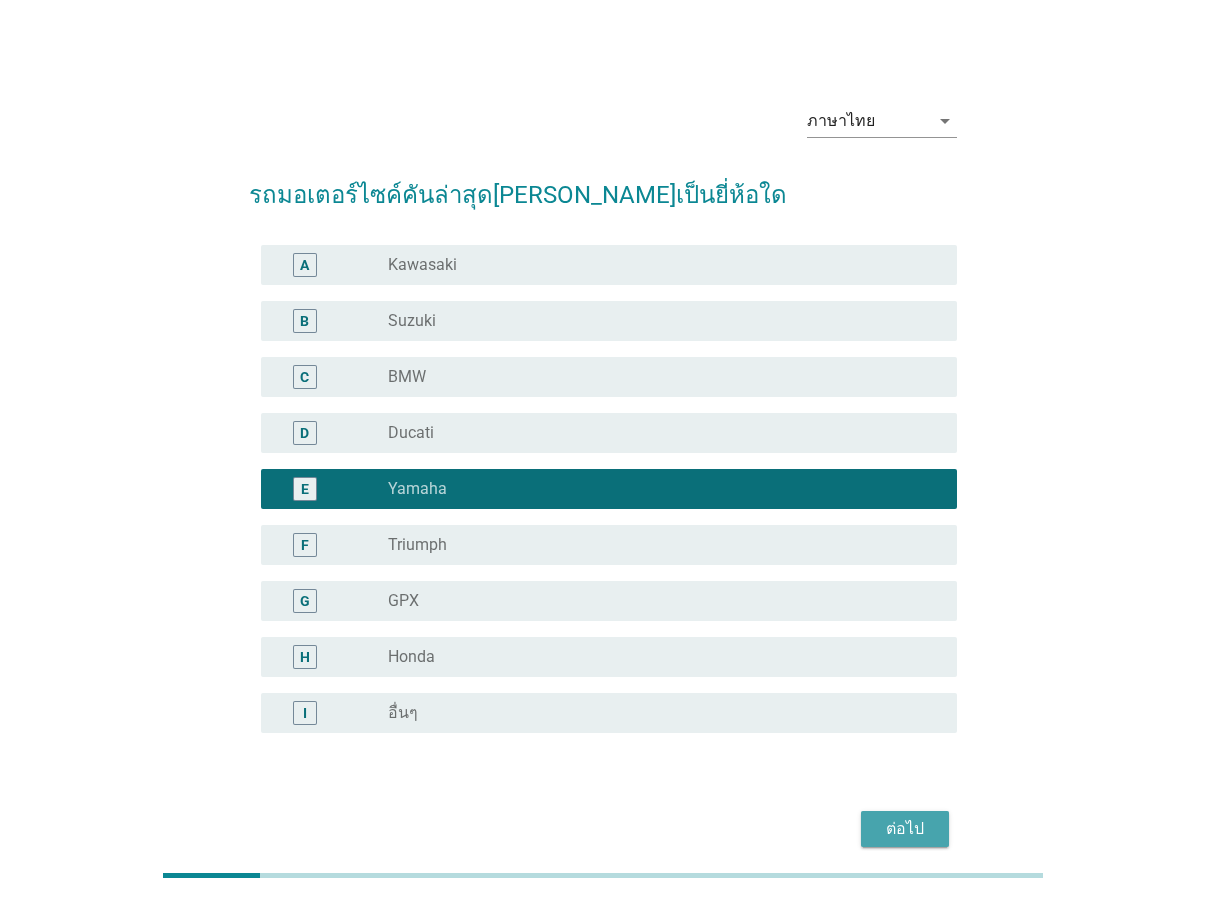 click on "ต่อไป" at bounding box center (905, 829) 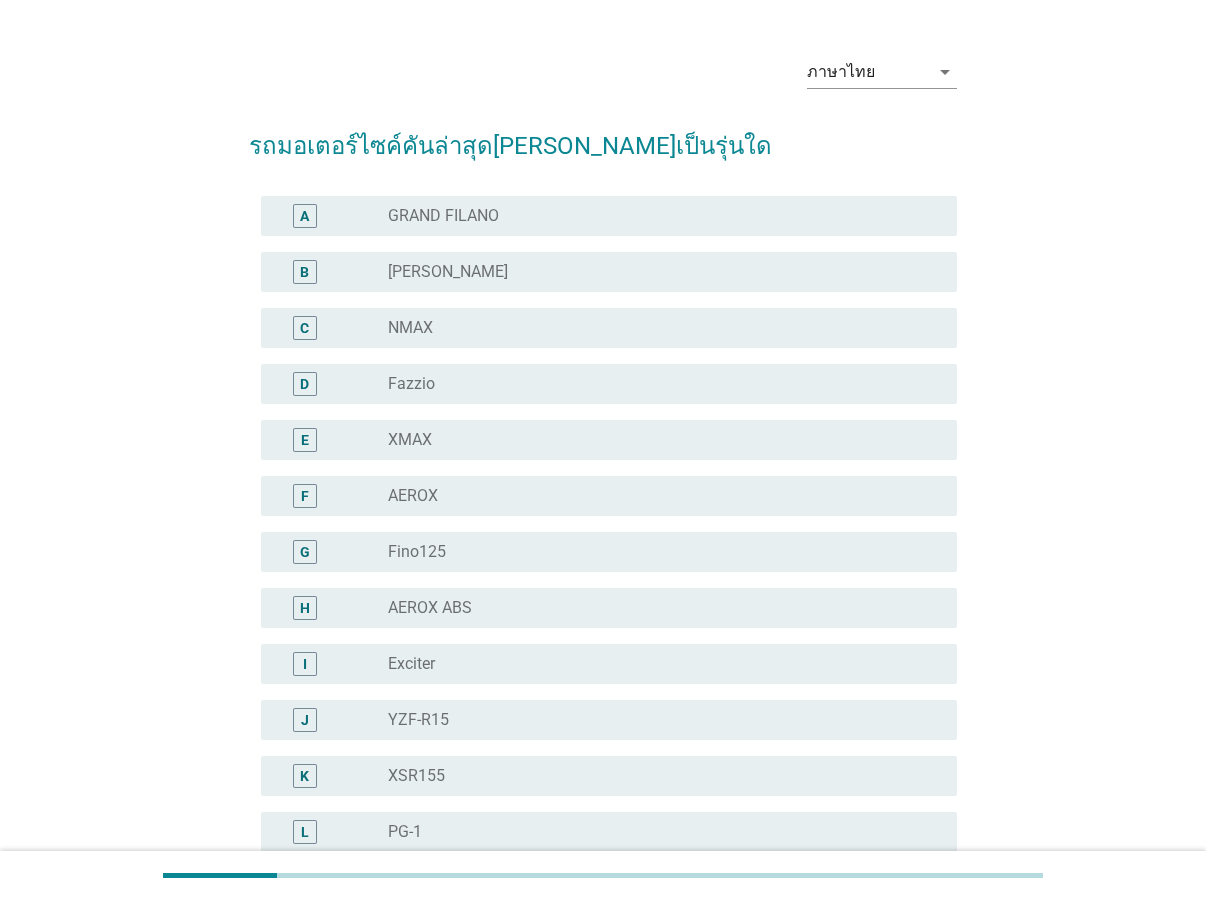 scroll, scrollTop: 0, scrollLeft: 0, axis: both 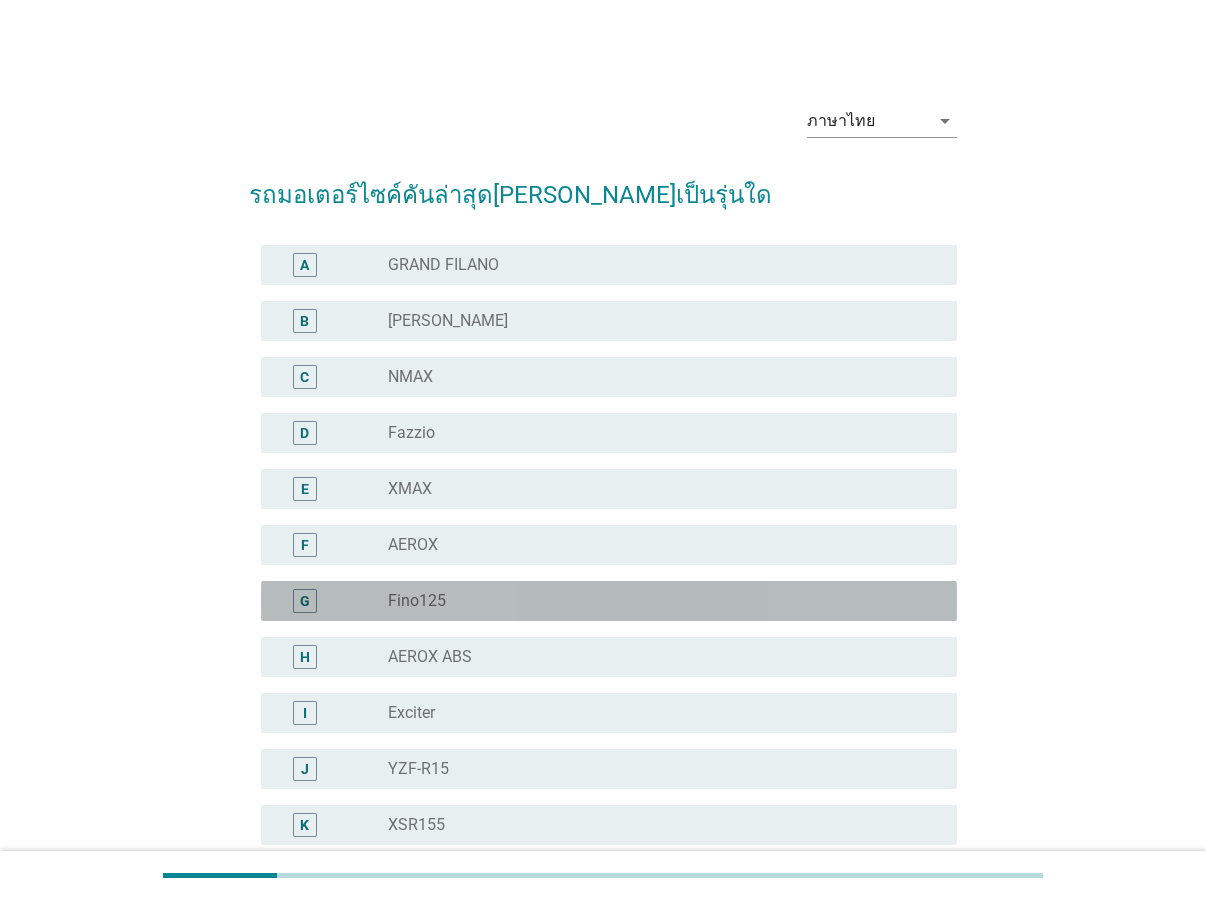 click on "Fino125" at bounding box center (417, 601) 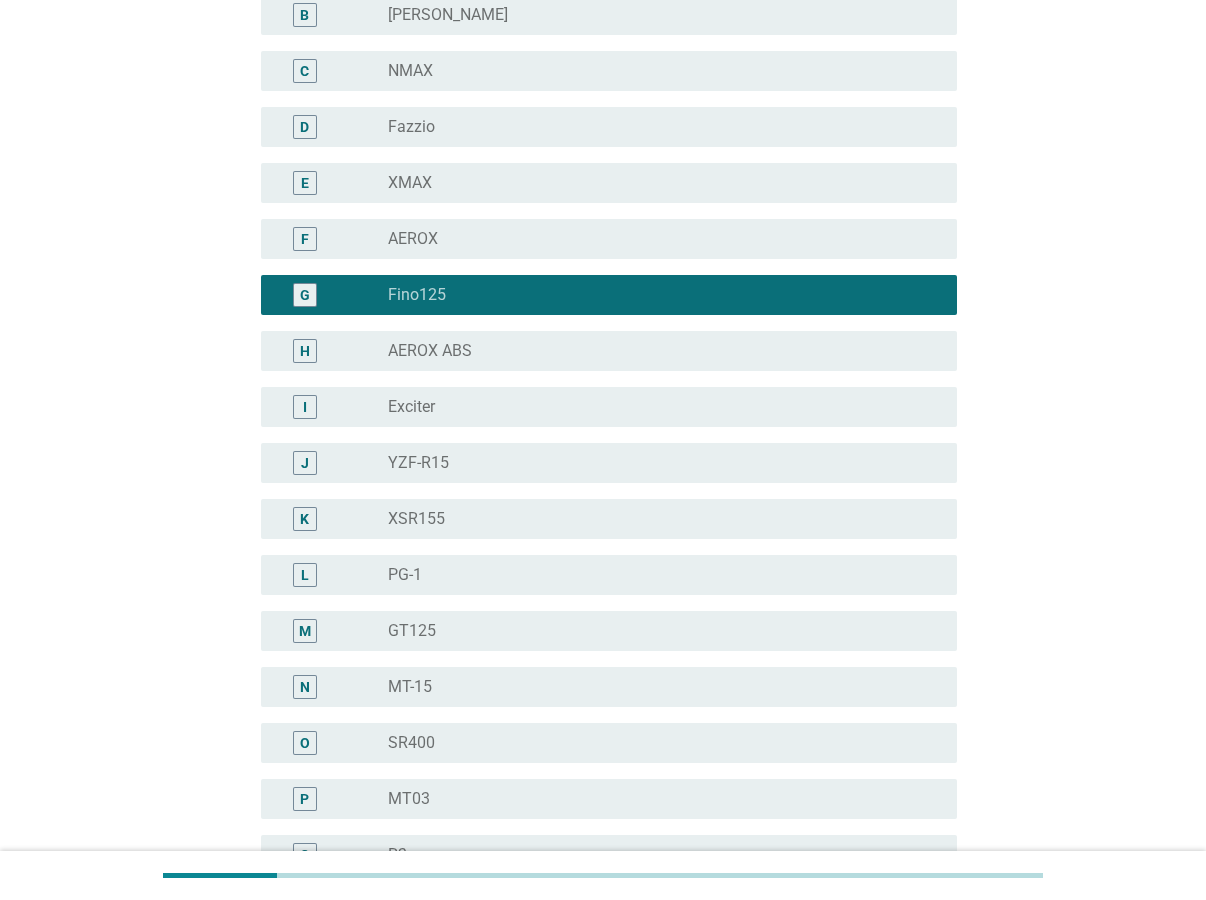 scroll, scrollTop: 594, scrollLeft: 0, axis: vertical 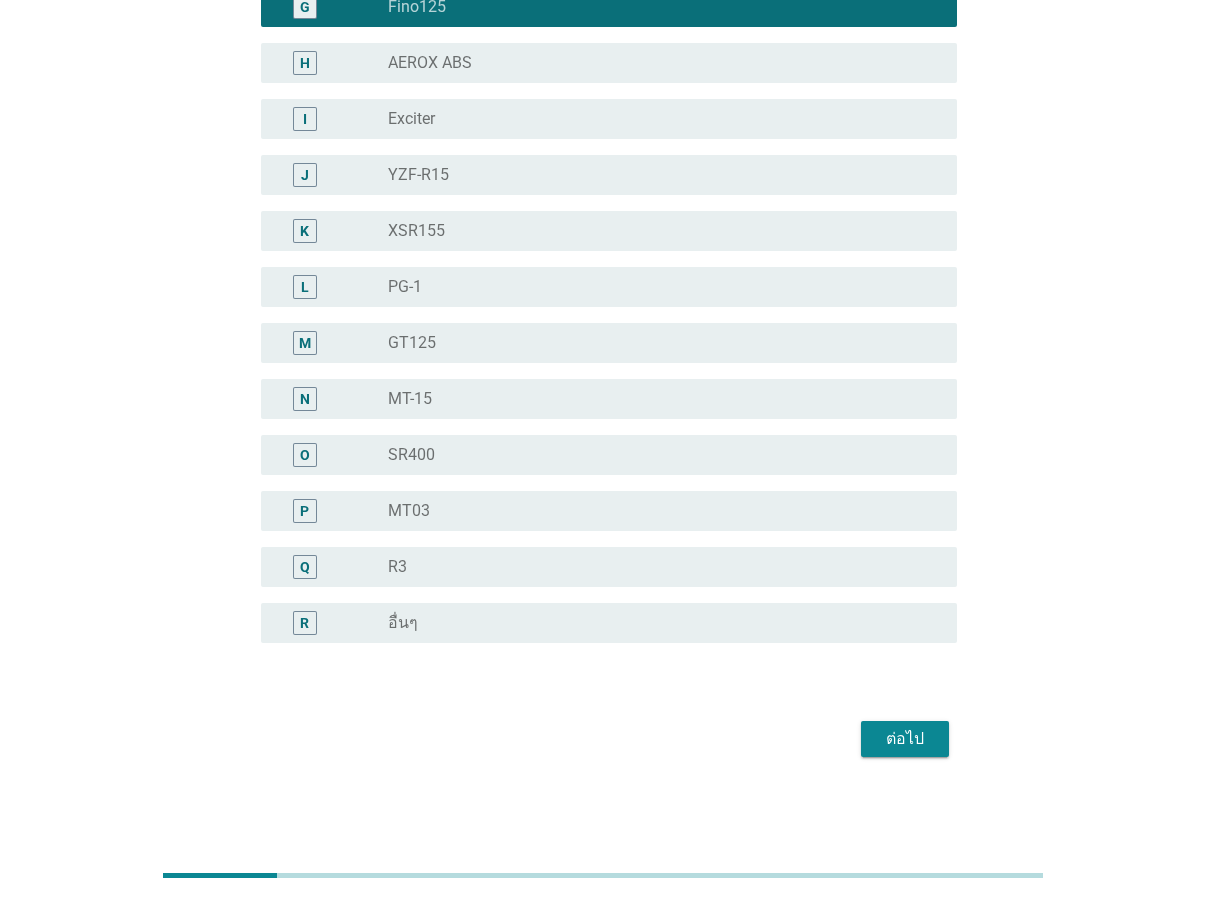 click on "ต่อไป" at bounding box center [905, 739] 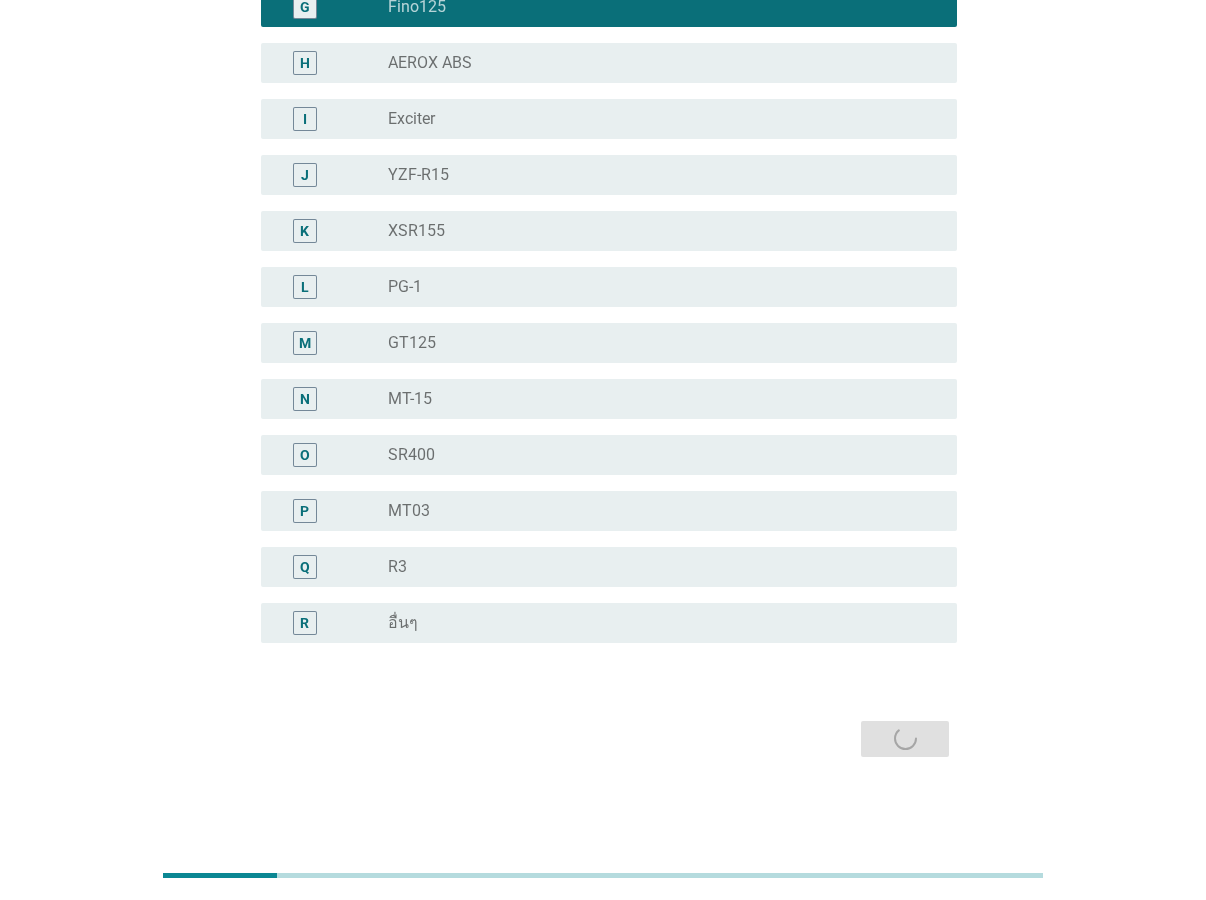 scroll, scrollTop: 0, scrollLeft: 0, axis: both 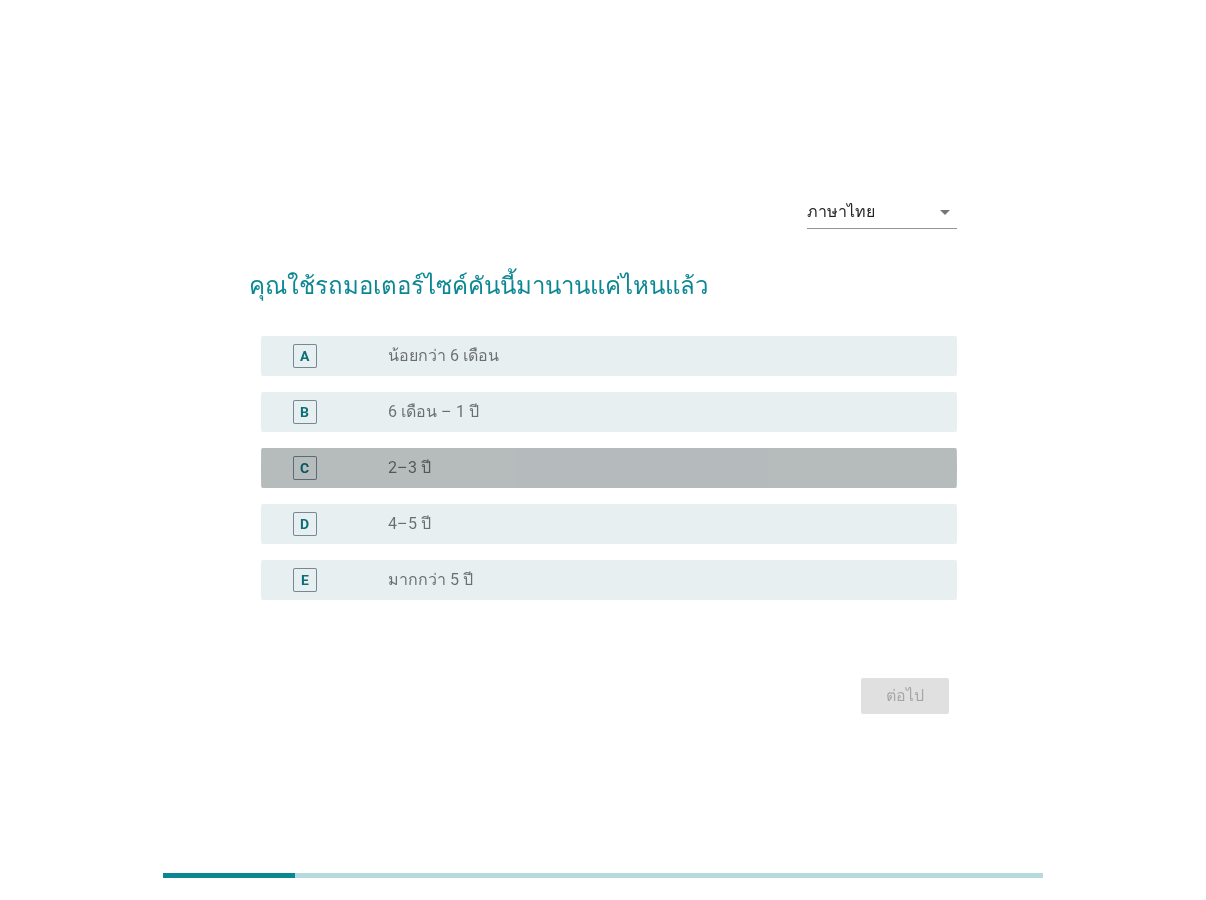 click on "2–3 ปี" at bounding box center (409, 468) 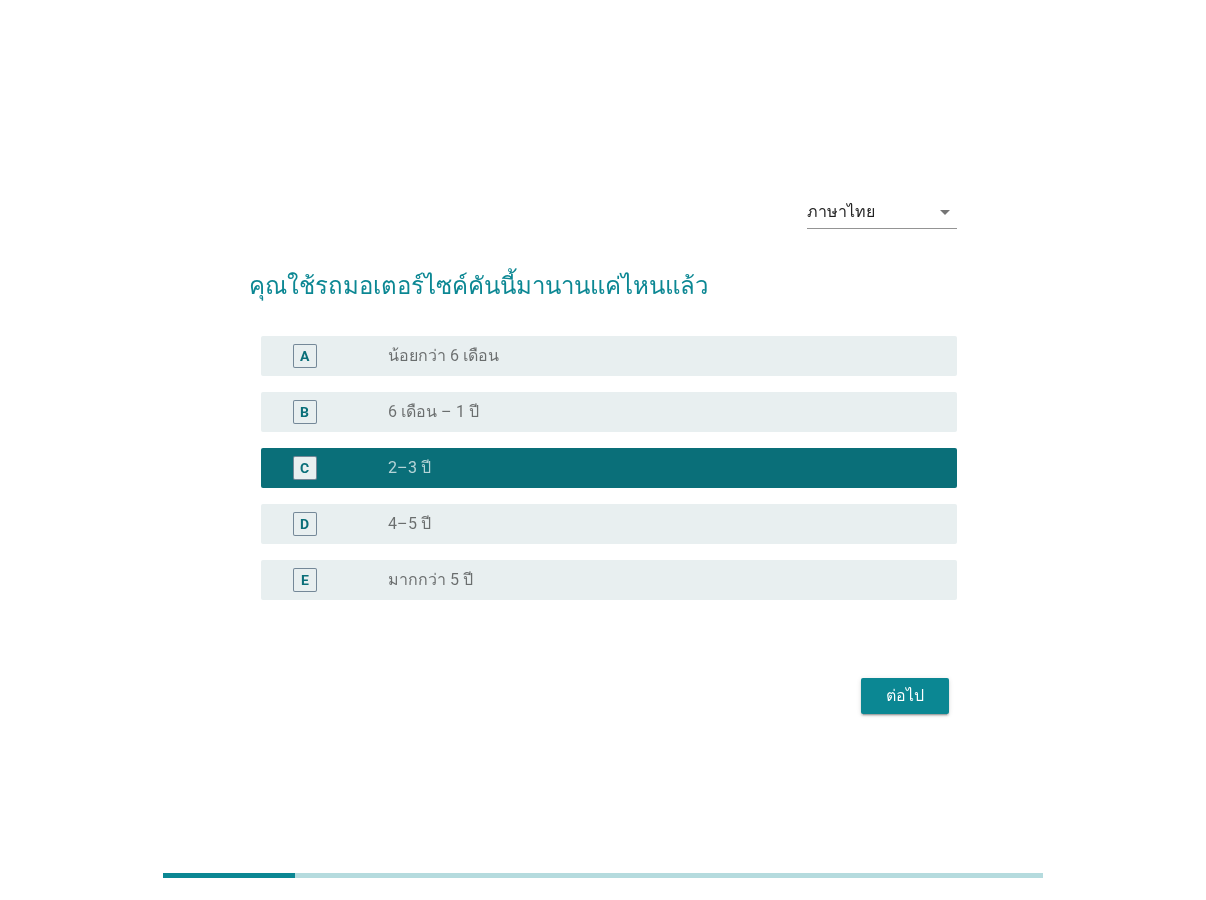 click on "ต่อไป" at bounding box center [905, 696] 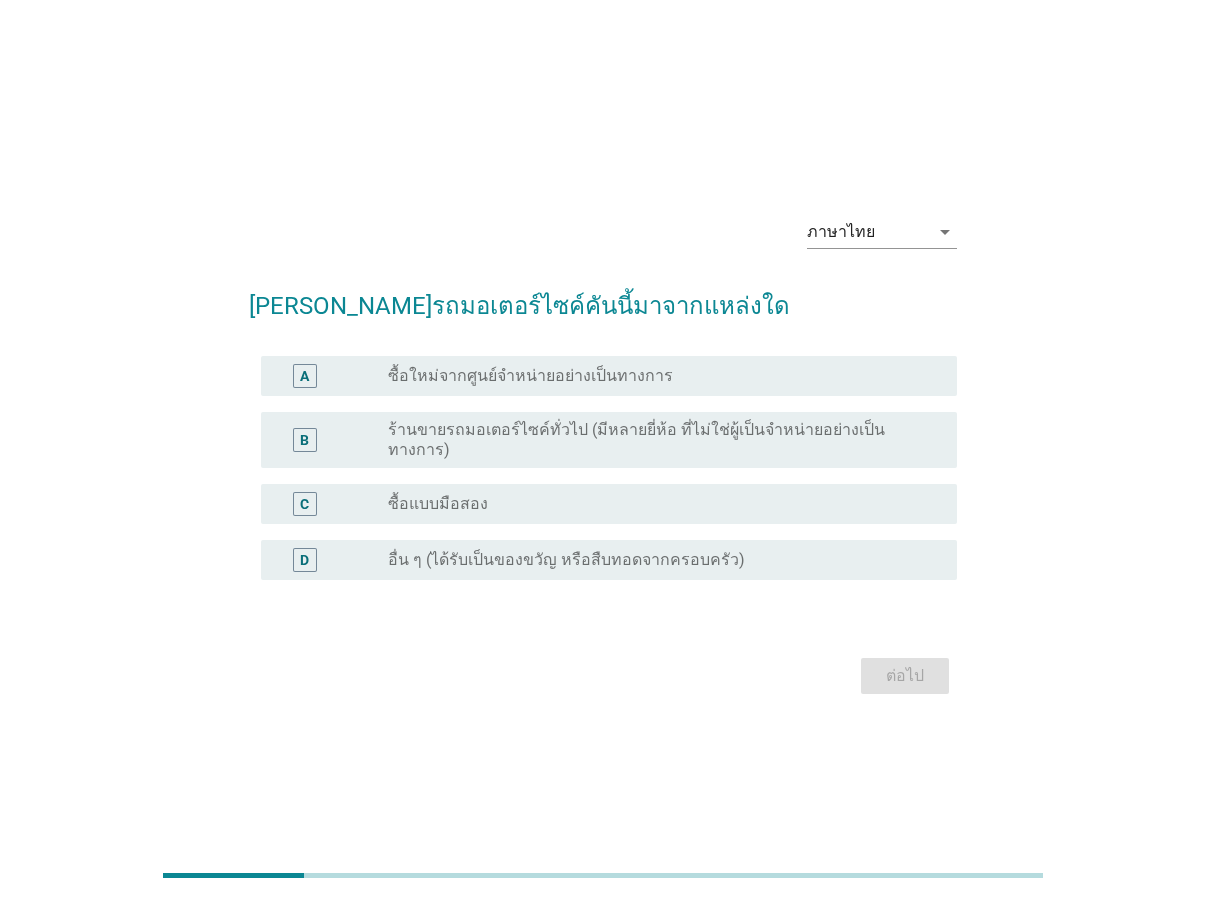 click on "ซื้อใหม่จากศูนย์จำหน่ายอย่างเป็นทางการ" at bounding box center [530, 376] 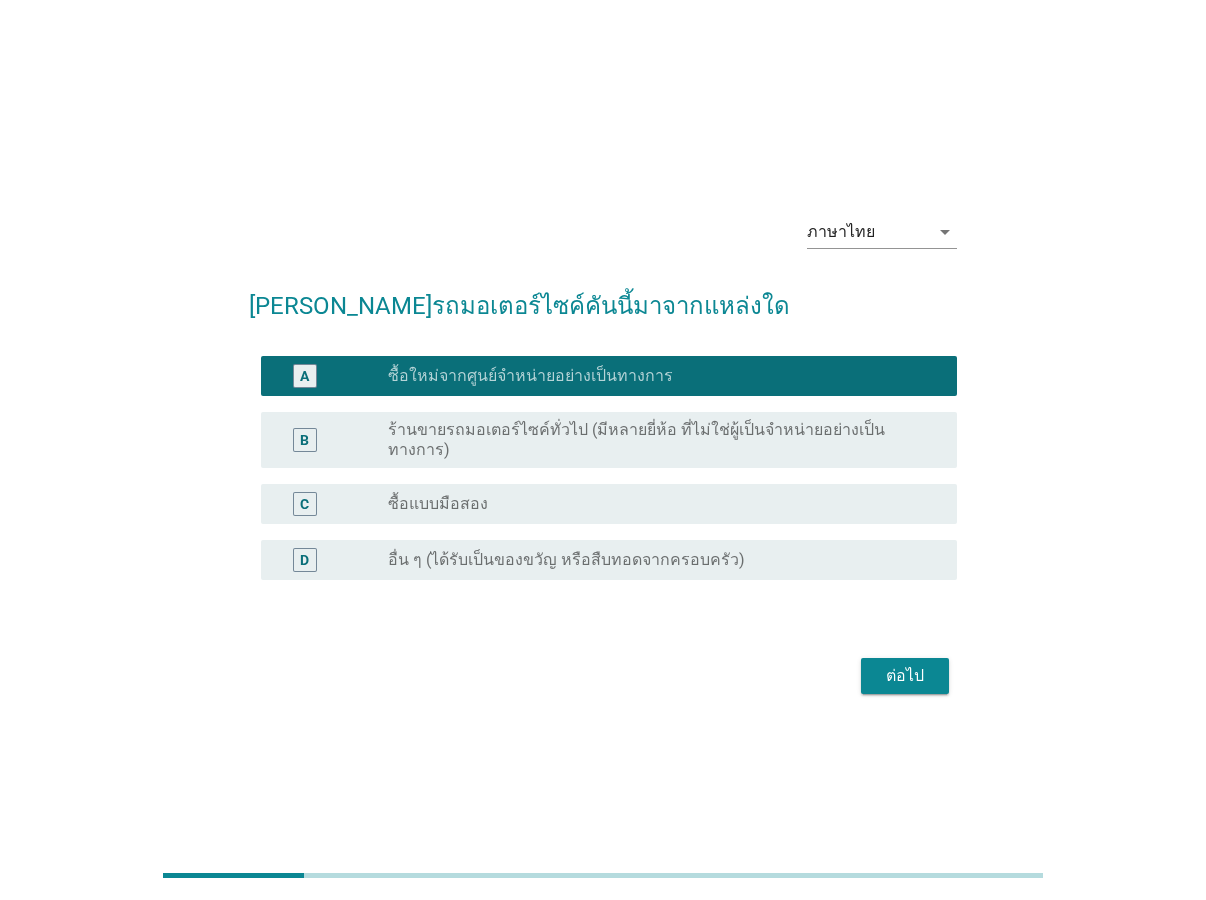 click on "ต่อไป" at bounding box center [905, 676] 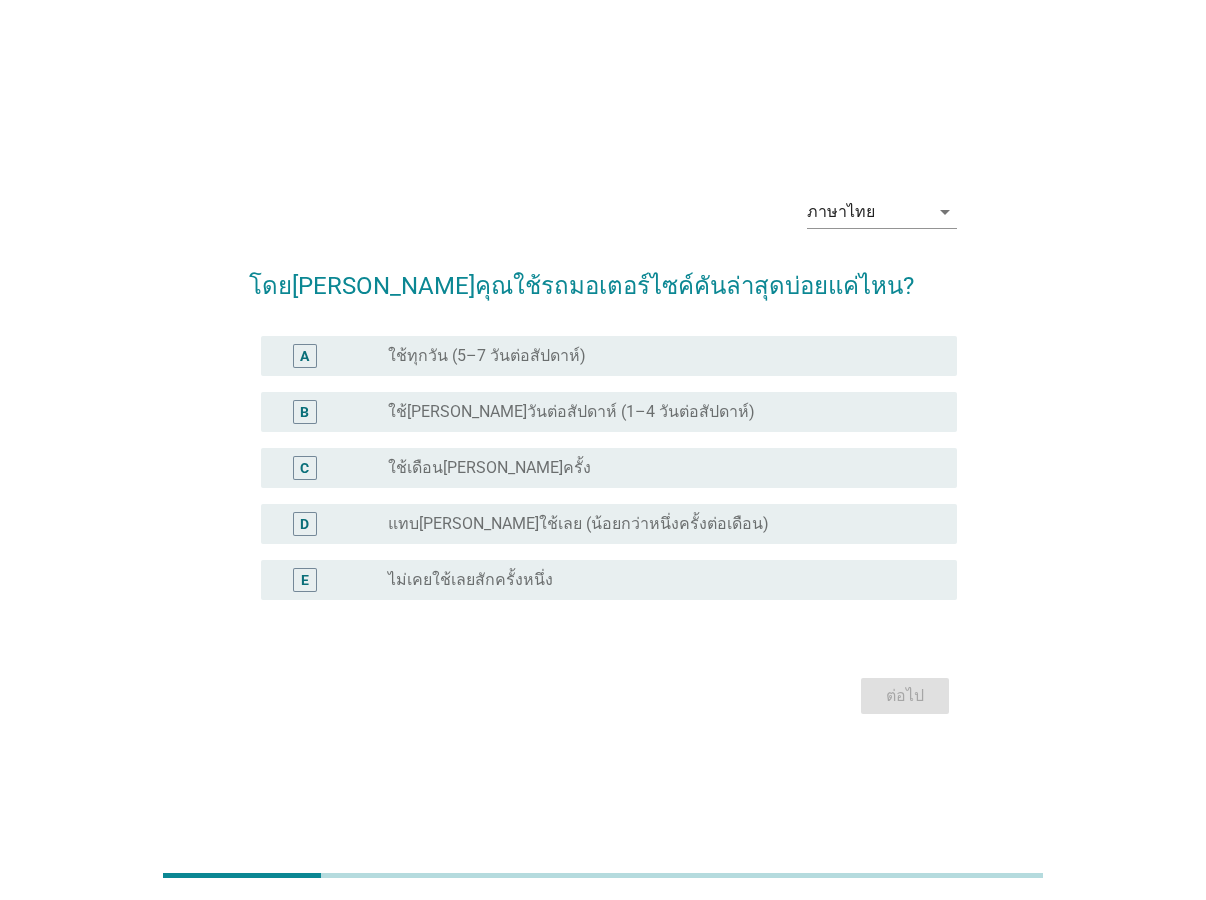 click on "radio_button_unchecked ใช้[PERSON_NAME]วันต่อสัปดาห์ (1–4 วันต่อสัปดาห์)" at bounding box center (664, 412) 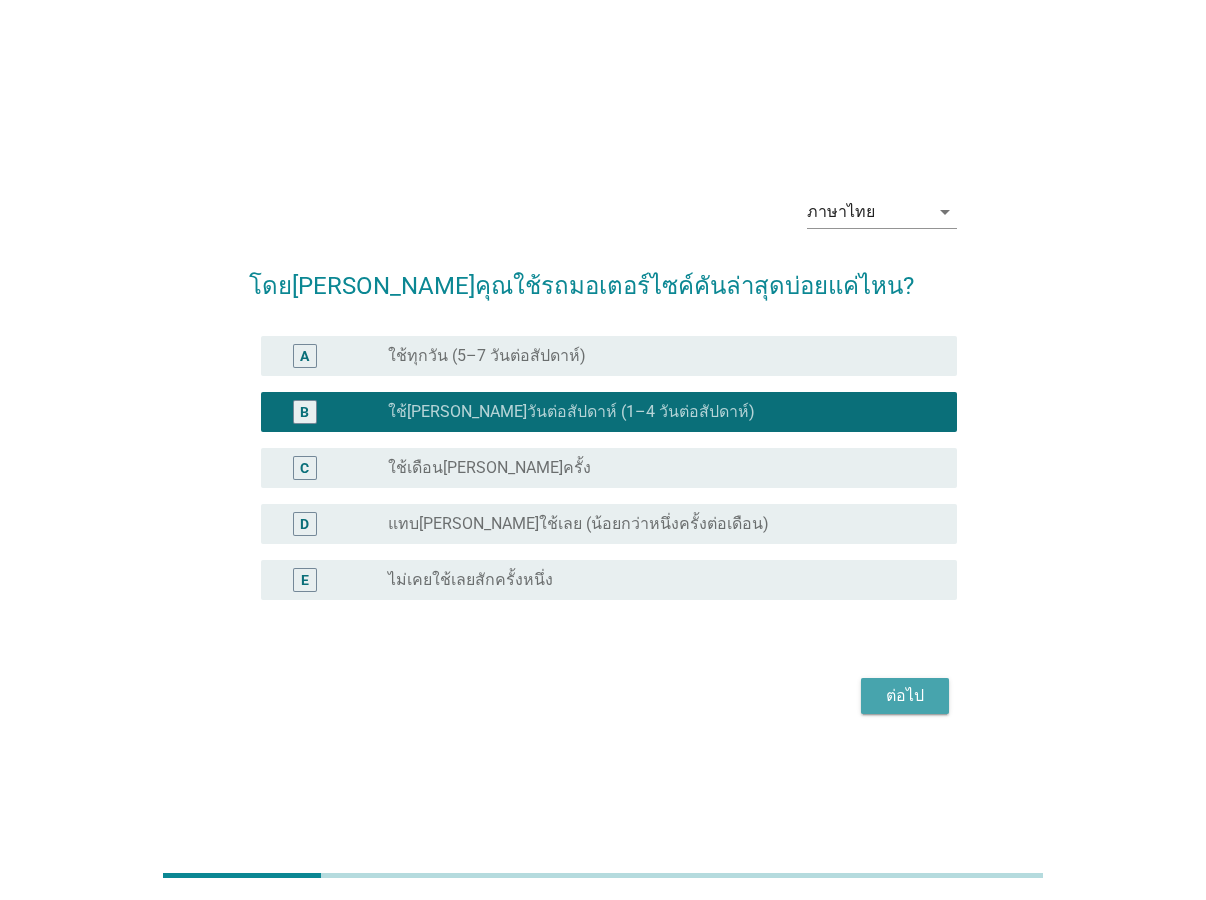 click on "ต่อไป" at bounding box center (905, 696) 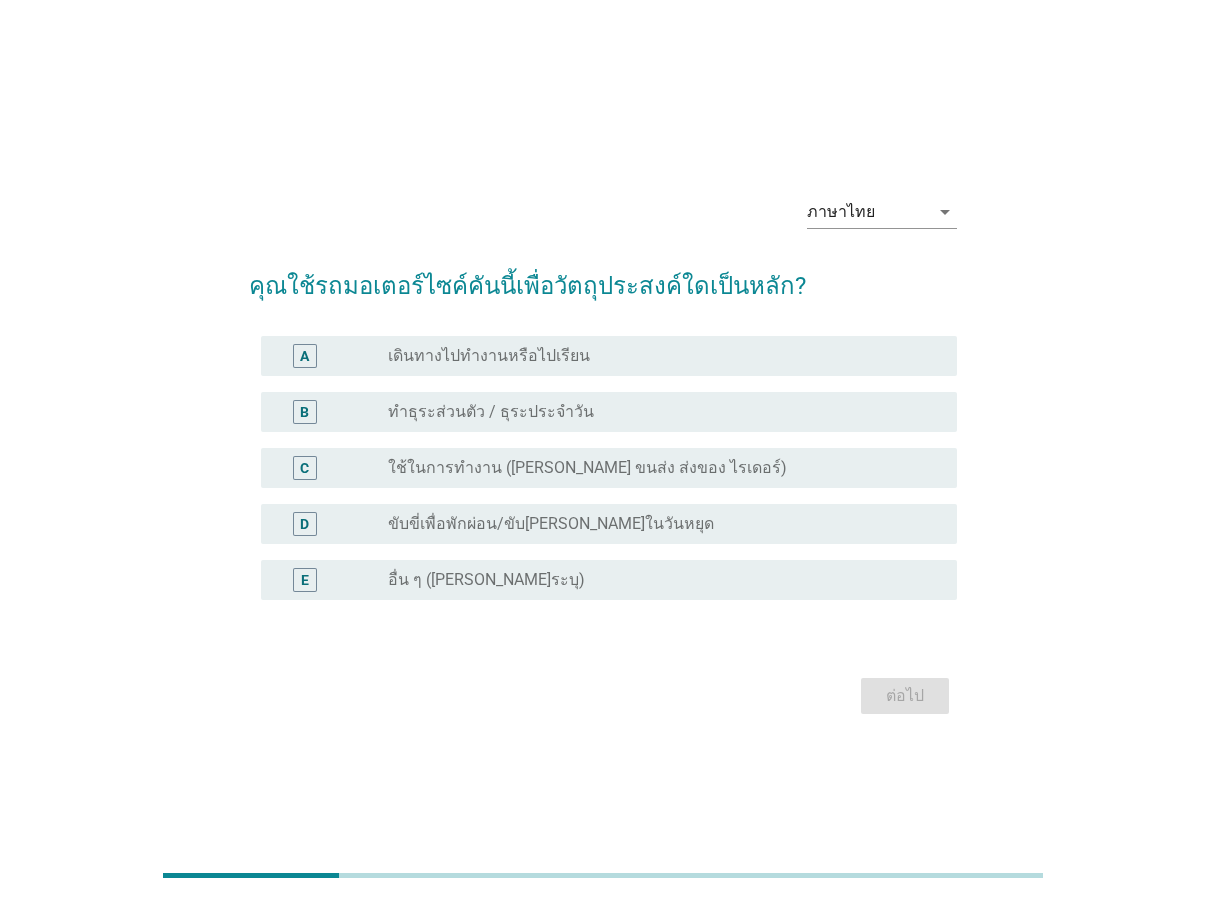 click on "ทำธุระส่วนตัว / ธุระประจำวัน" at bounding box center (491, 412) 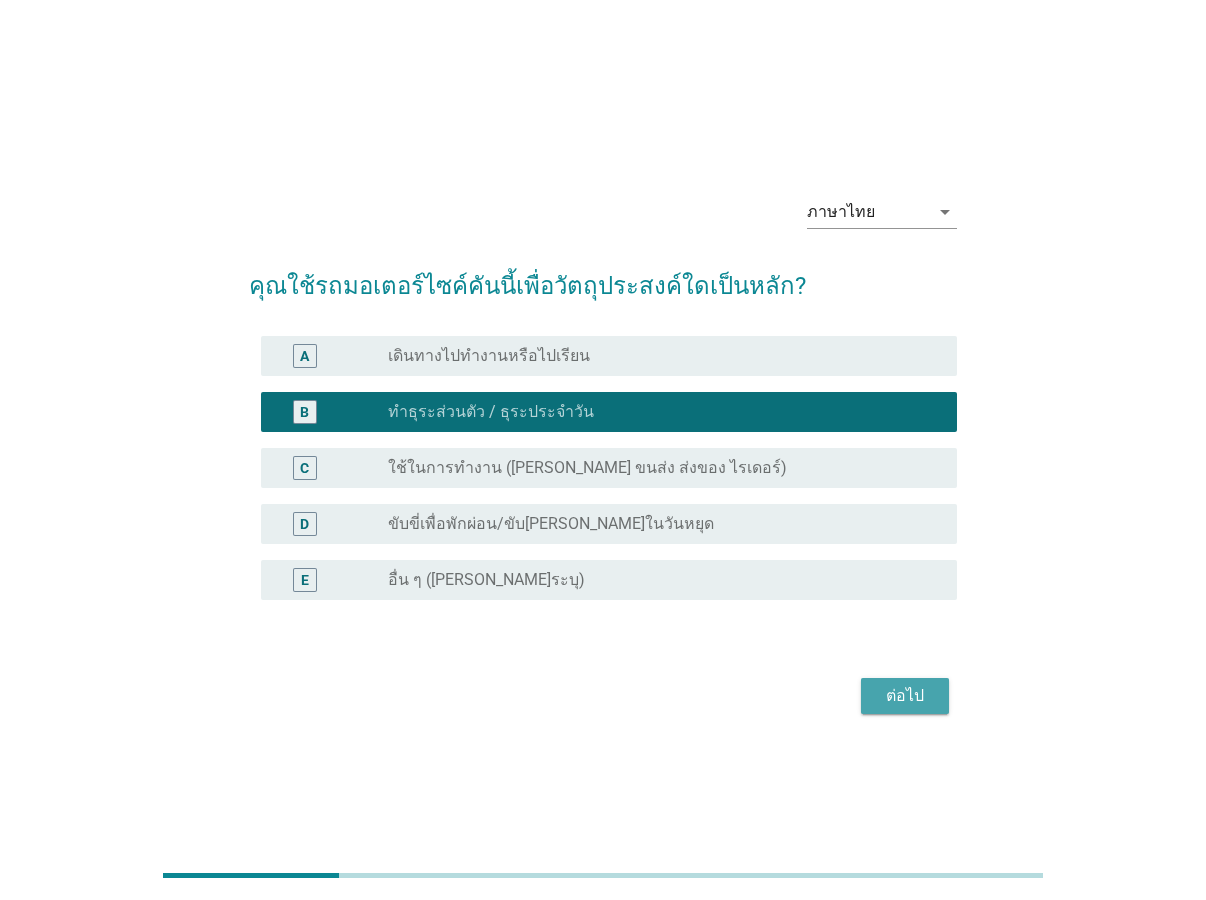 click on "ต่อไป" at bounding box center [905, 696] 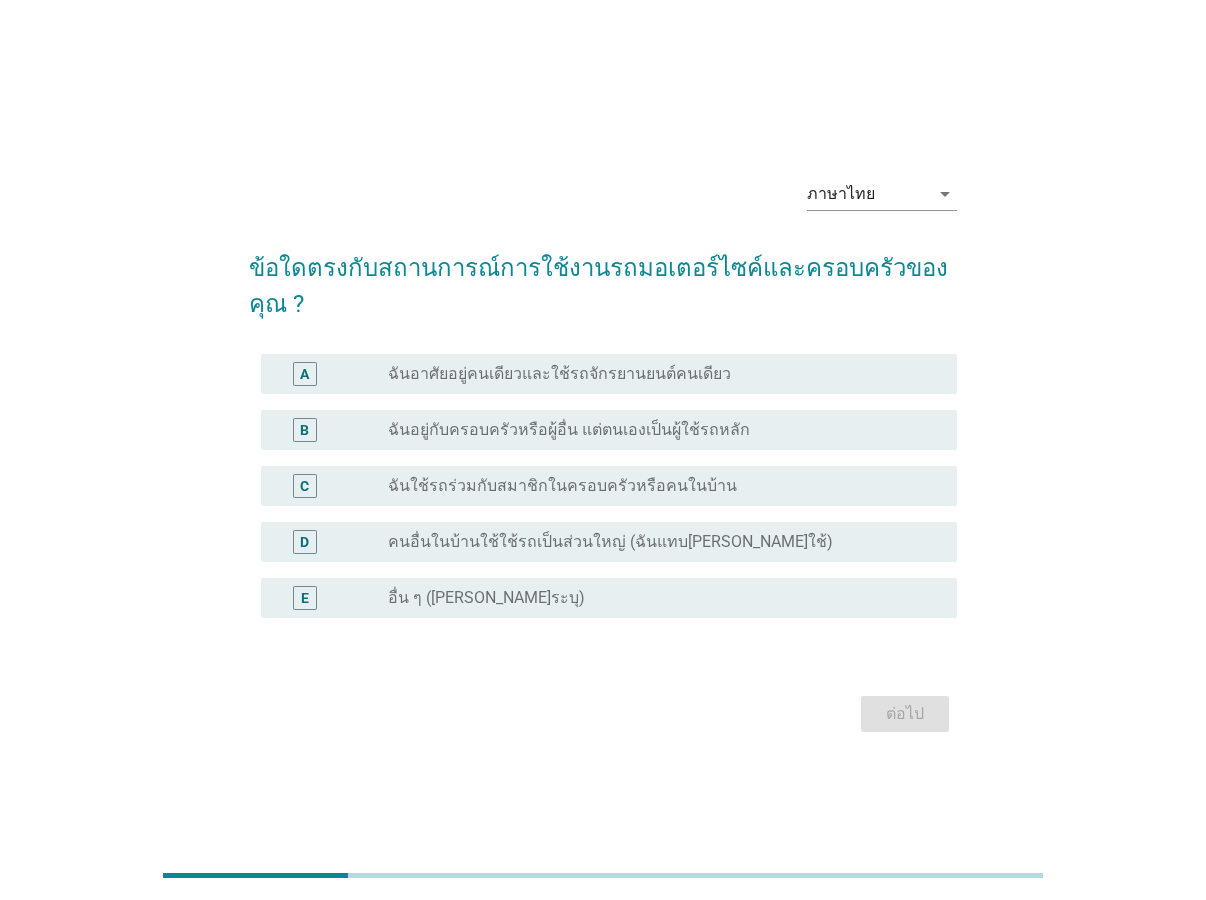 click on "ฉันอยู่กับครอบครัวหรือผู้อื่น แต่ตนเองเป็นผู้ใช้รถหลัก" at bounding box center [569, 430] 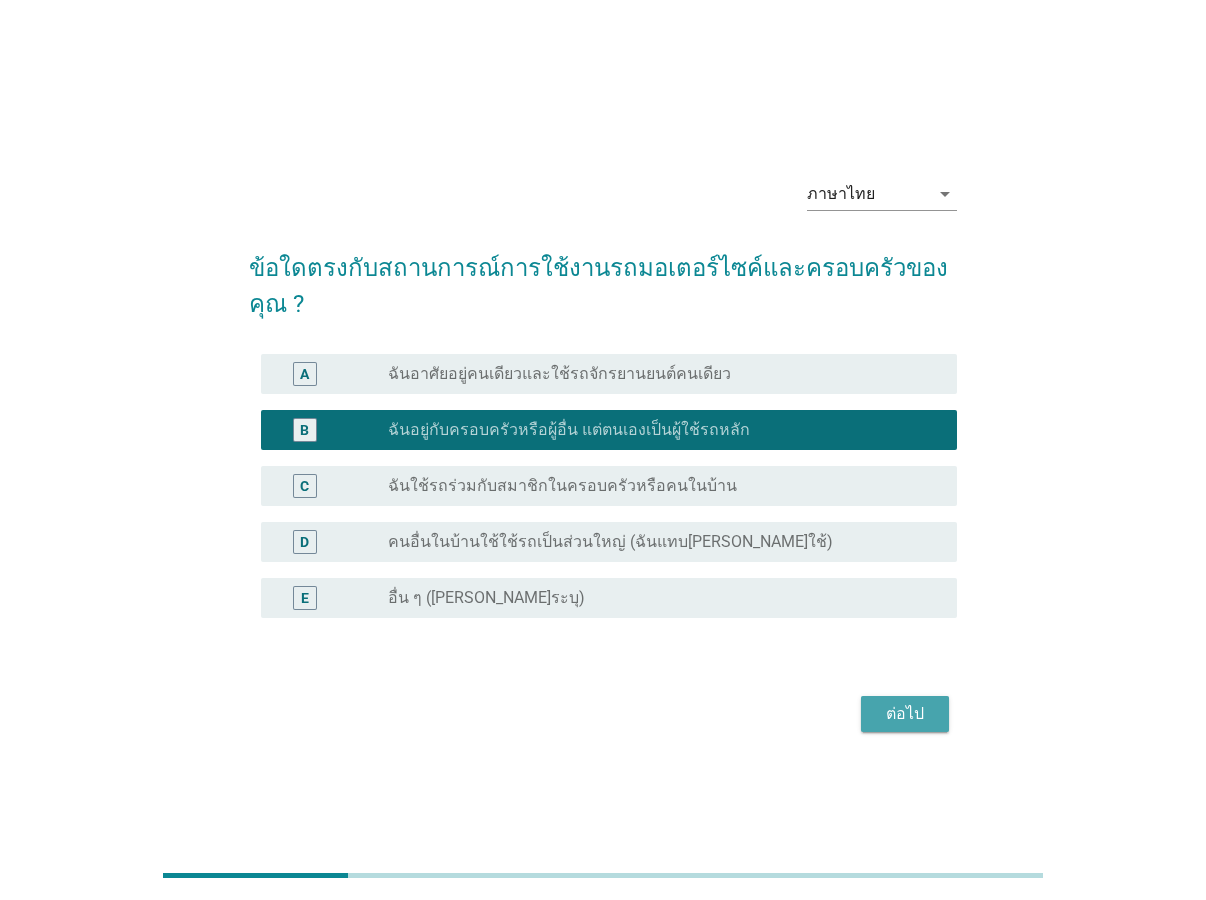 click on "ต่อไป" at bounding box center (905, 714) 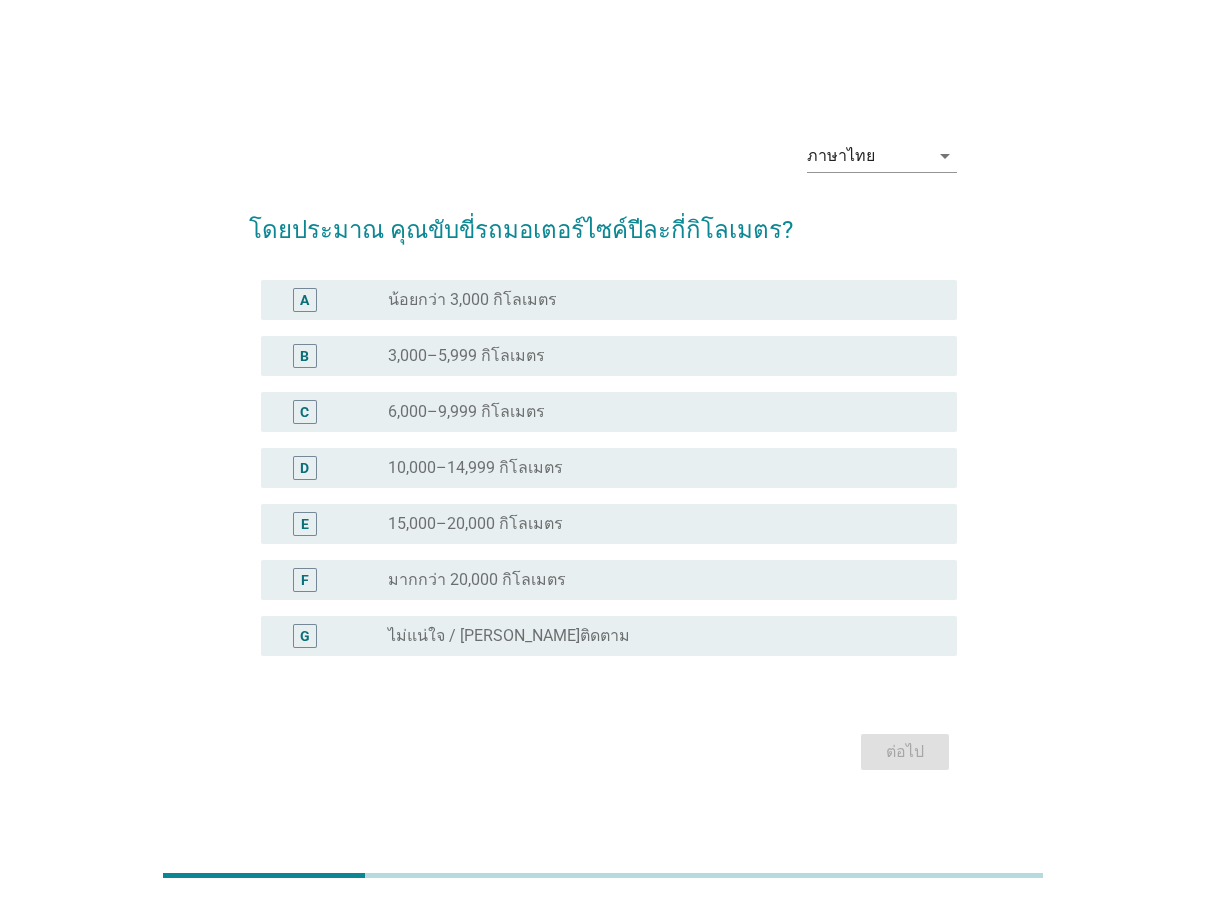 click on "A     radio_button_unchecked น้อยกว่า 3,000 กิโลเมตร" at bounding box center [609, 300] 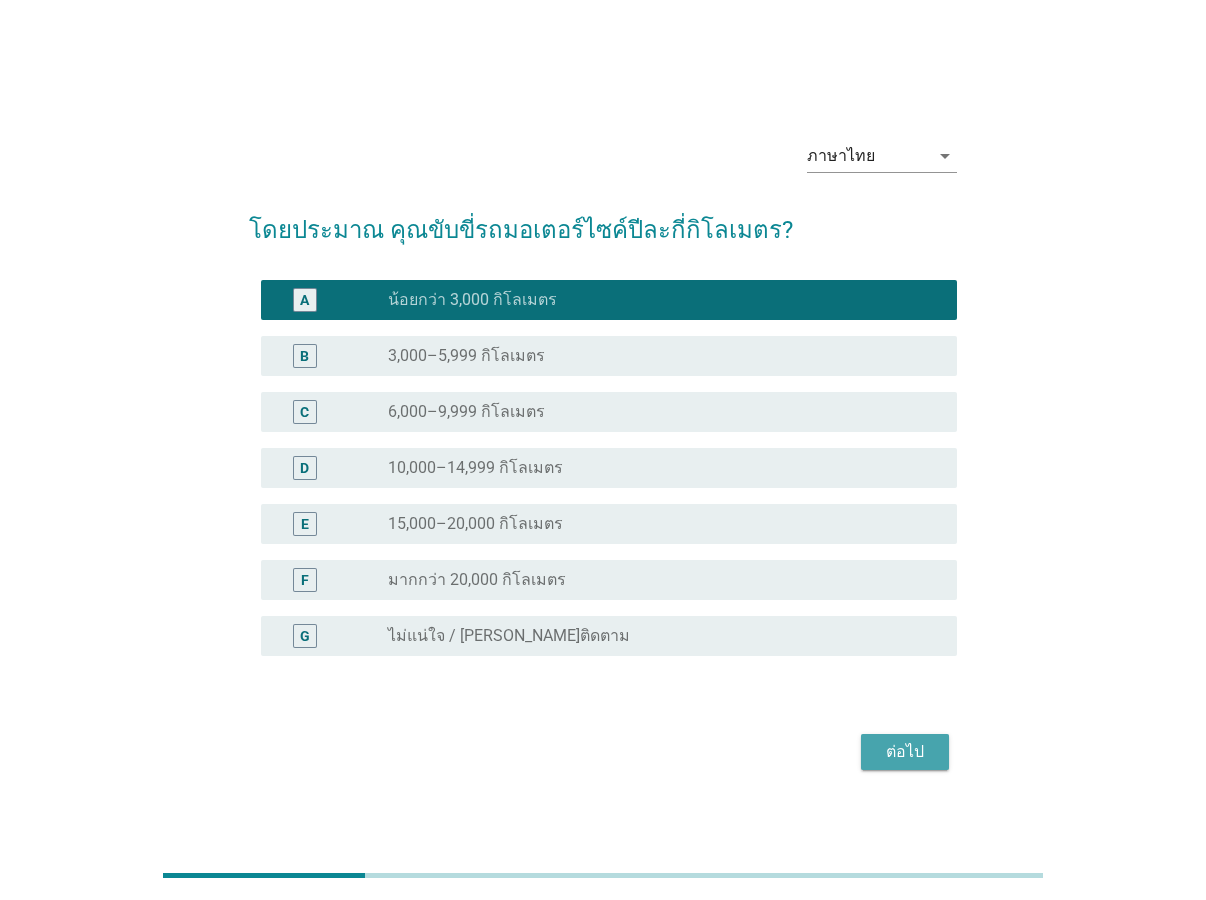 click on "ต่อไป" at bounding box center [905, 752] 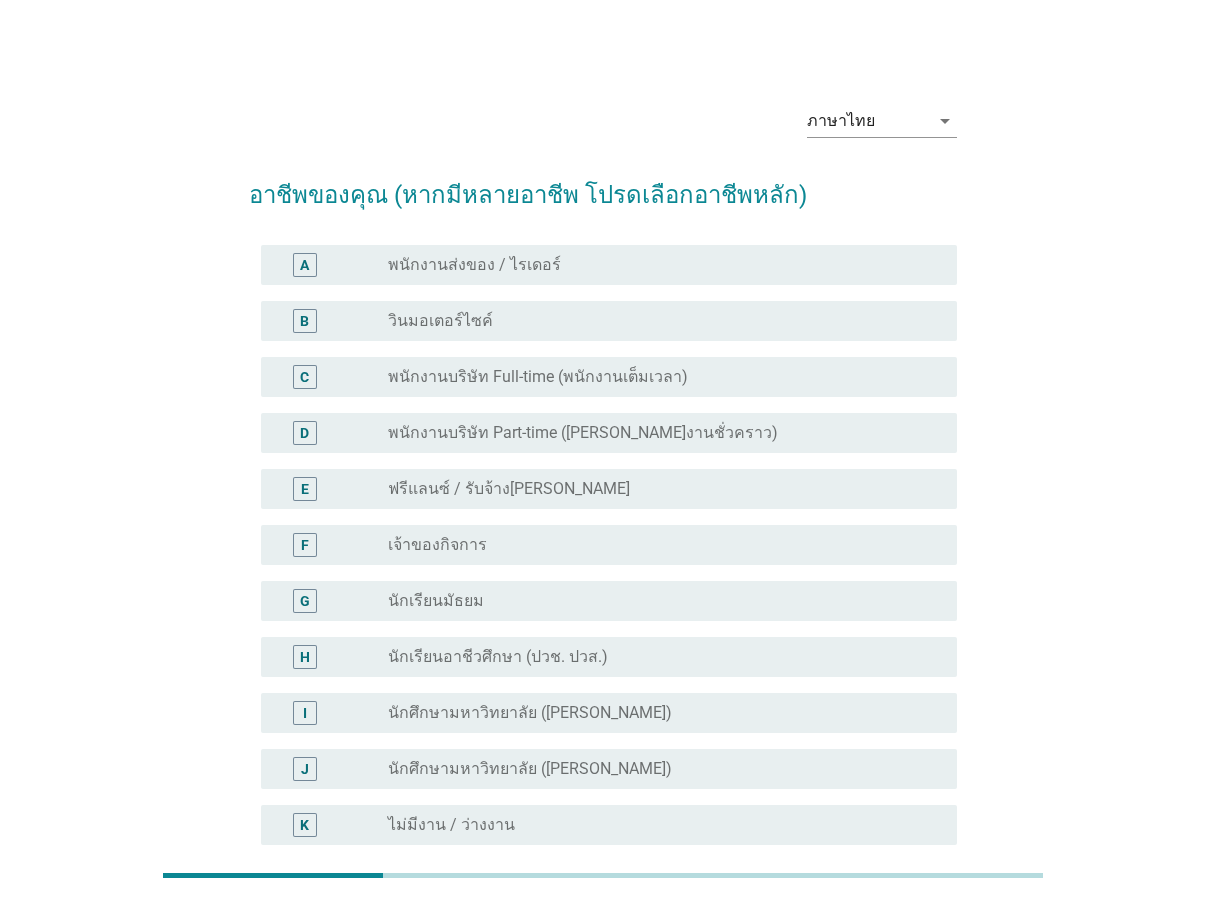 click on "พนักงานบริษัท Full-time (พนักงานเต็มเวลา)" at bounding box center (538, 377) 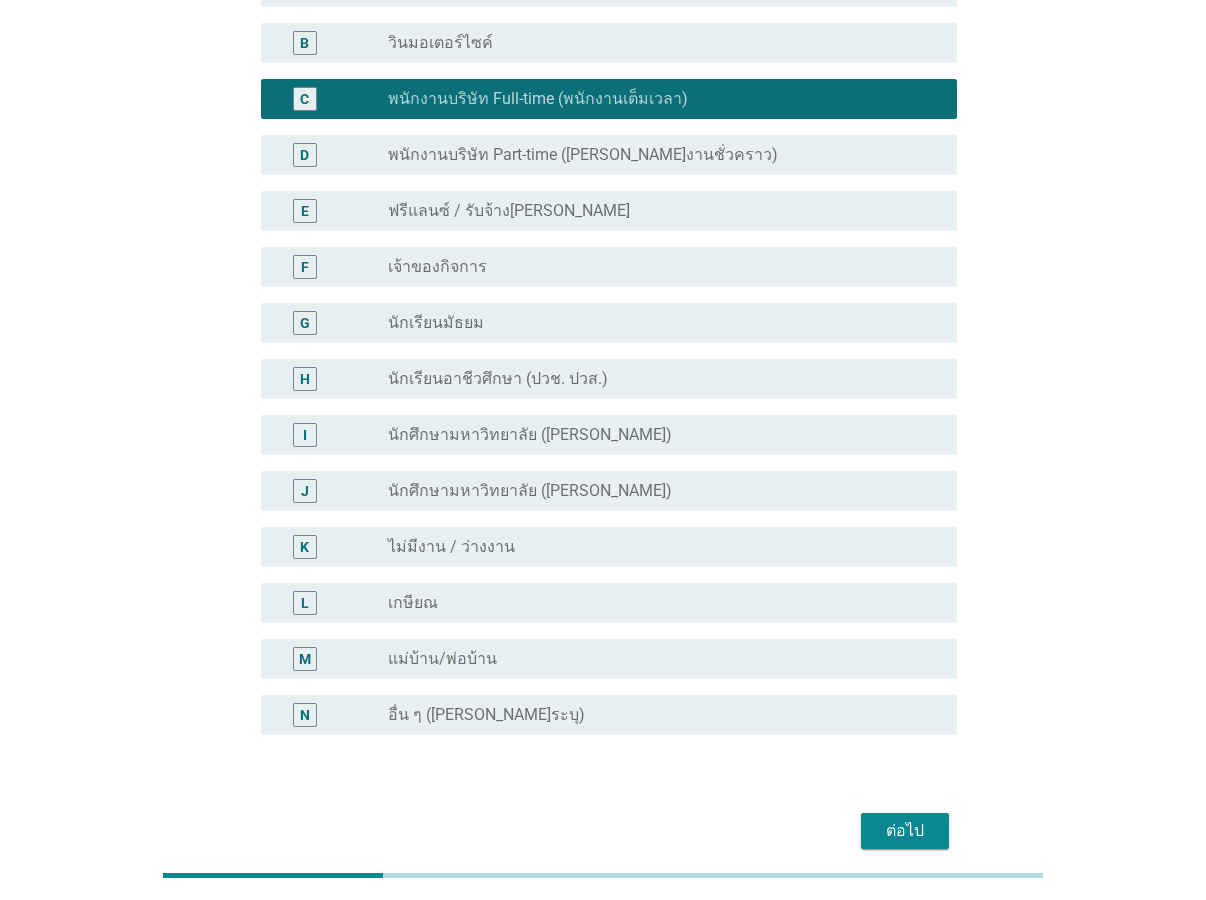 scroll, scrollTop: 306, scrollLeft: 0, axis: vertical 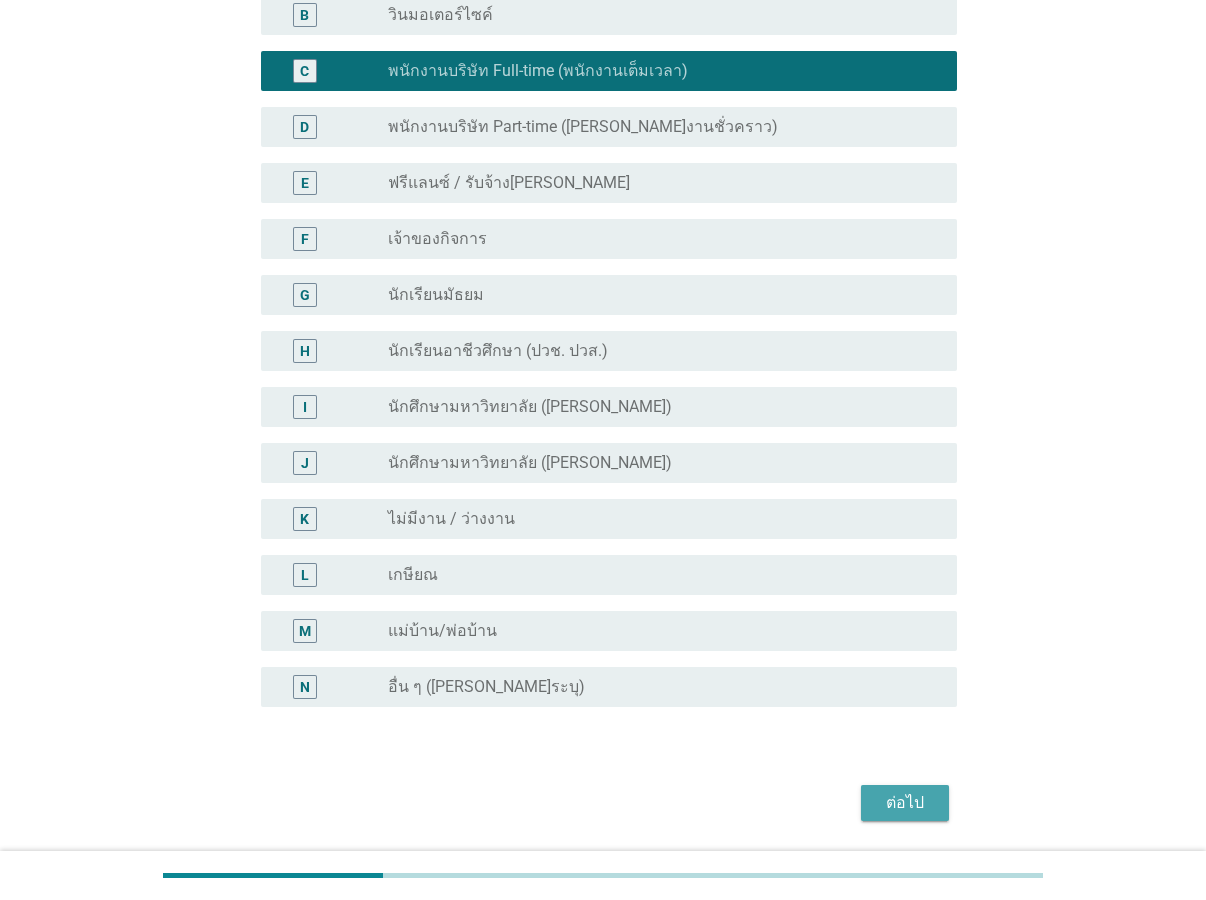 click on "ต่อไป" at bounding box center (905, 803) 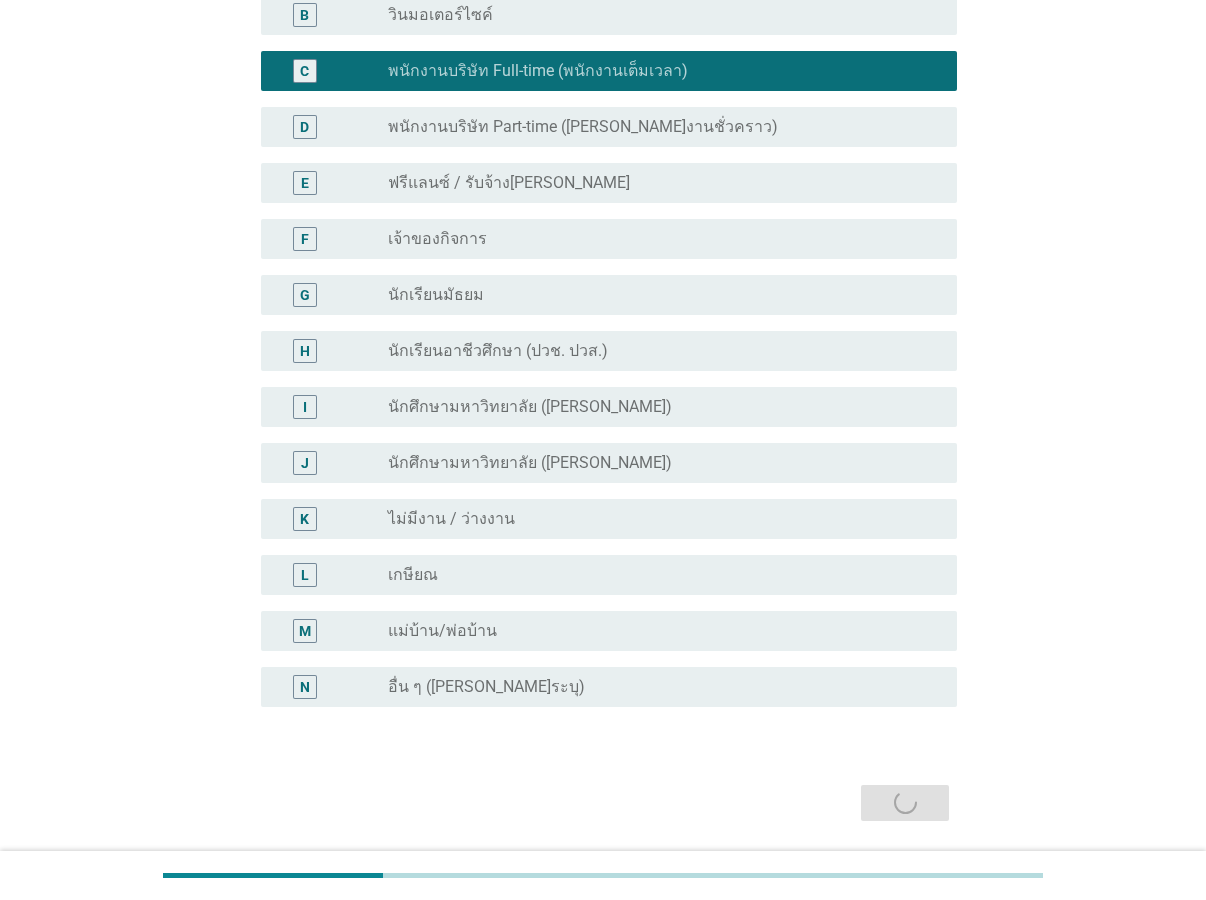 scroll, scrollTop: 0, scrollLeft: 0, axis: both 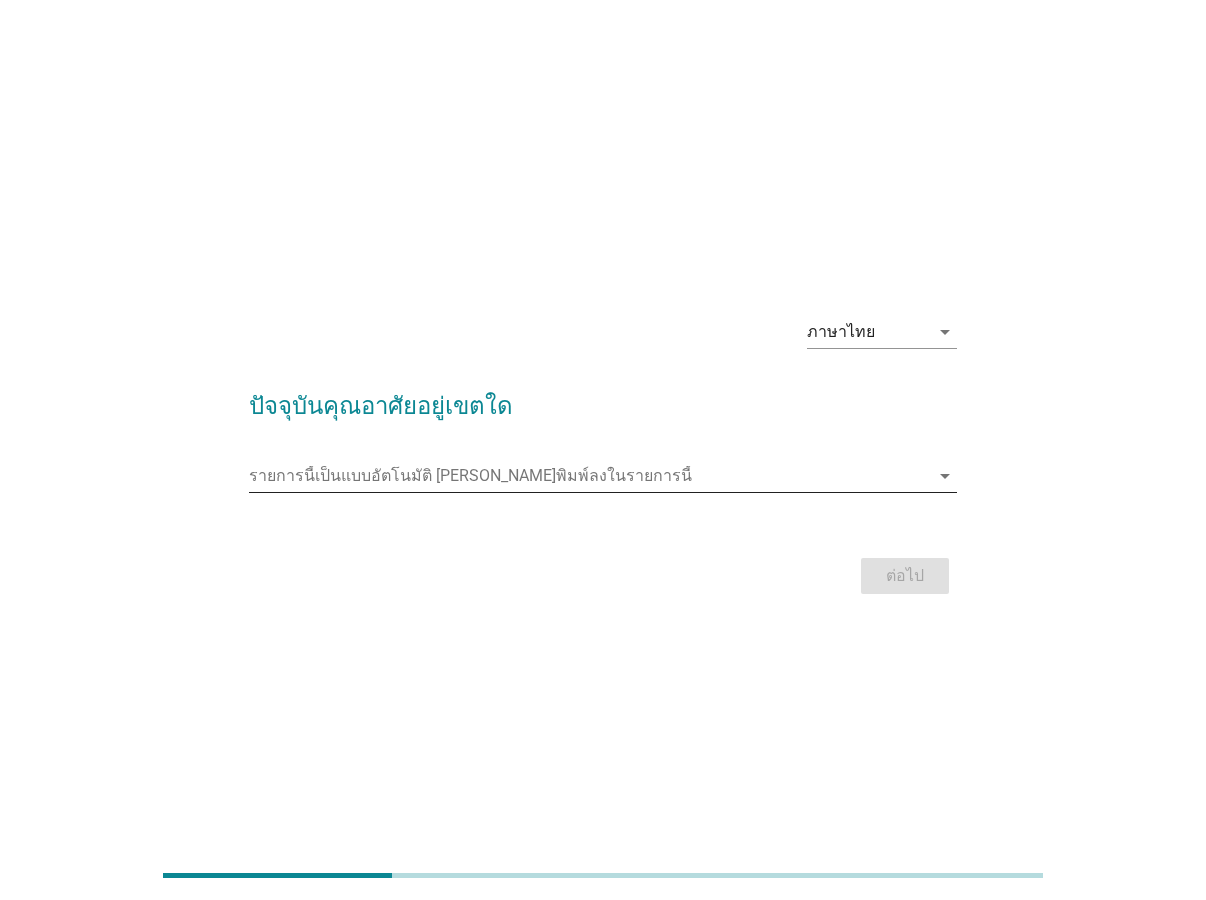 click at bounding box center [589, 476] 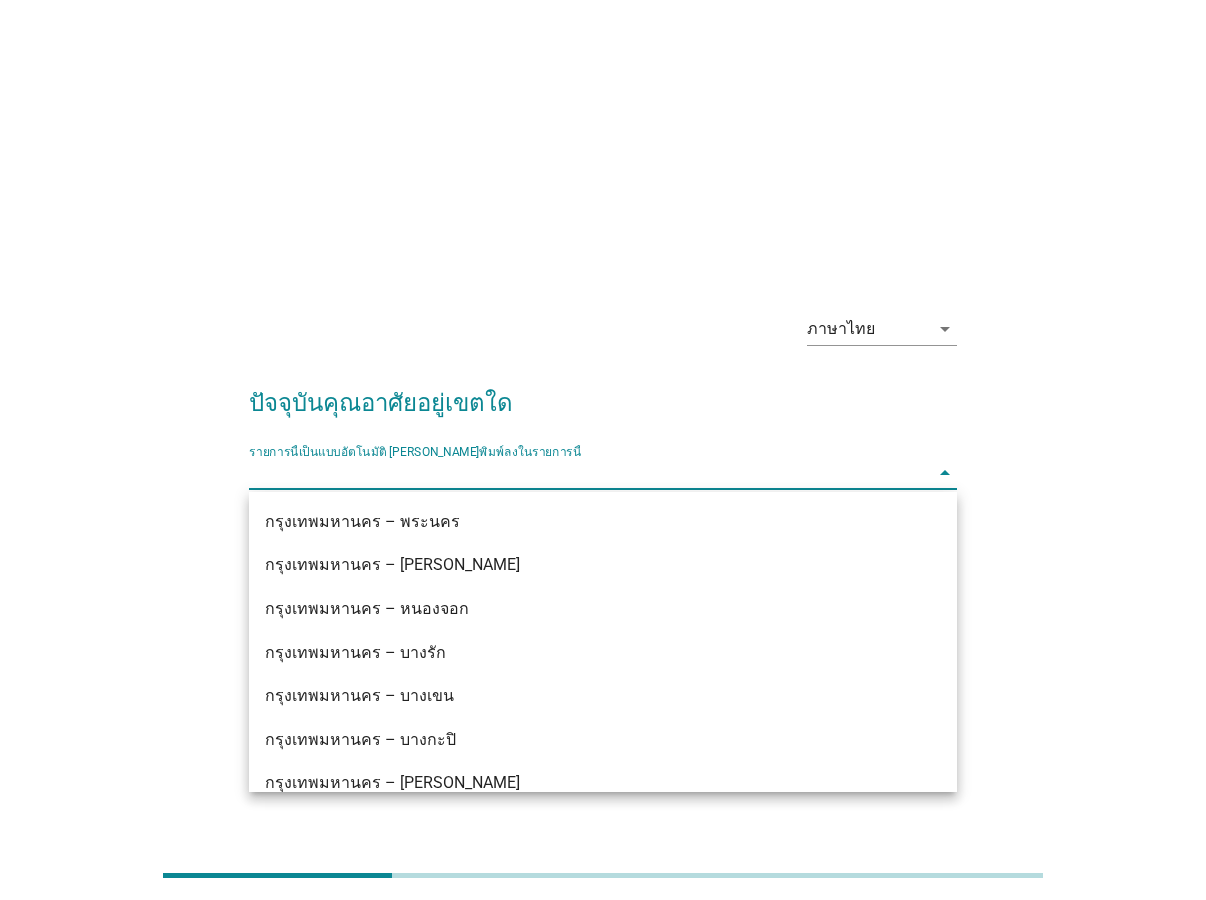 scroll, scrollTop: 588, scrollLeft: 0, axis: vertical 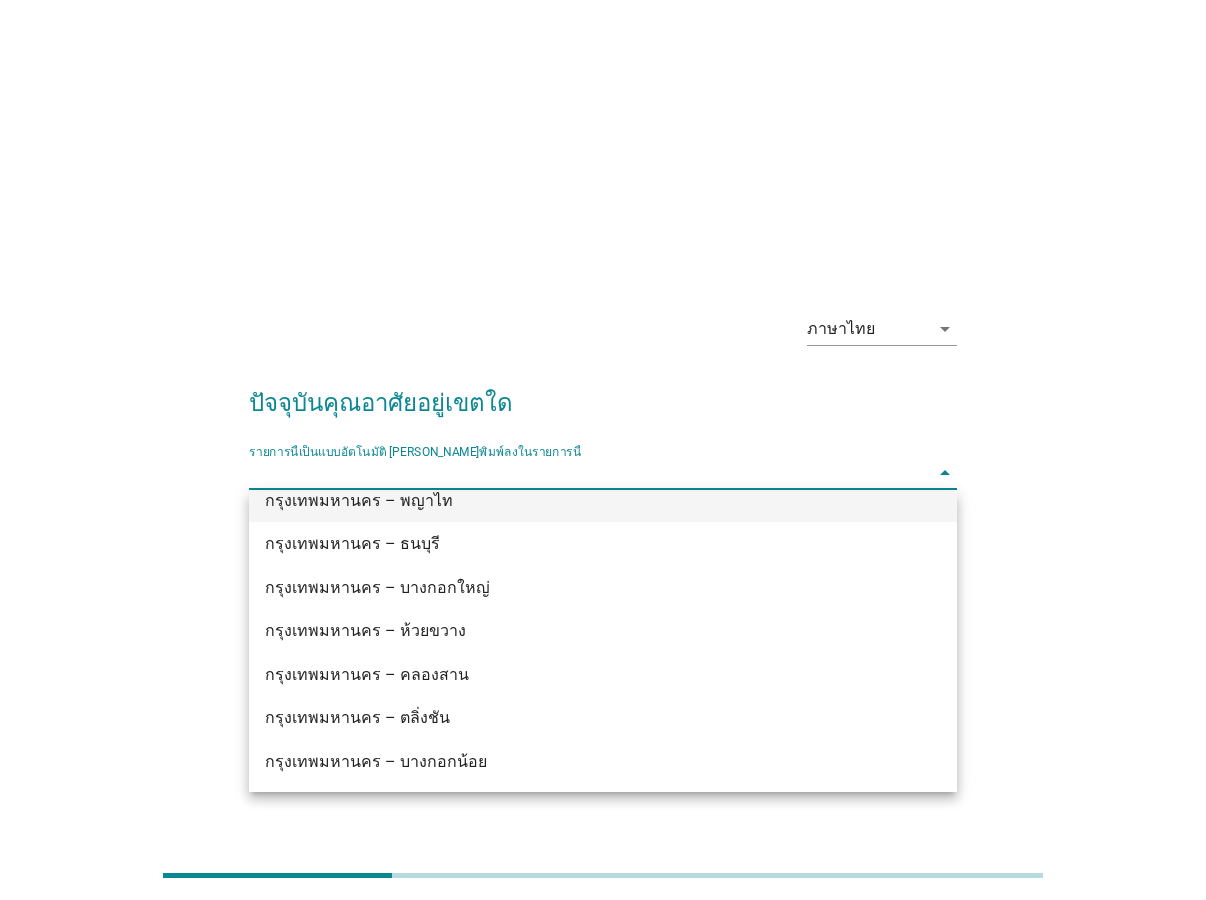 click on "กรุงเทพมหานคร – พญาไท" at bounding box center (575, 501) 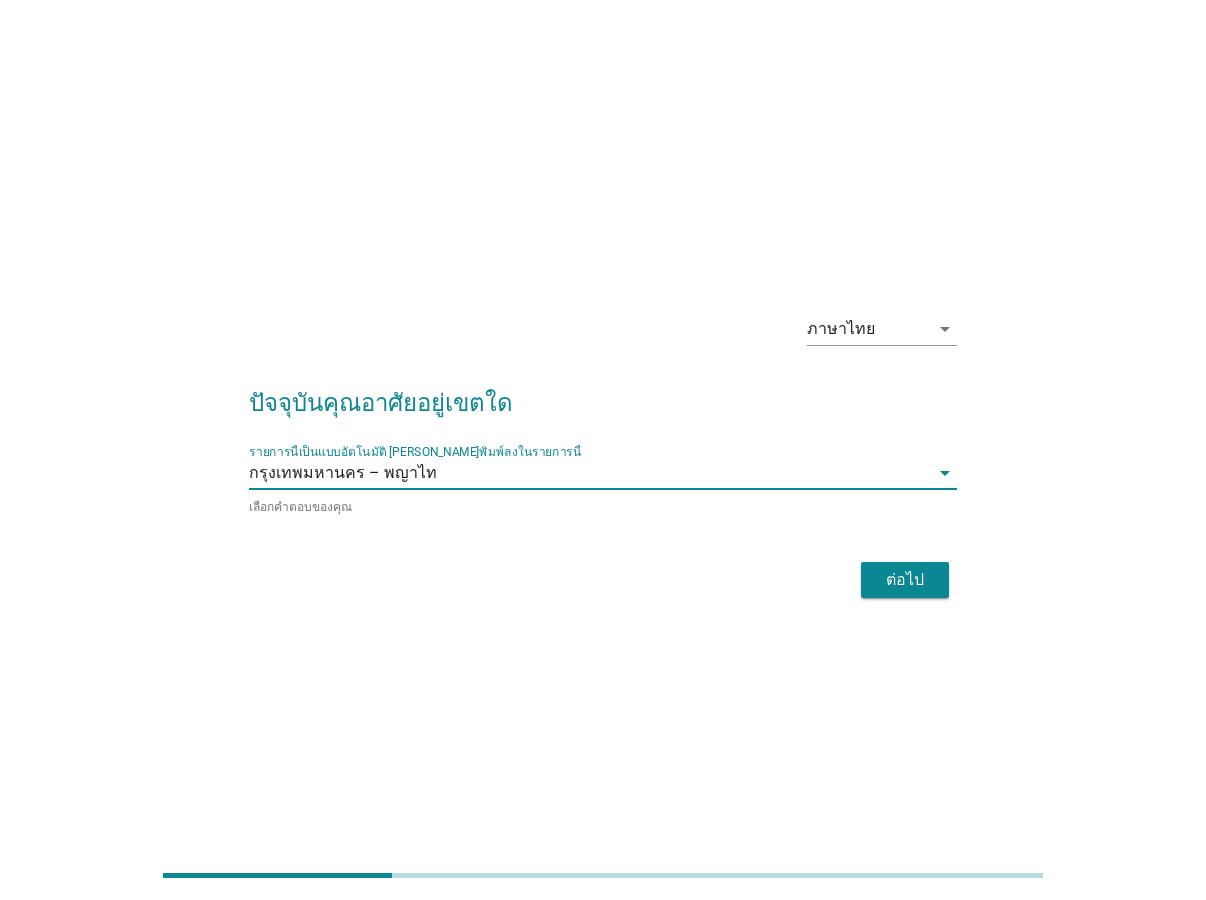 click on "ต่อไป" at bounding box center [905, 580] 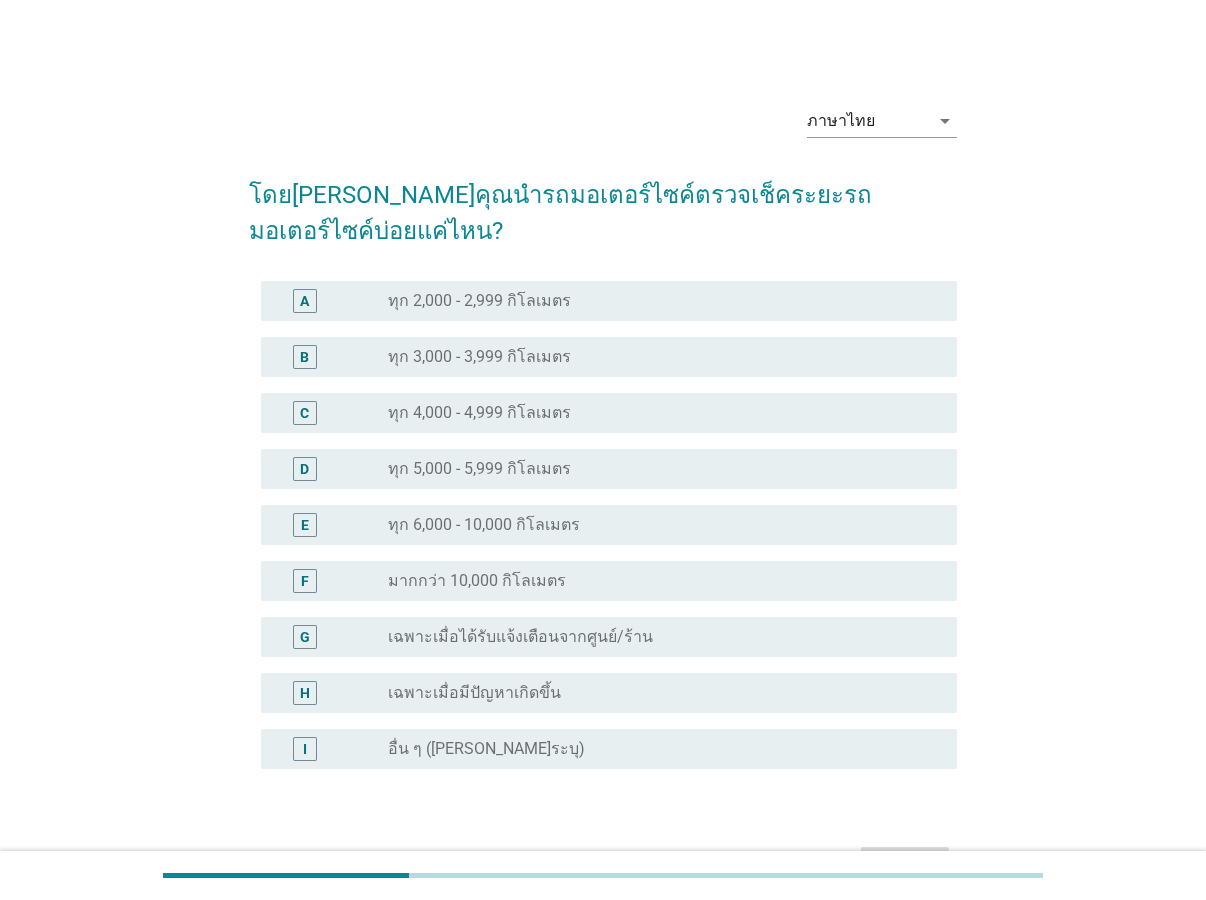 click on "เฉพาะเมื่อมีปัญหาเกิดขึ้น" at bounding box center [474, 693] 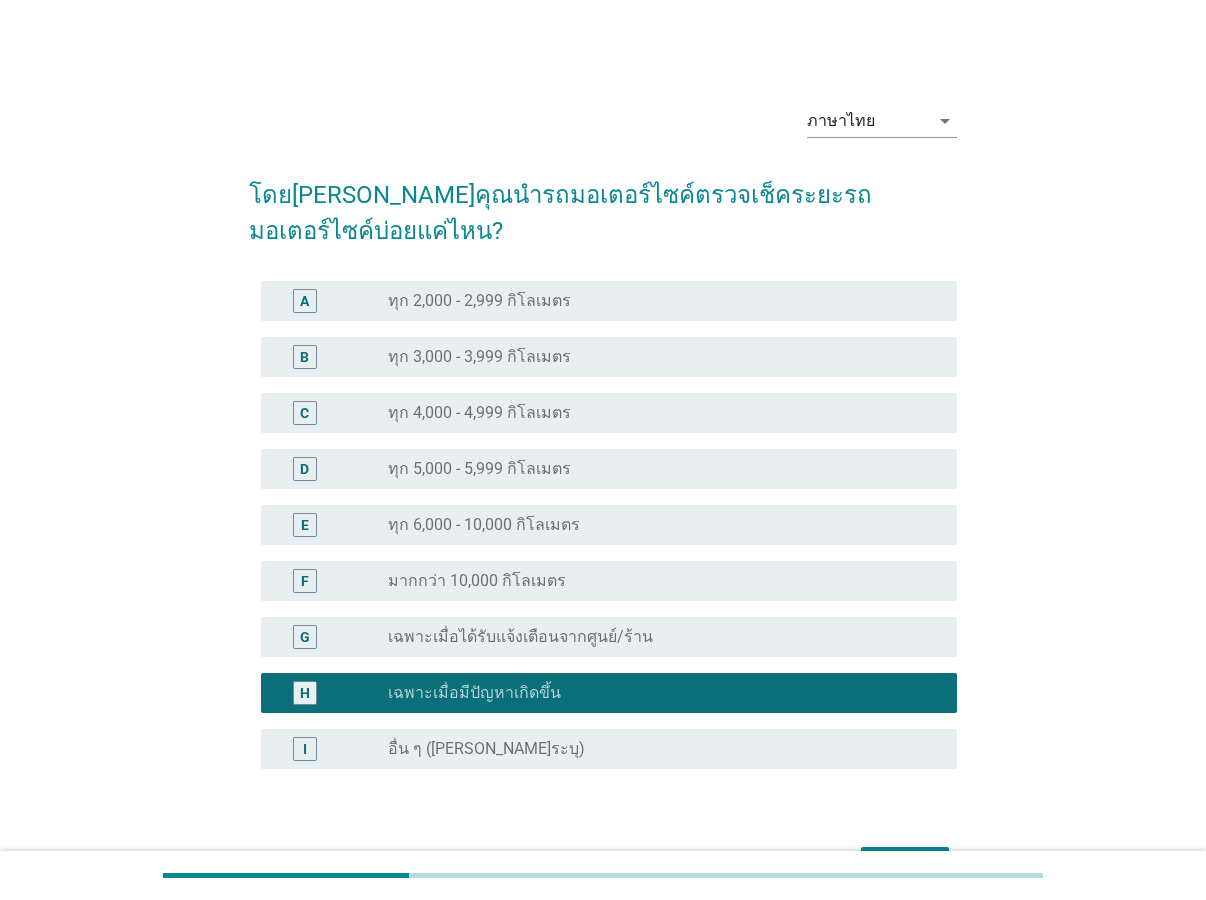 click on "ต่อไป" at bounding box center [905, 865] 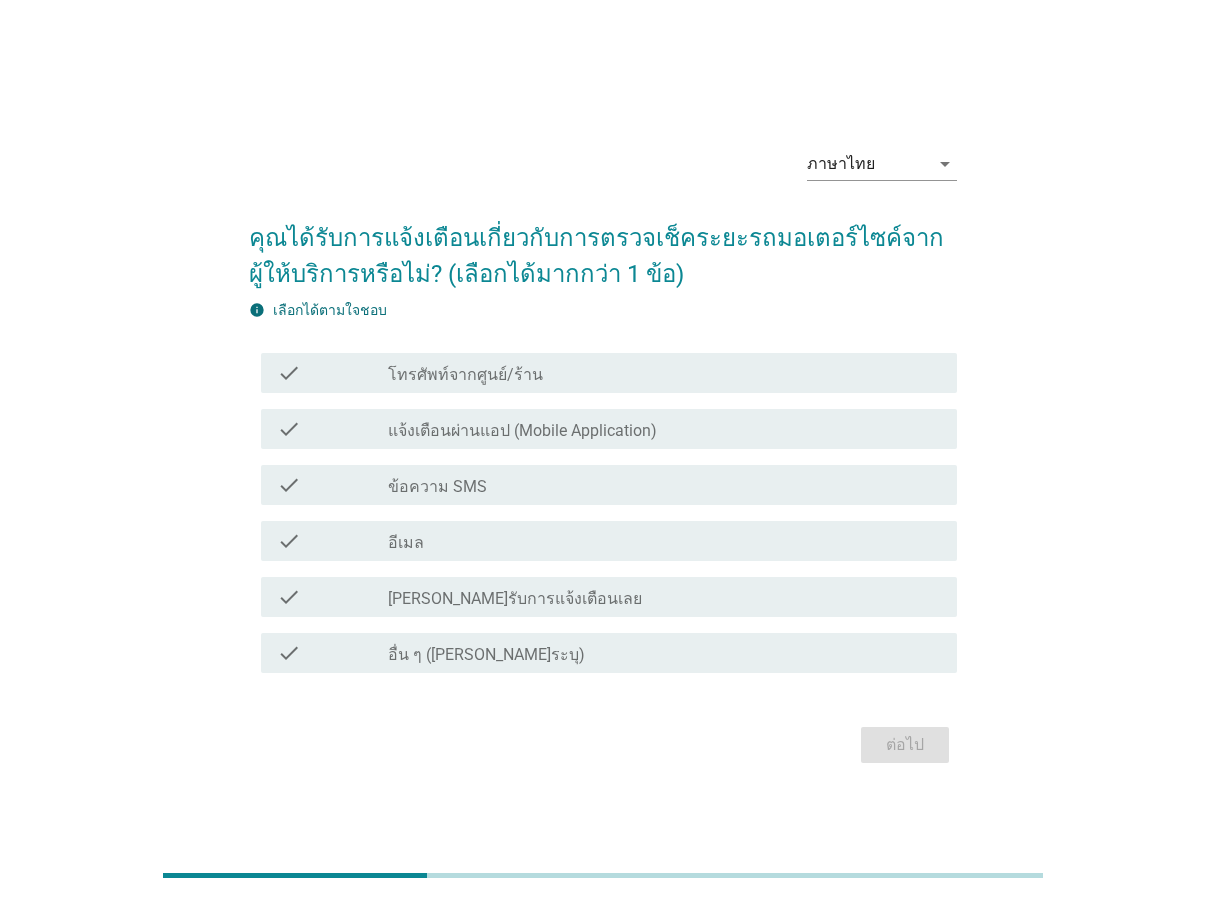 click on "[PERSON_NAME]รับการแจ้งเตือนเลย" at bounding box center [515, 599] 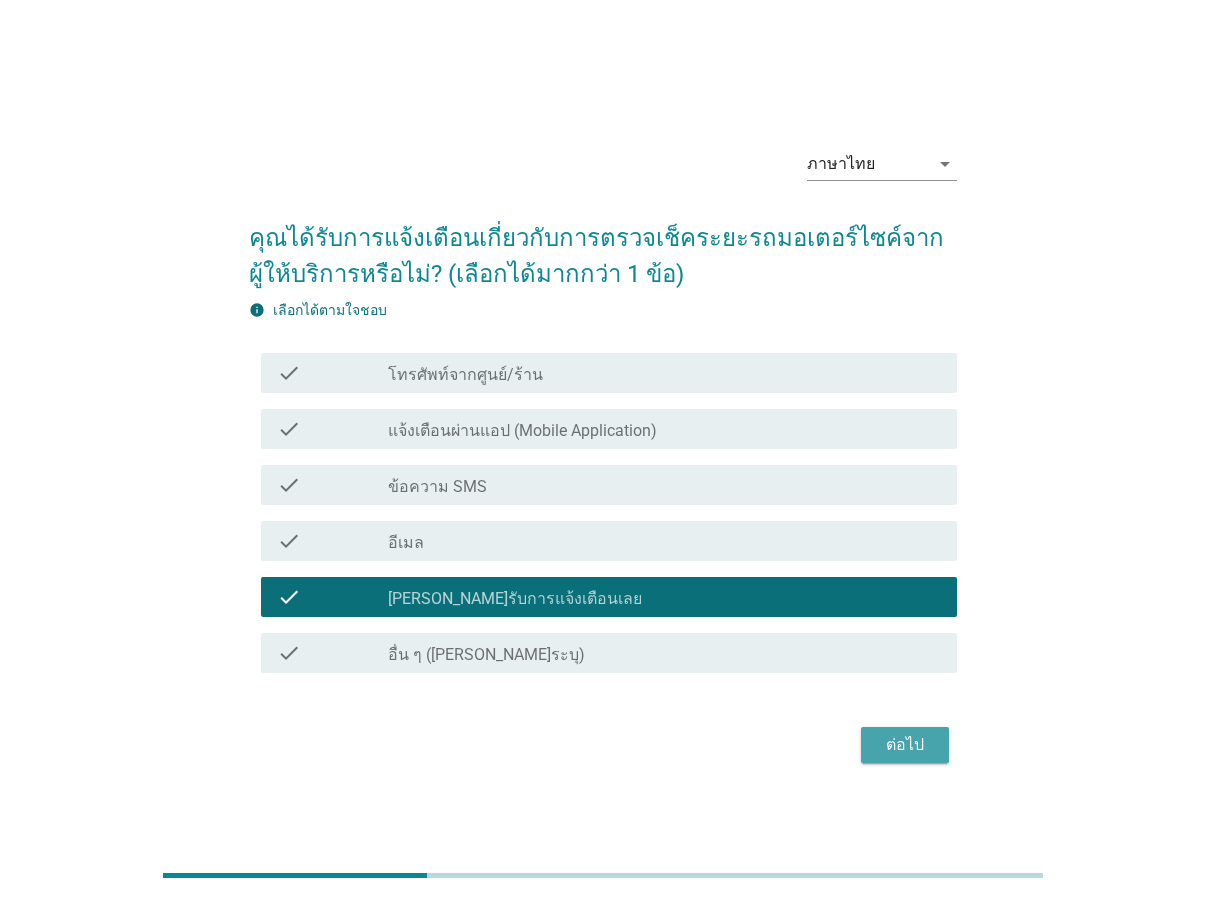 click on "ต่อไป" at bounding box center (905, 745) 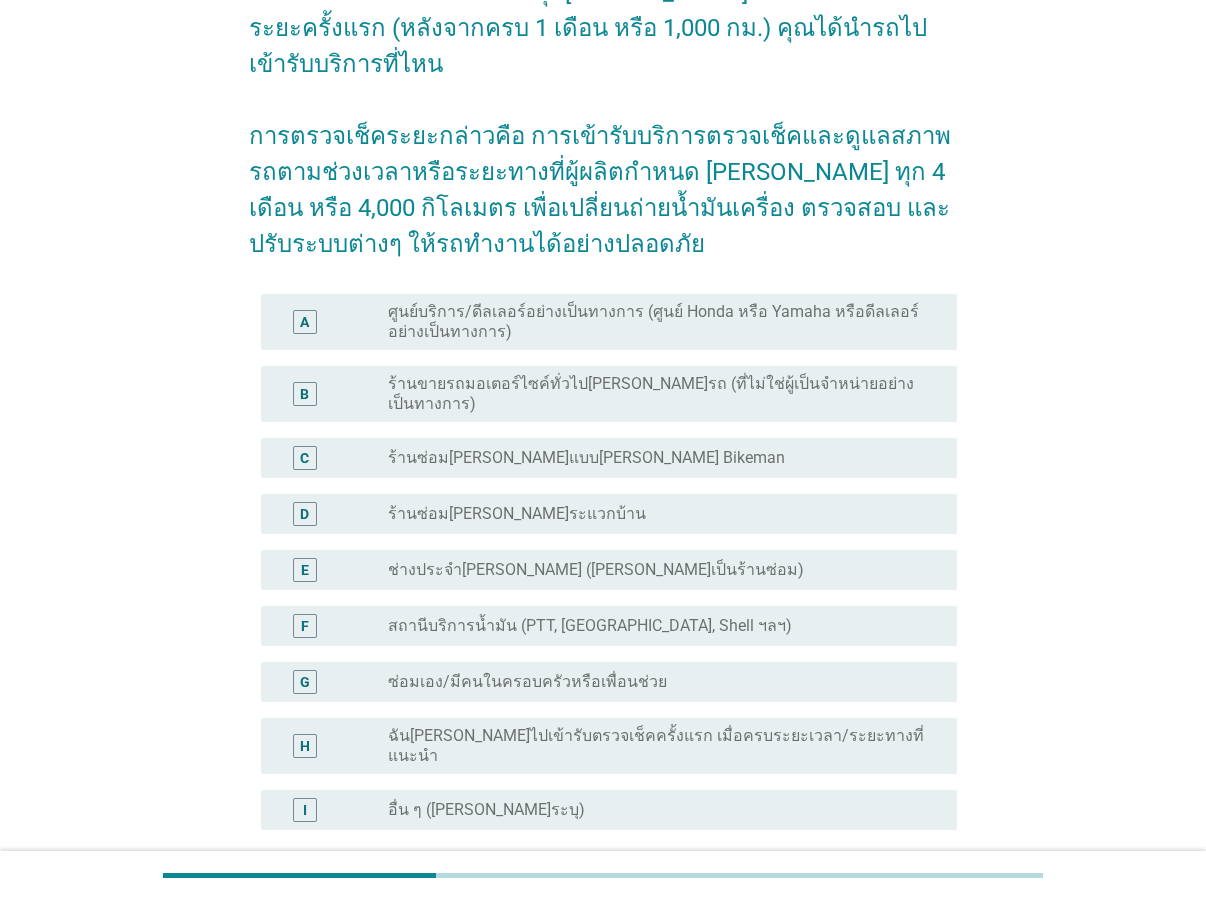 scroll, scrollTop: 204, scrollLeft: 0, axis: vertical 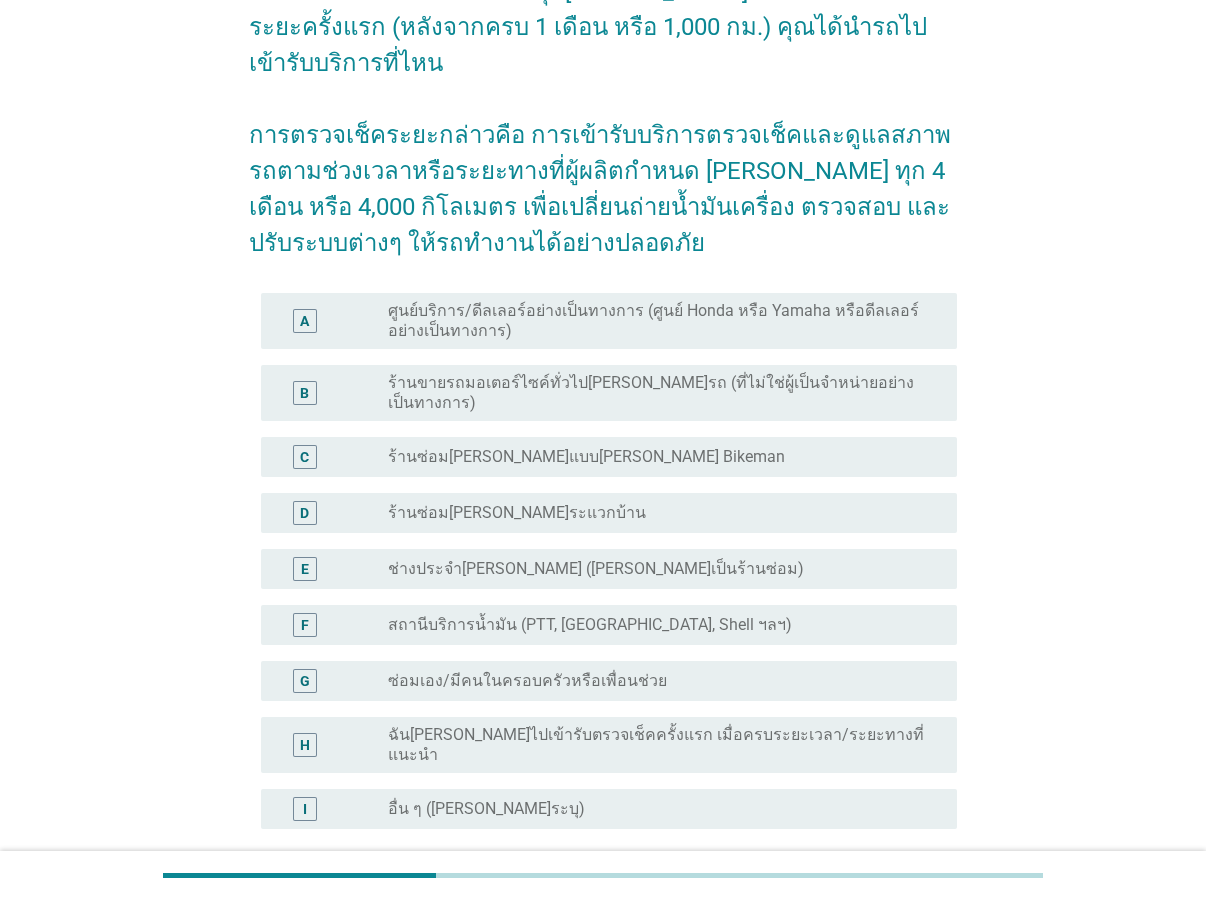 click on "ศูนย์บริการ/ดีลเลอร์อย่างเป็นทางการ (ศูนย์ Honda หรือ Yamaha หรือดีลเลอร์อย่างเป็นทางการ)" at bounding box center (656, 321) 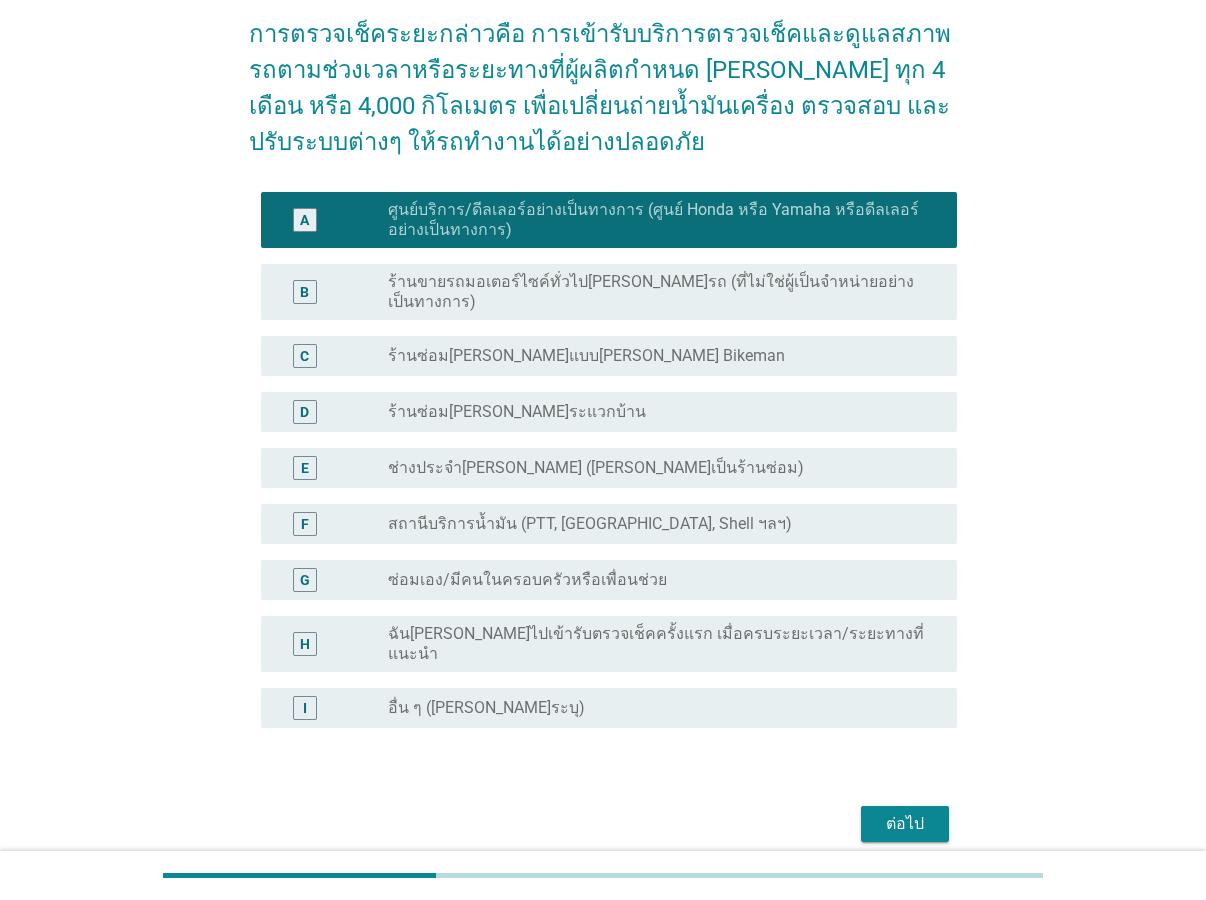 scroll, scrollTop: 322, scrollLeft: 0, axis: vertical 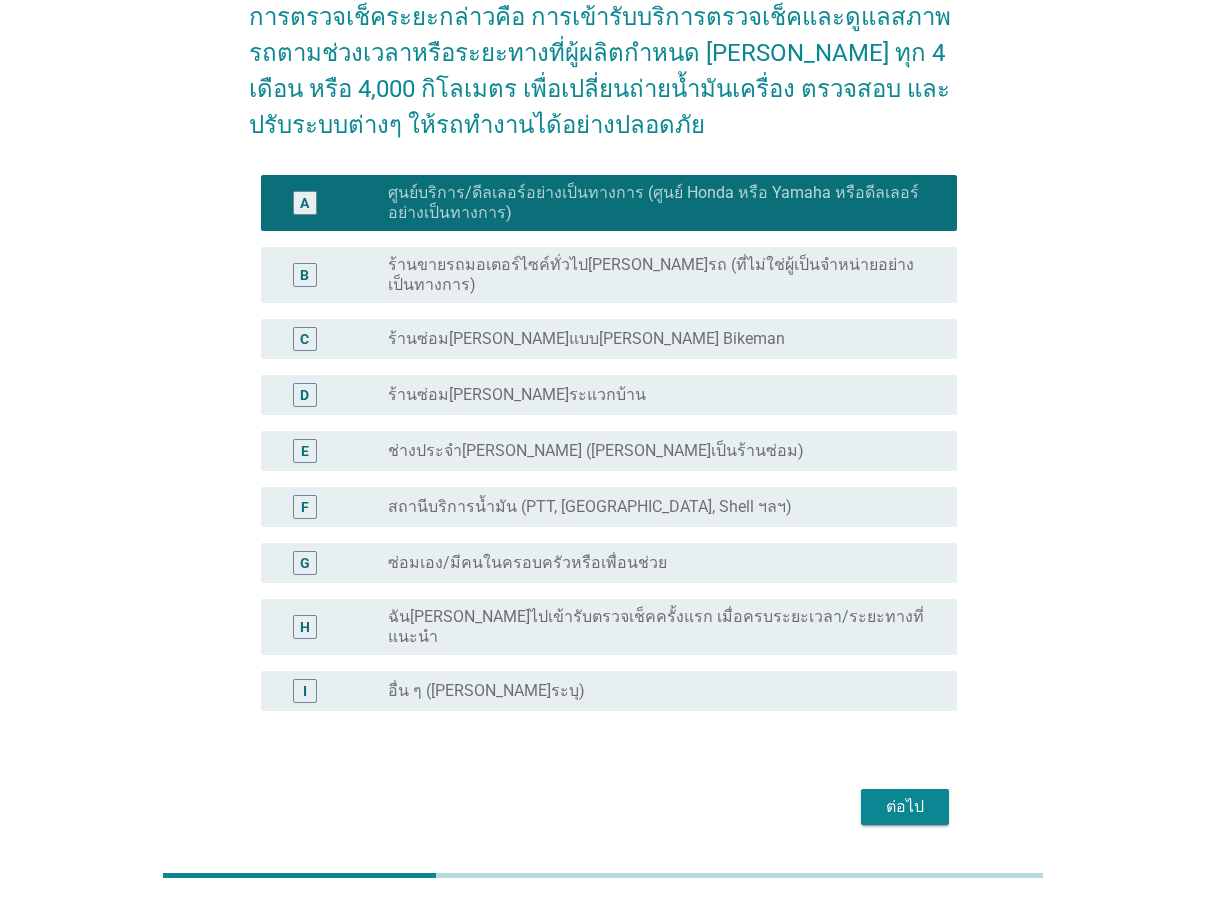 click on "ต่อไป" at bounding box center [905, 807] 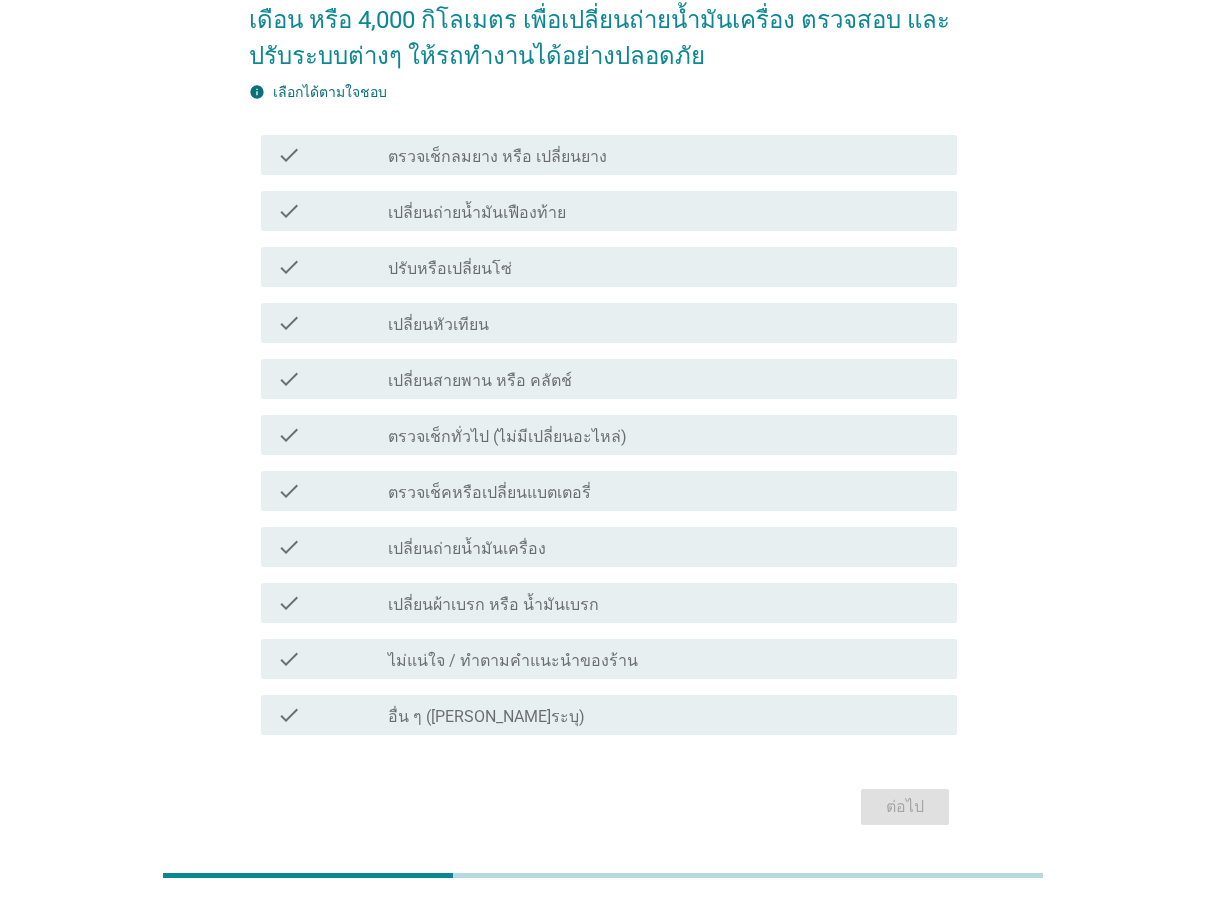 scroll, scrollTop: 306, scrollLeft: 0, axis: vertical 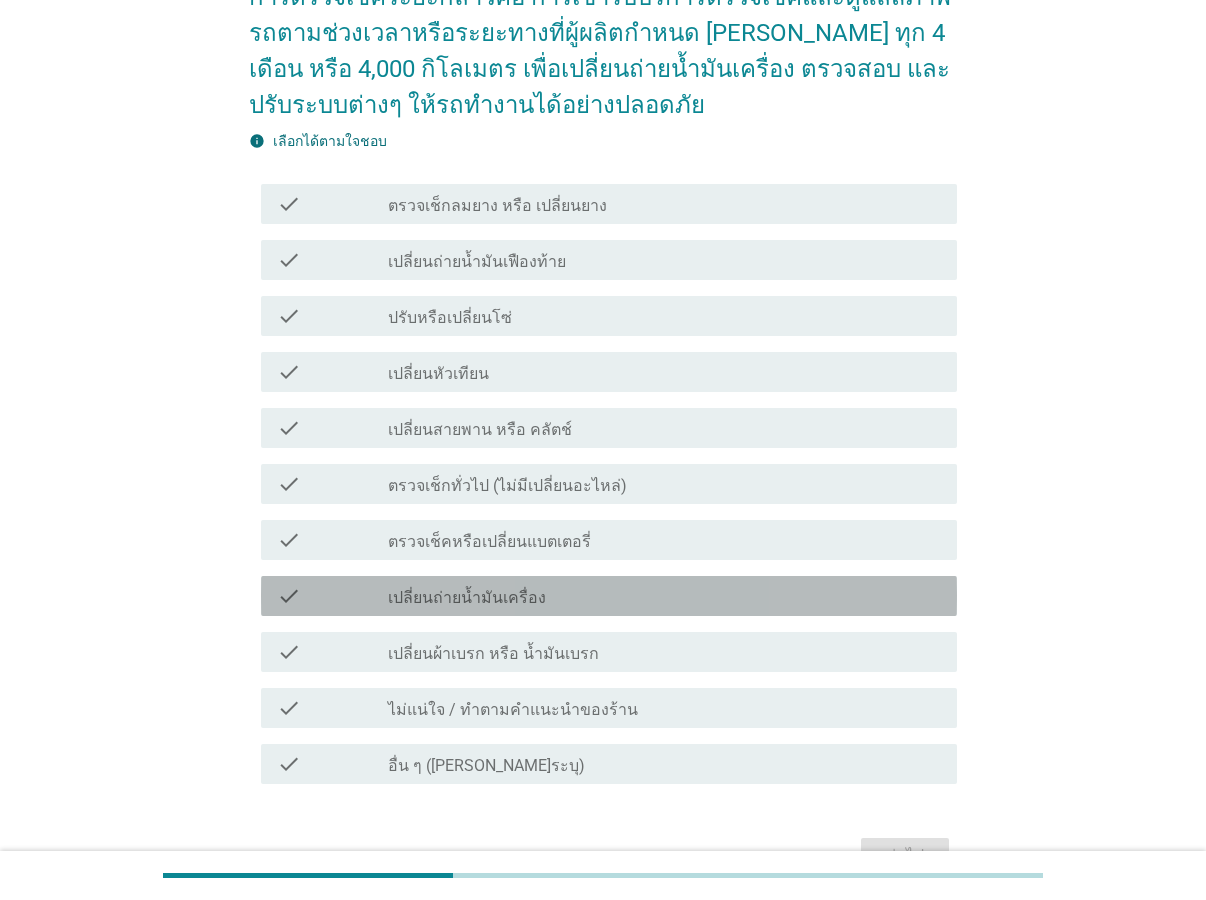 click on "เปลี่ยนถ่ายน้ำมันเครื่อง" at bounding box center (467, 598) 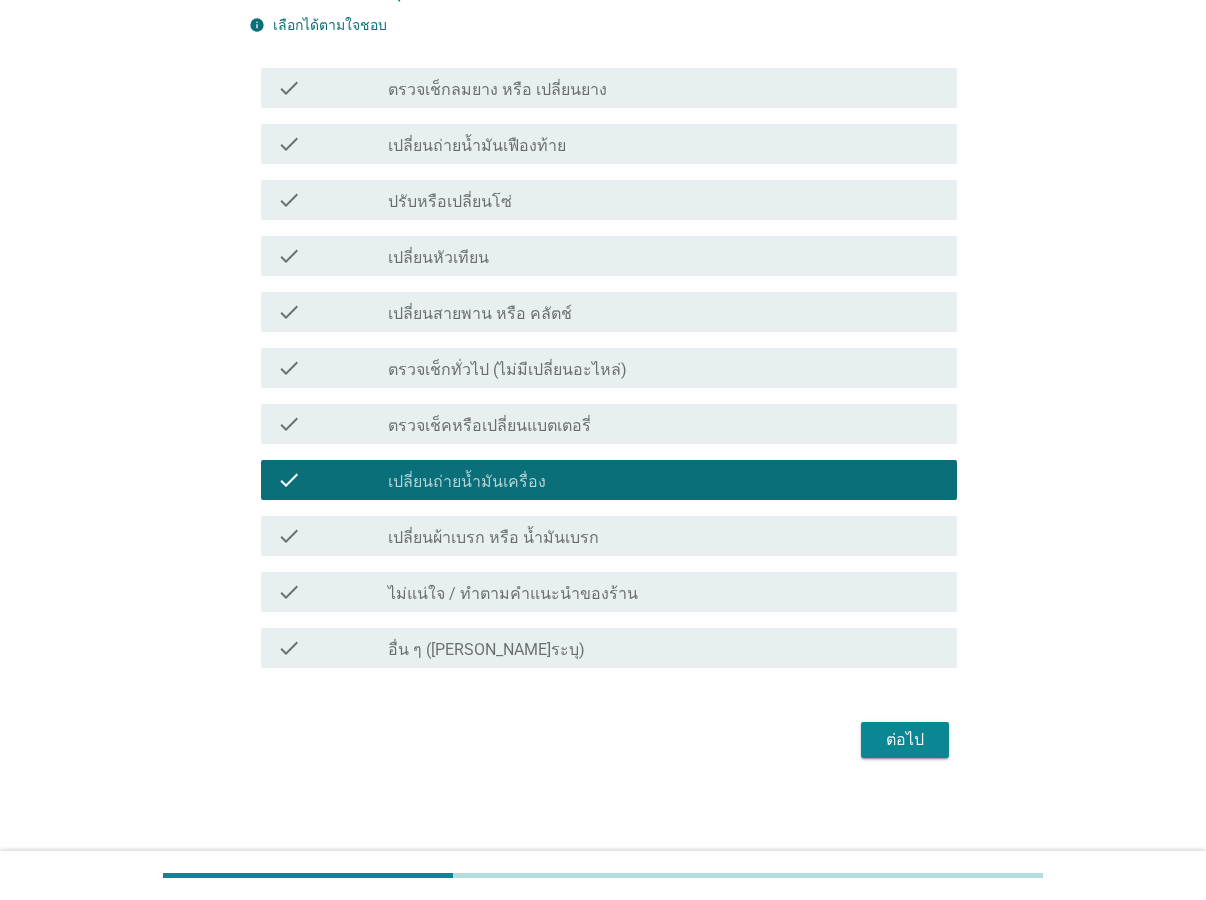 scroll, scrollTop: 423, scrollLeft: 0, axis: vertical 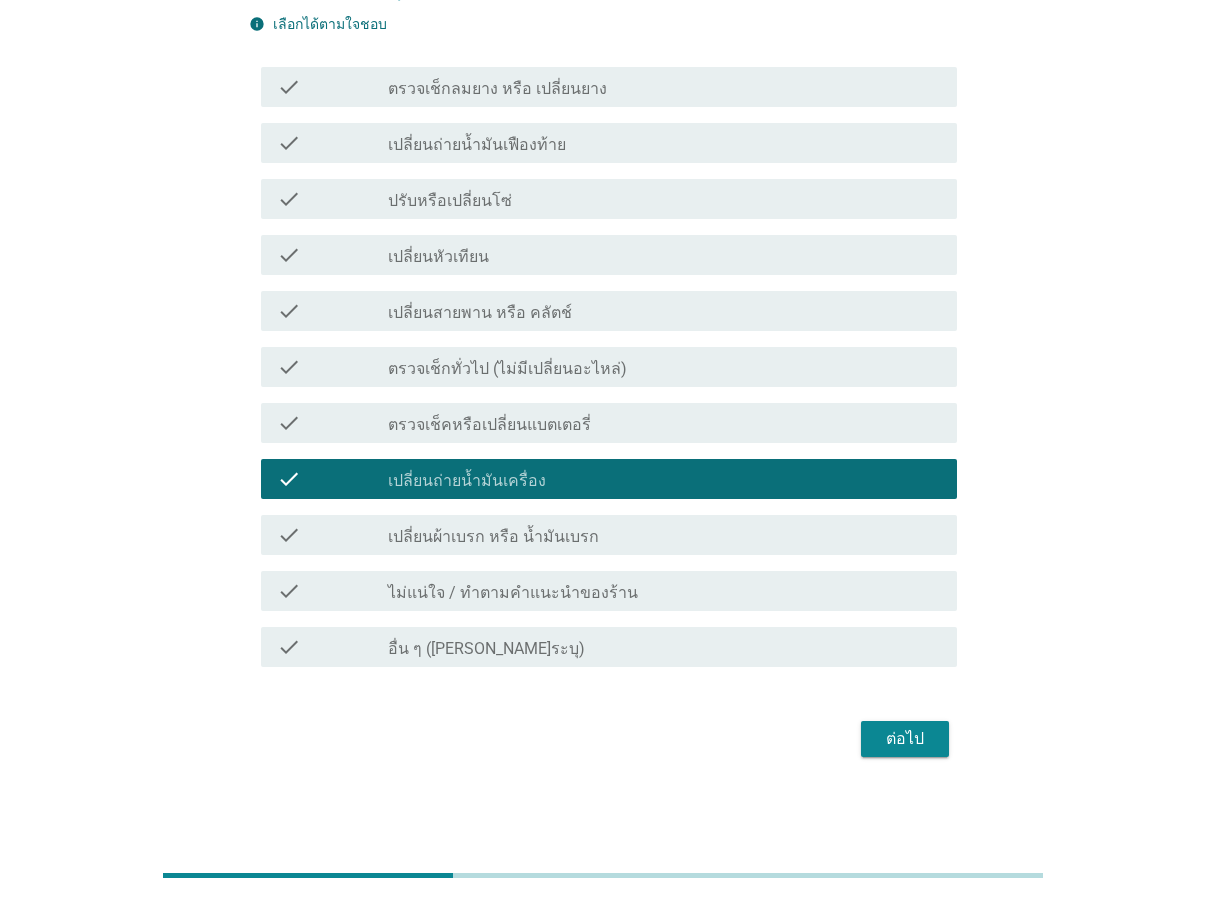 click on "ต่อไป" at bounding box center (905, 739) 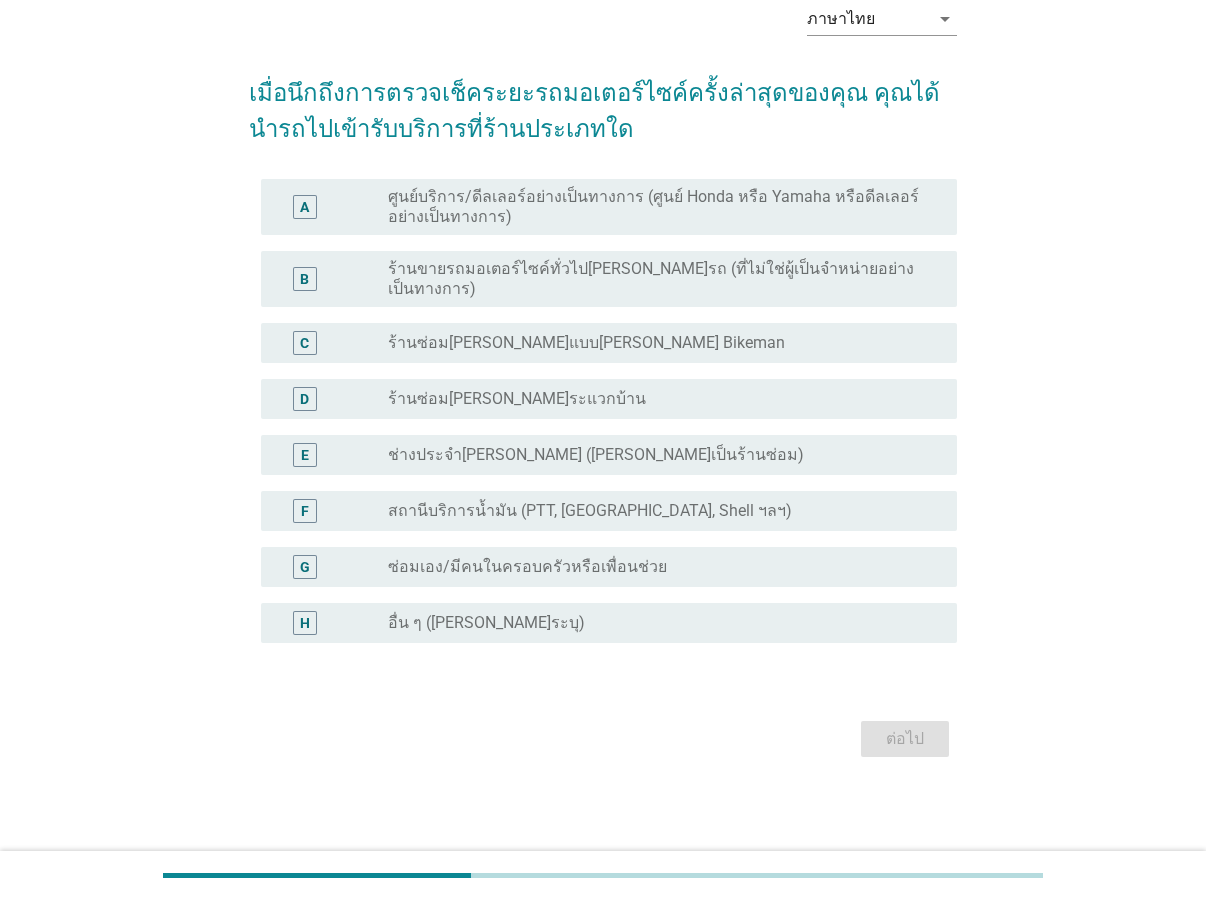 scroll, scrollTop: 0, scrollLeft: 0, axis: both 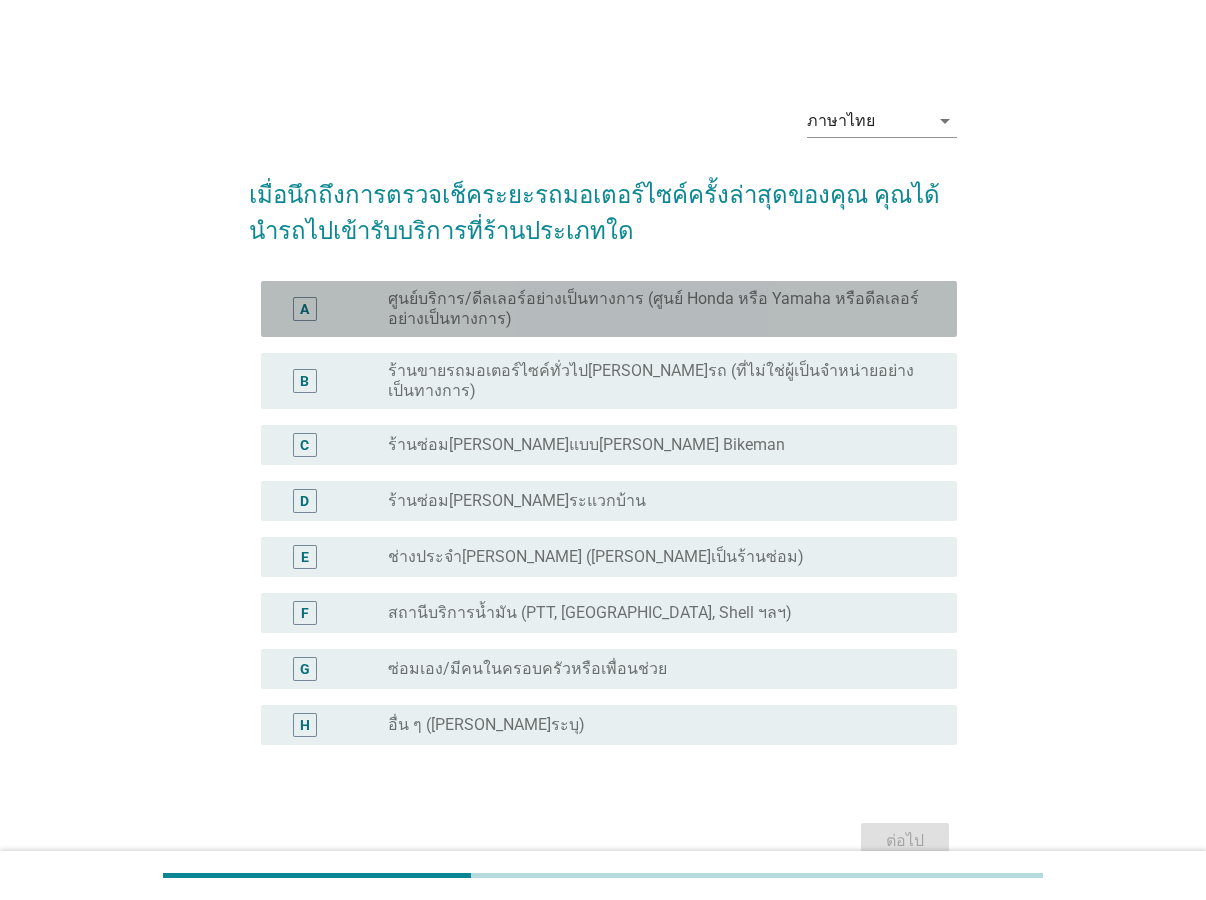 click on "ศูนย์บริการ/ดีลเลอร์อย่างเป็นทางการ (ศูนย์ Honda หรือ Yamaha หรือดีลเลอร์อย่างเป็นทางการ)" at bounding box center (656, 309) 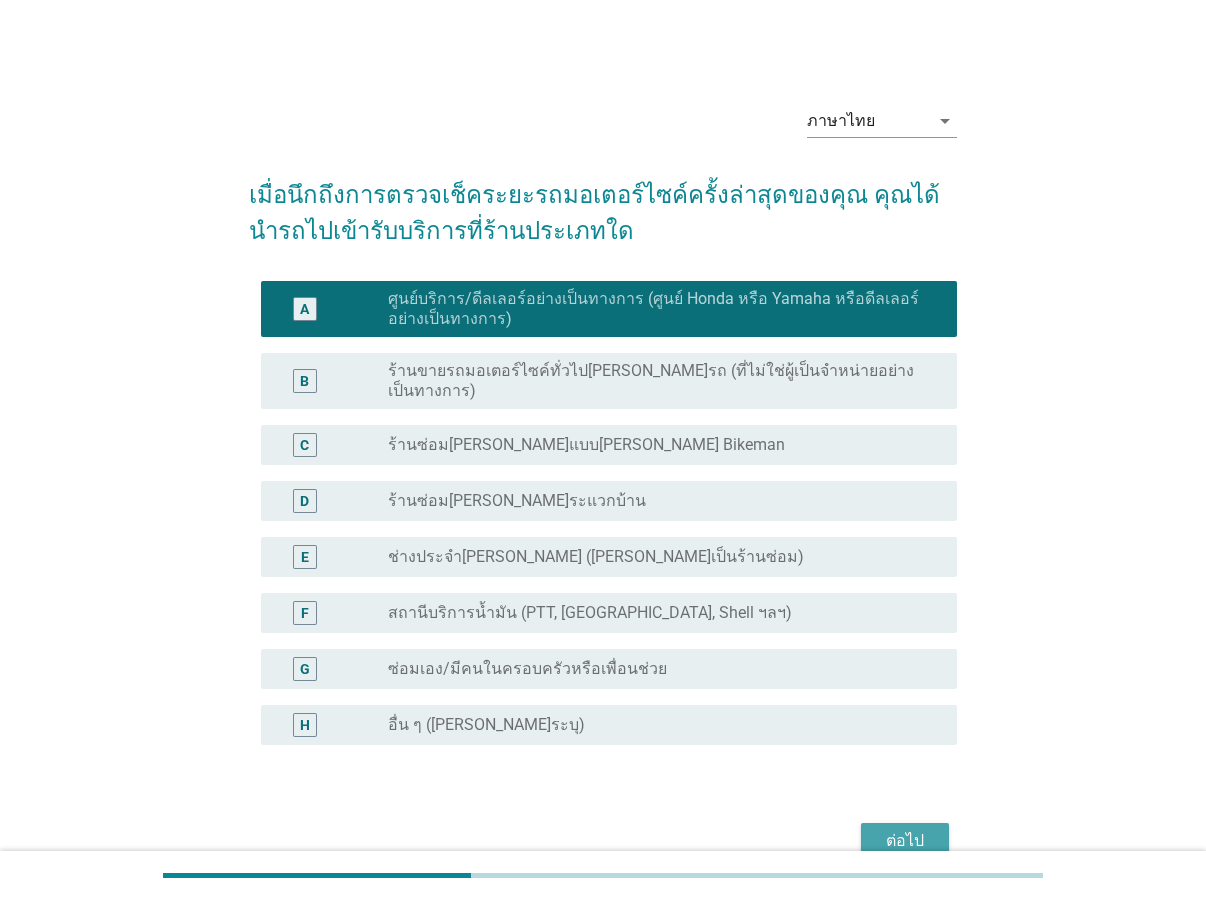 click on "ต่อไป" at bounding box center (905, 841) 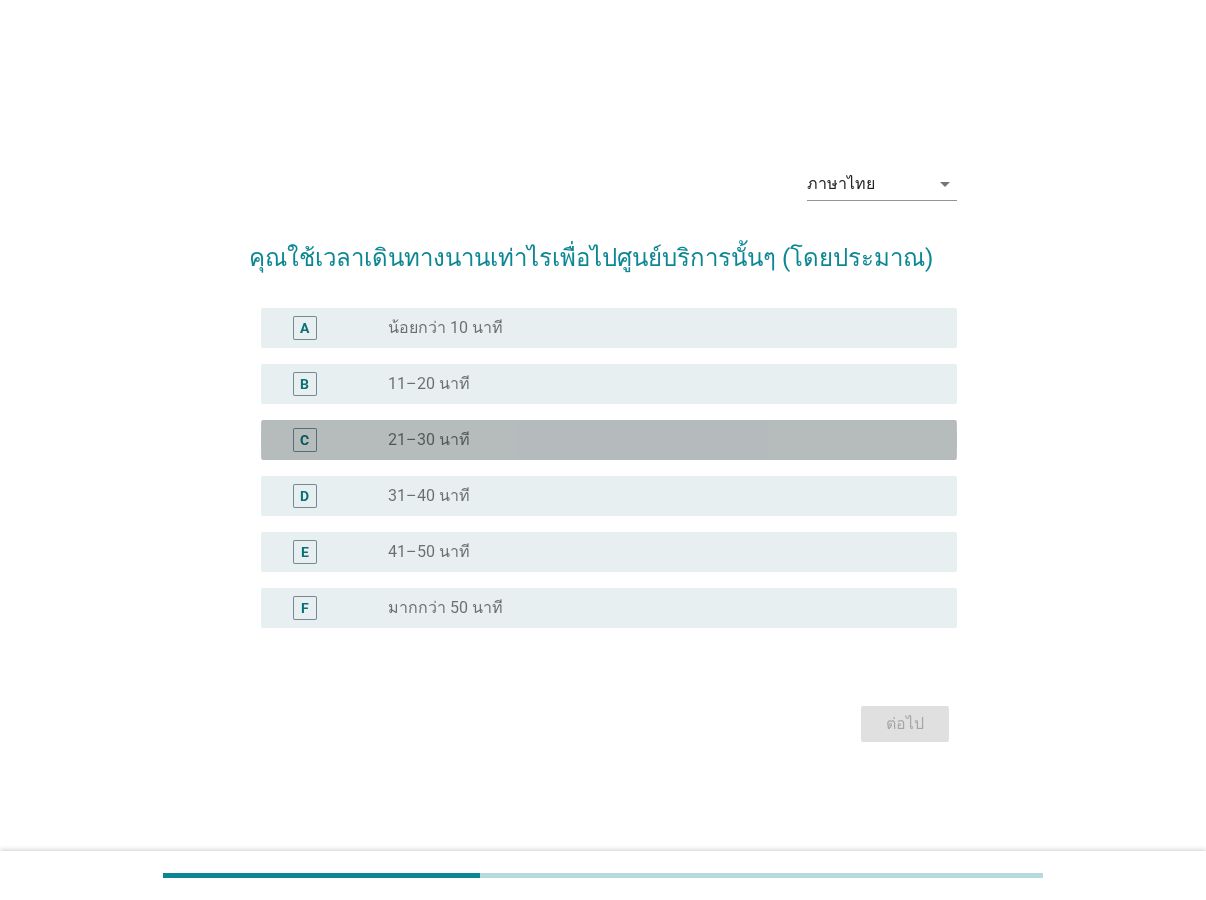 click on "21–30 นาที" at bounding box center [429, 440] 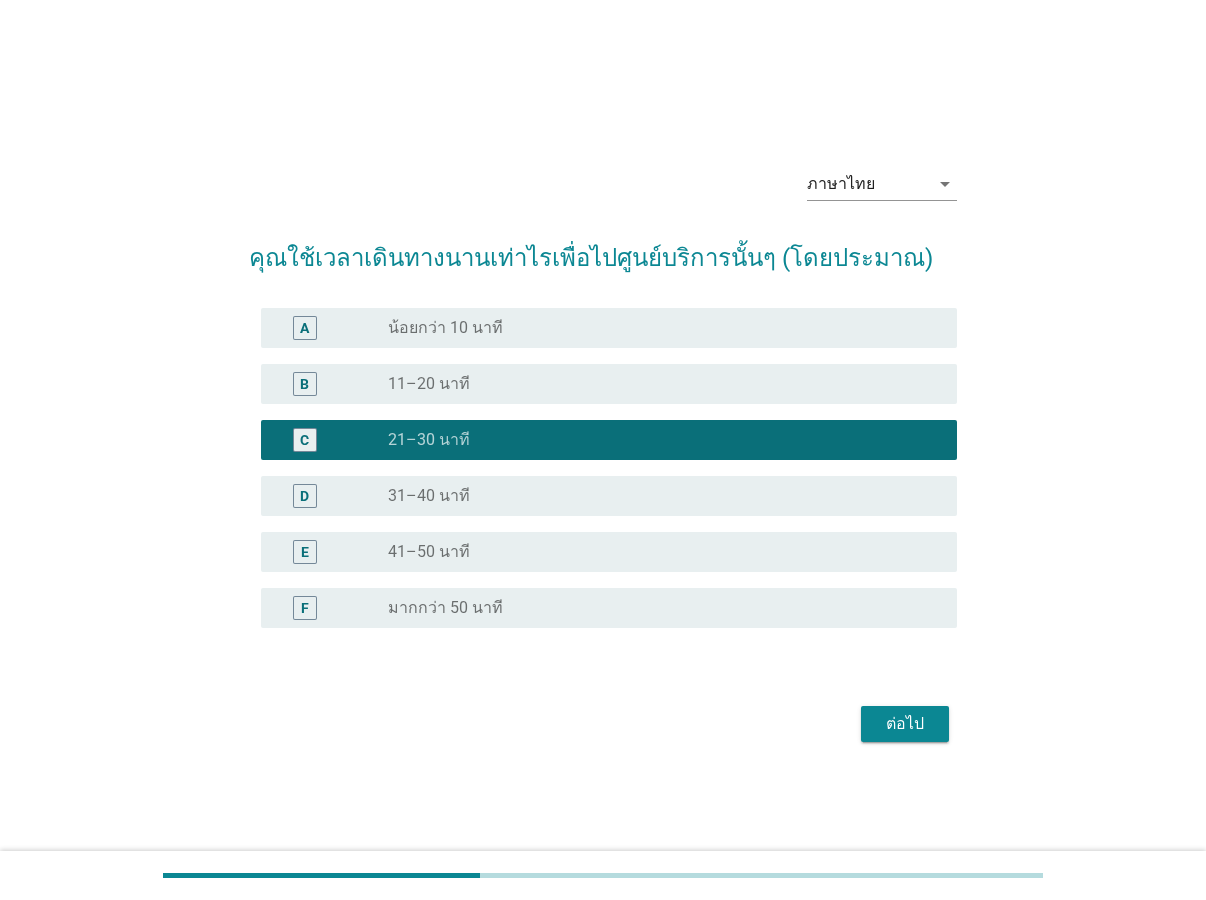 click on "ต่อไป" at bounding box center [905, 724] 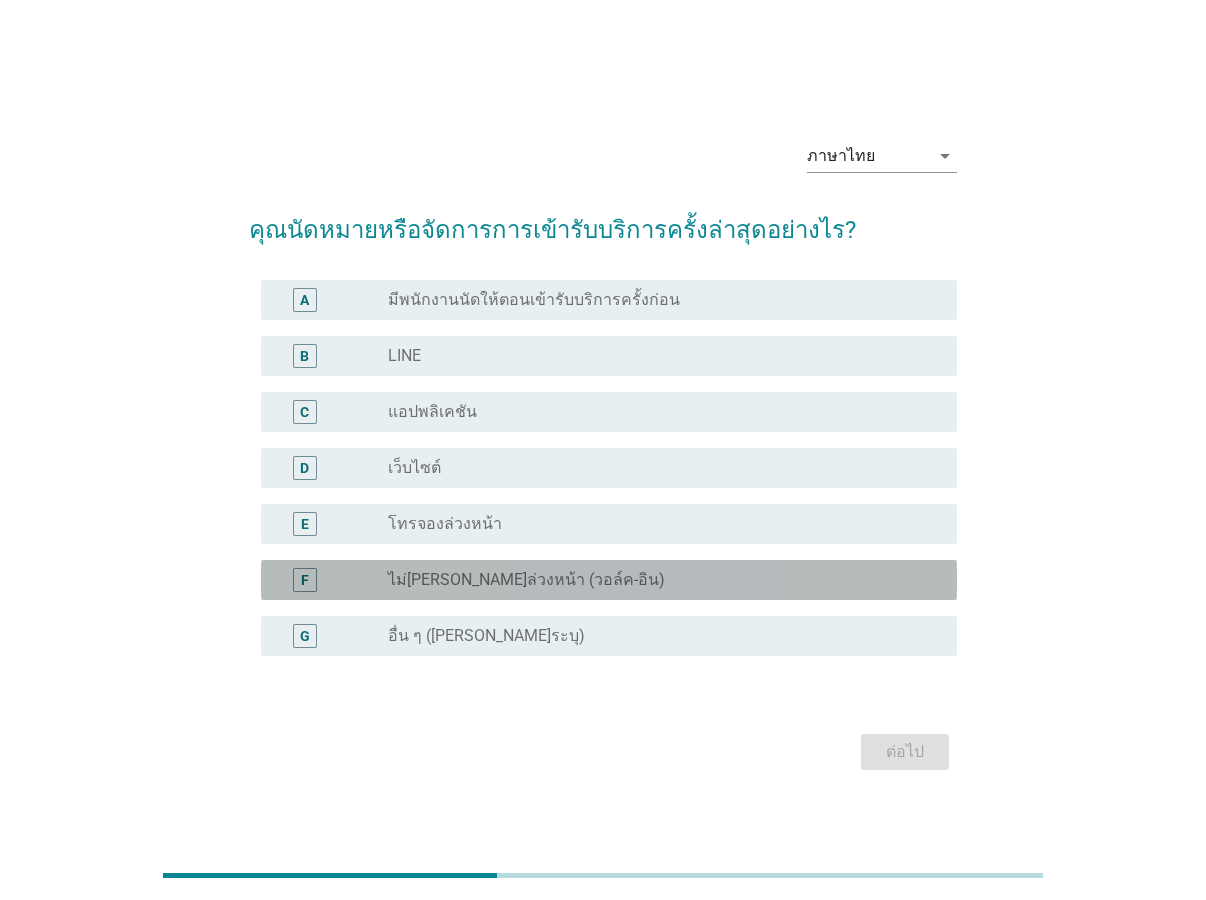 click on "ไม่[PERSON_NAME]ล่วงหน้า (วอล์ค-อิน)" at bounding box center (526, 580) 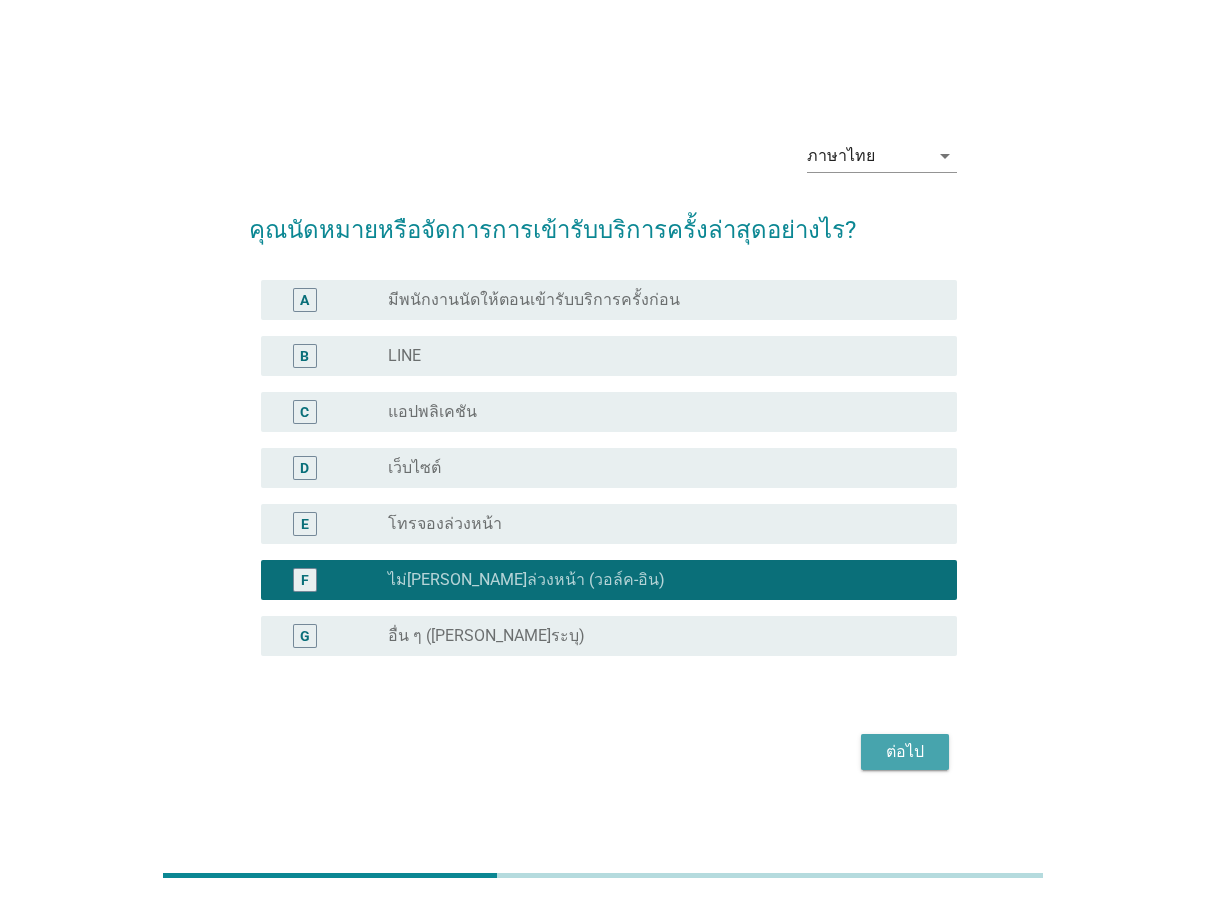click on "ต่อไป" at bounding box center [905, 752] 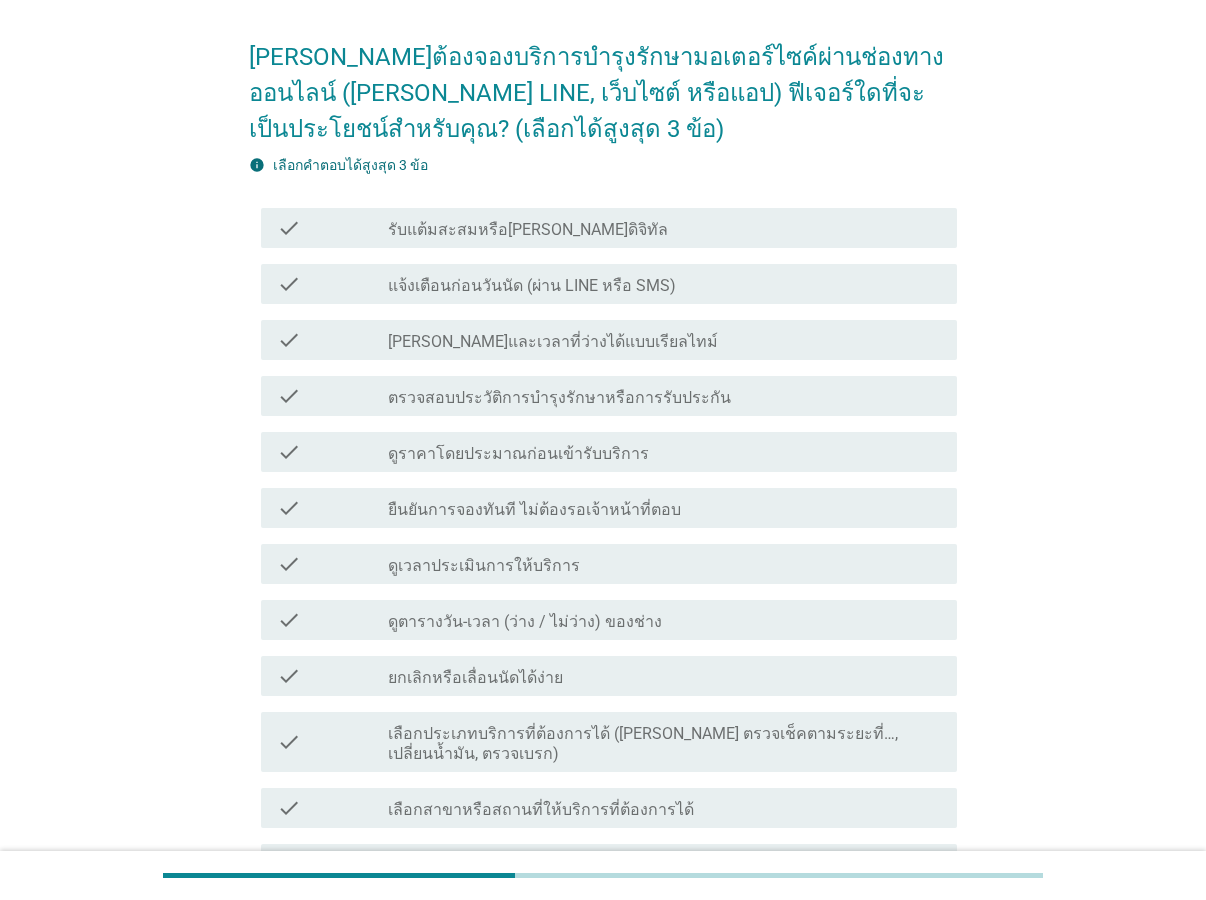 scroll, scrollTop: 204, scrollLeft: 0, axis: vertical 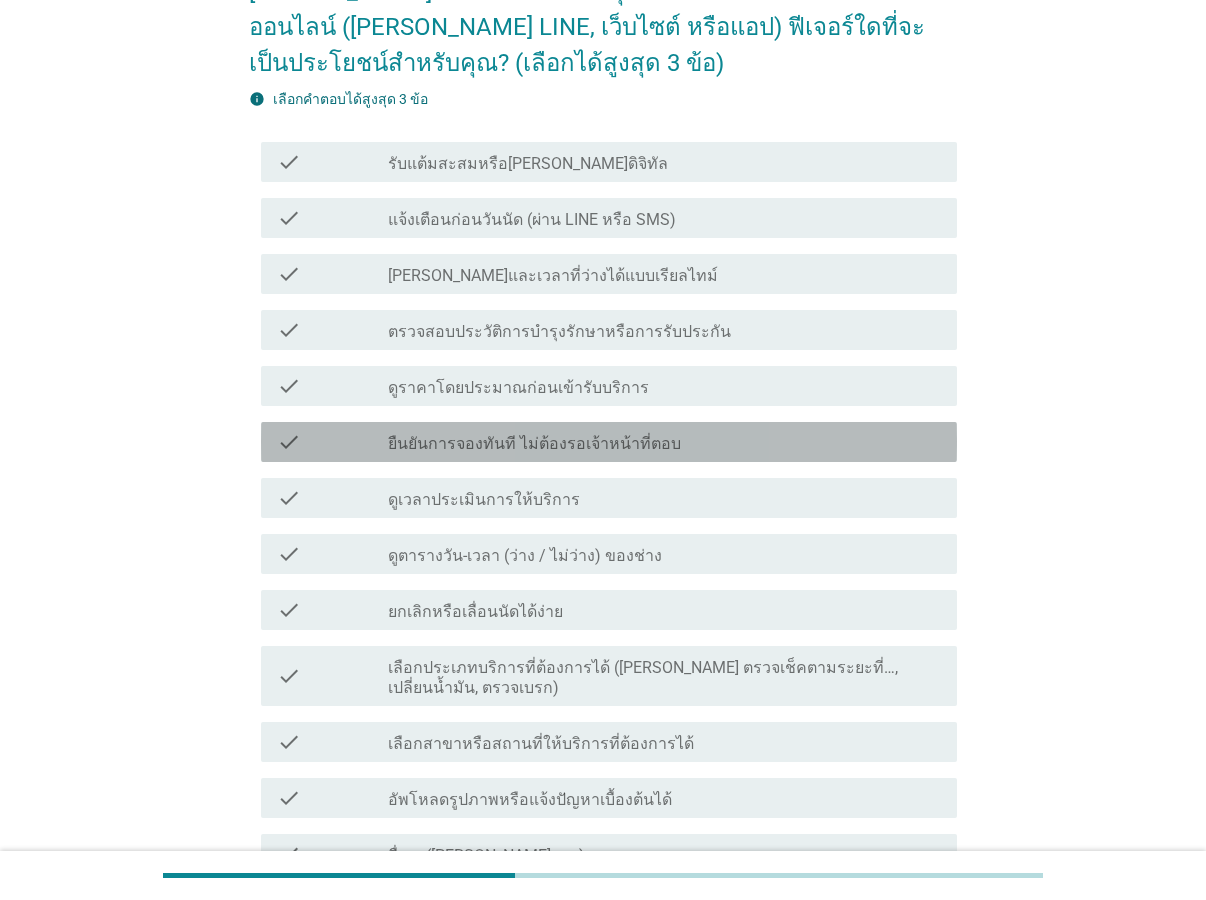 click on "ยืนยันการจองทันที ไม่ต้องรอเจ้าหน้าที่ตอบ" at bounding box center [534, 444] 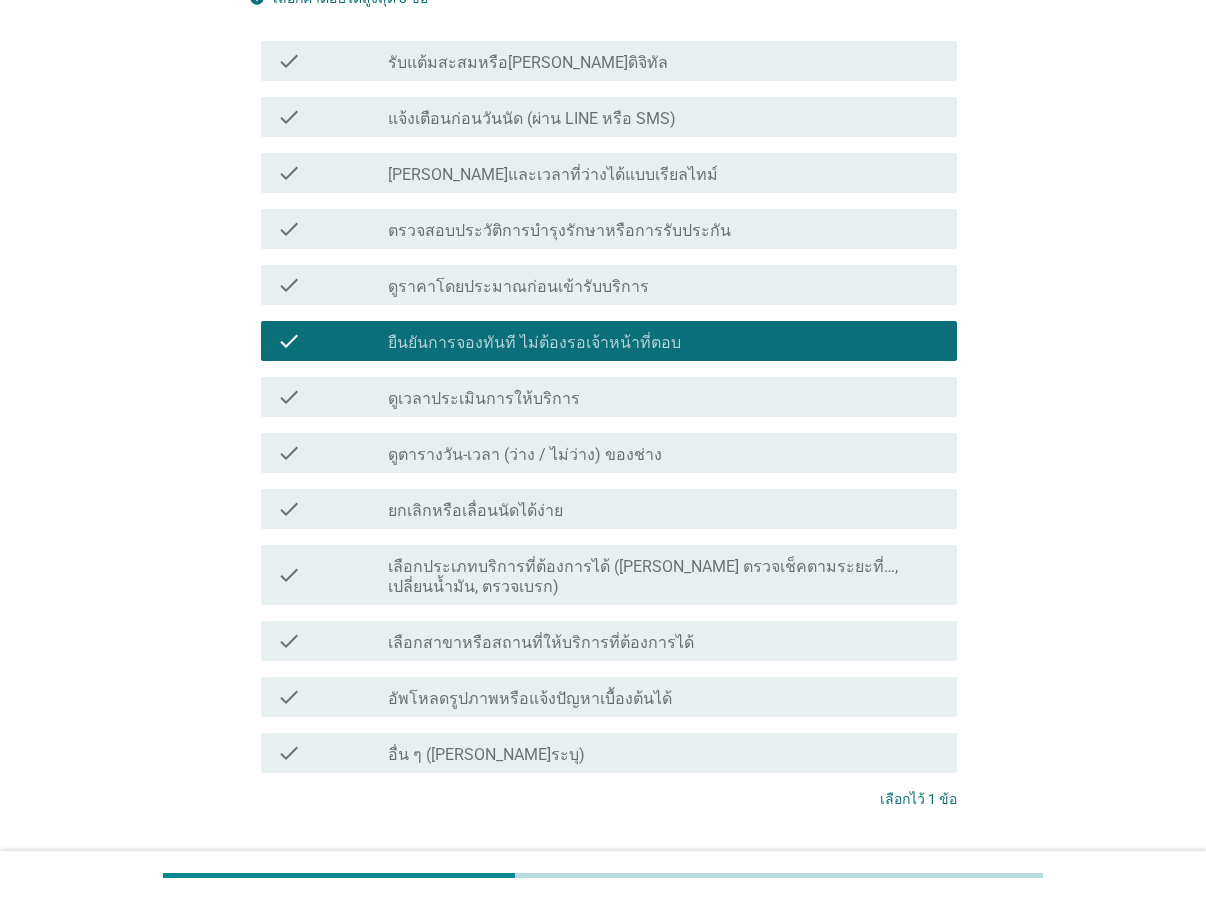 scroll, scrollTop: 306, scrollLeft: 0, axis: vertical 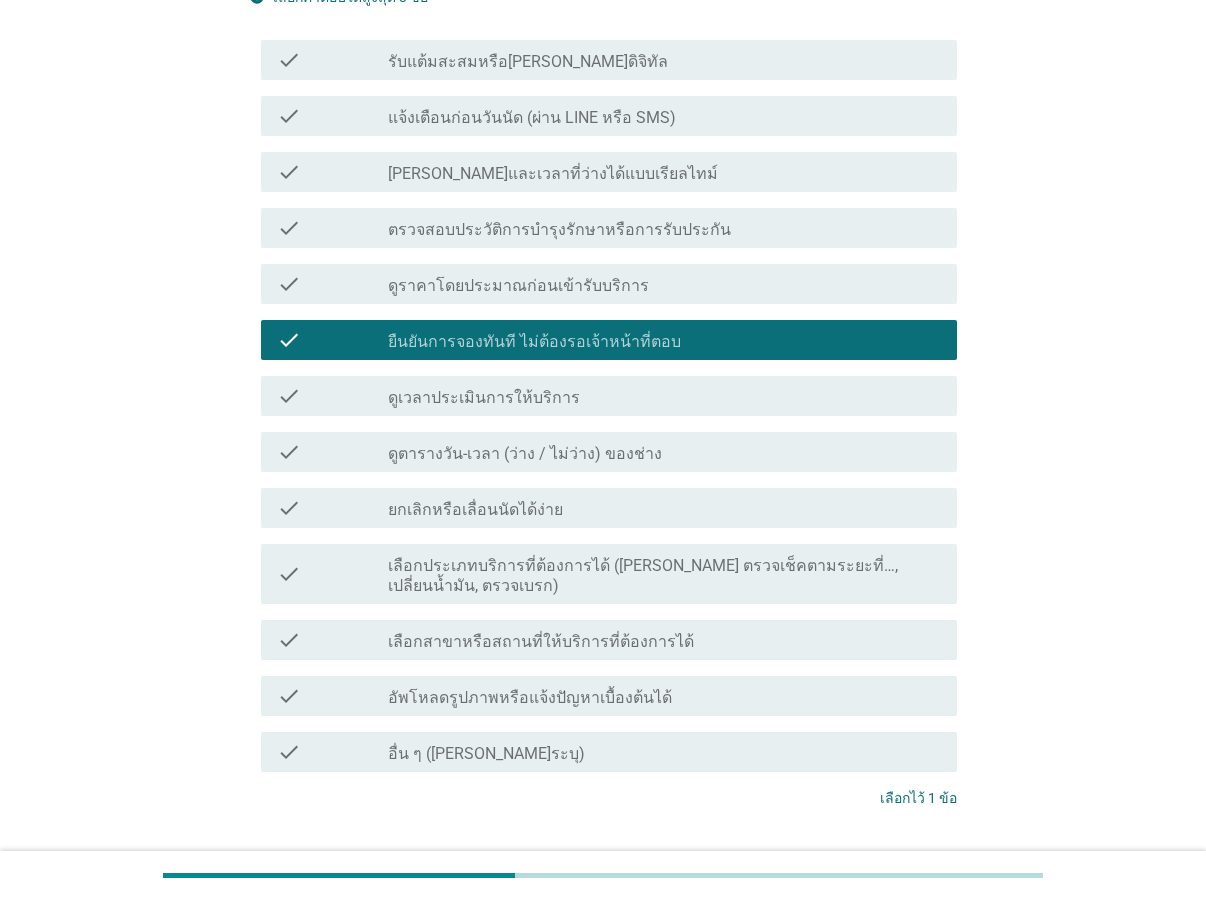 click on "เลือกประเภทบริการที่ต้องการได้ ([PERSON_NAME] ตรวจเช็คตามระยะที่…, เปลี่ยนน้ำมัน, ตรวจเบรก)" at bounding box center (664, 576) 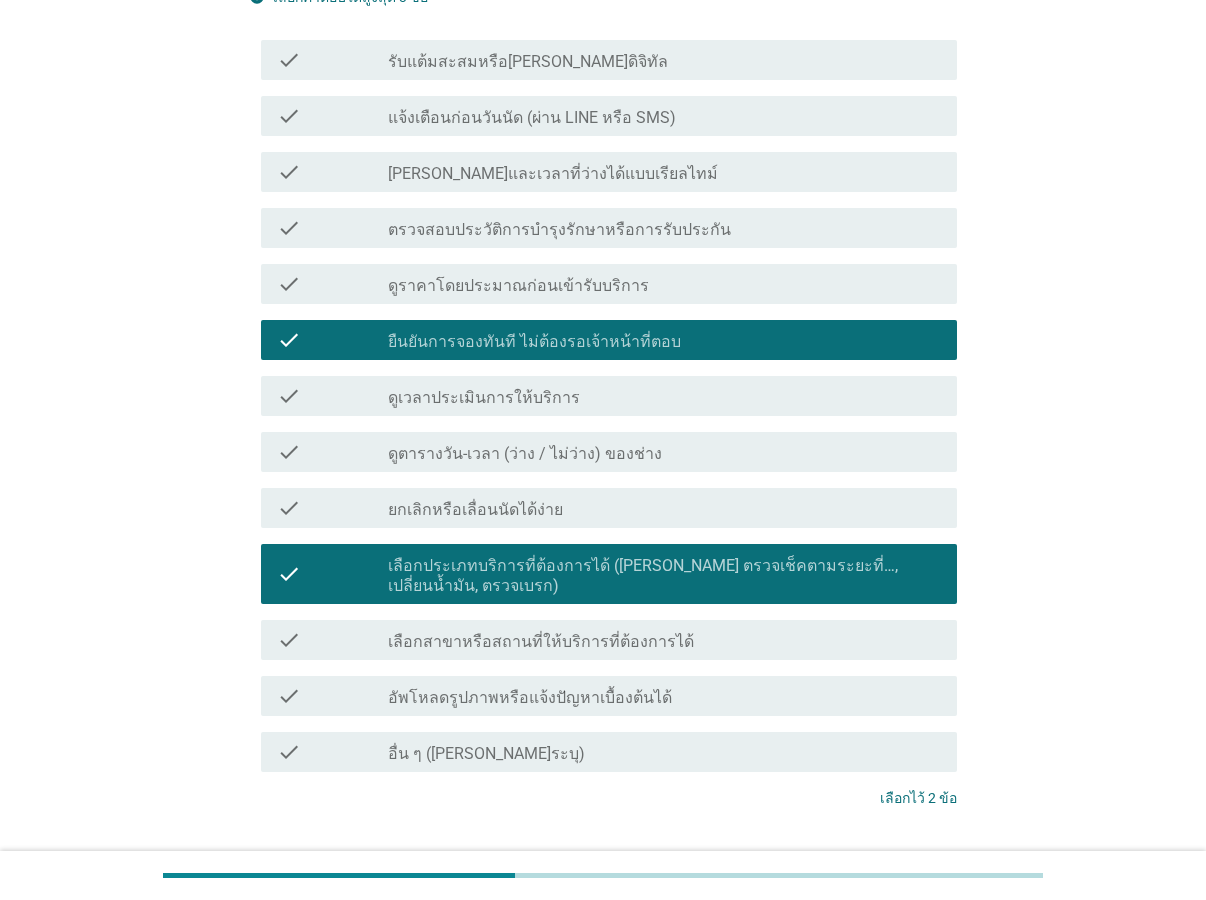 click on "ดูราคาโดยประมาณก่อนเข้ารับบริการ" at bounding box center (518, 286) 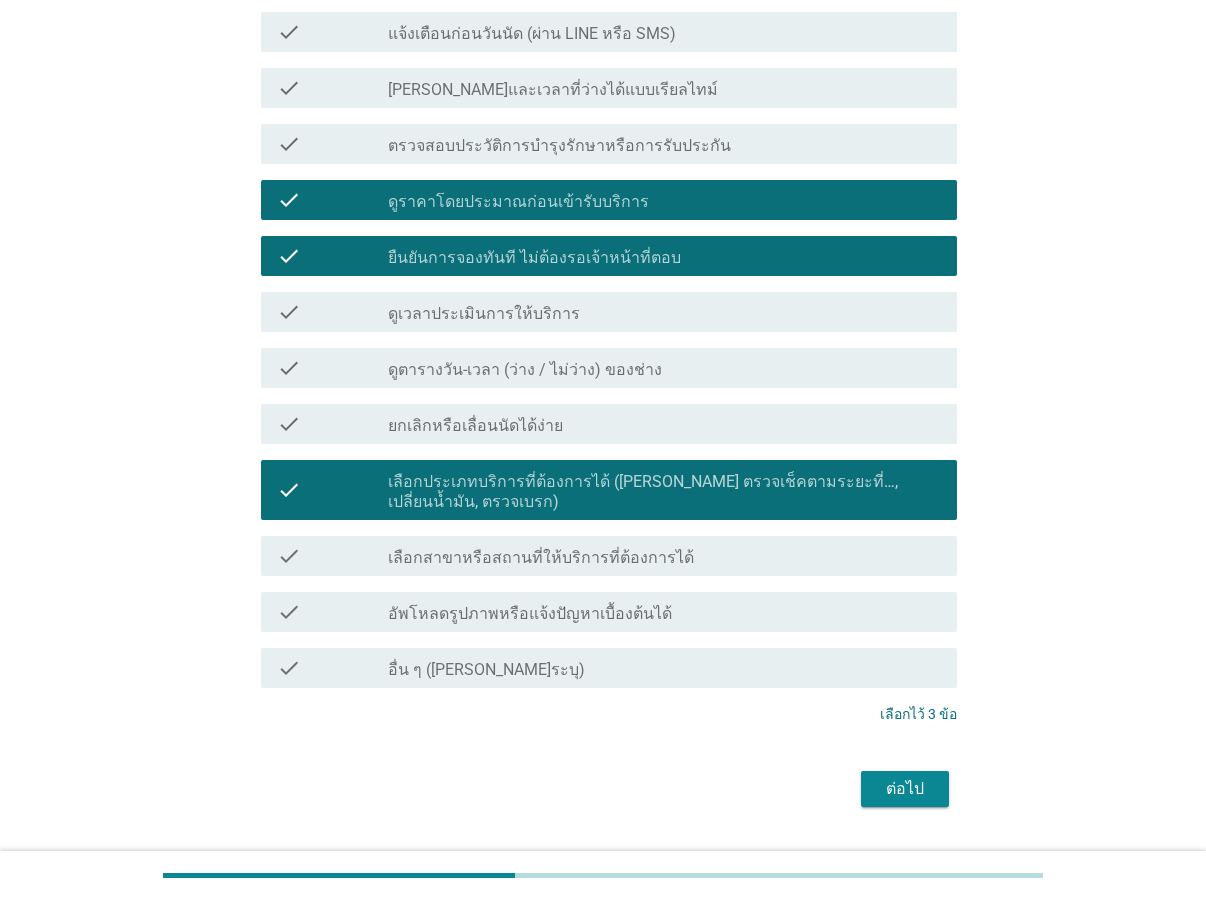 scroll, scrollTop: 420, scrollLeft: 0, axis: vertical 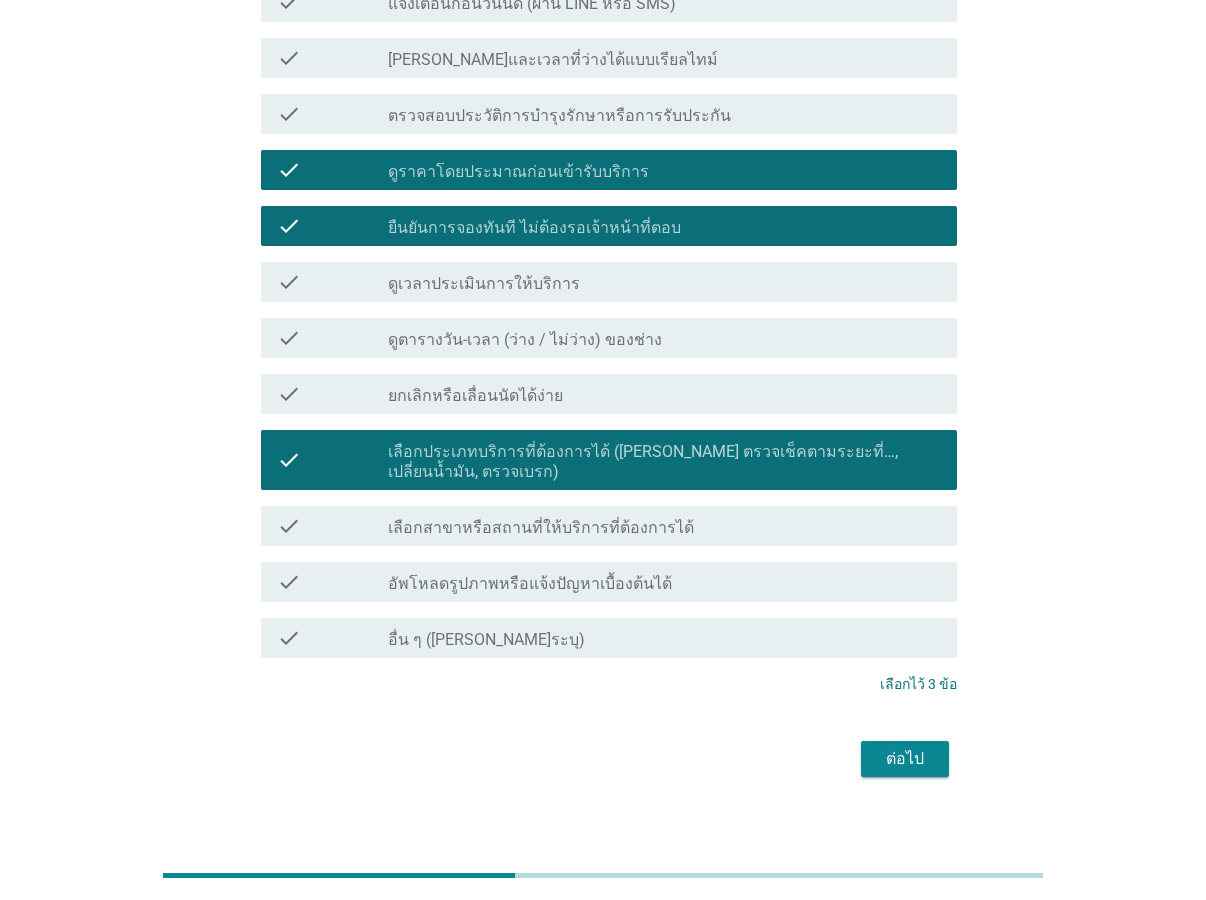 click on "ต่อไป" at bounding box center (905, 759) 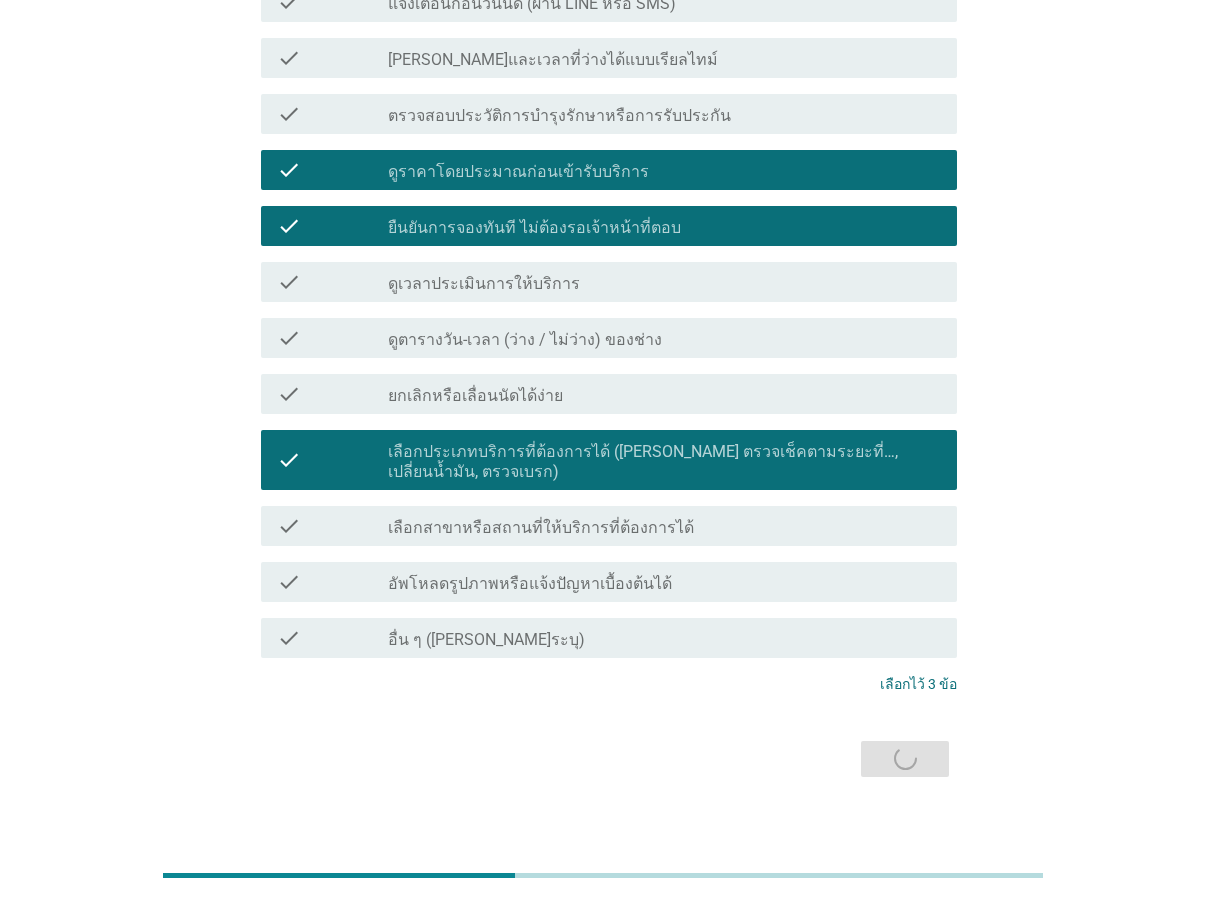 scroll, scrollTop: 0, scrollLeft: 0, axis: both 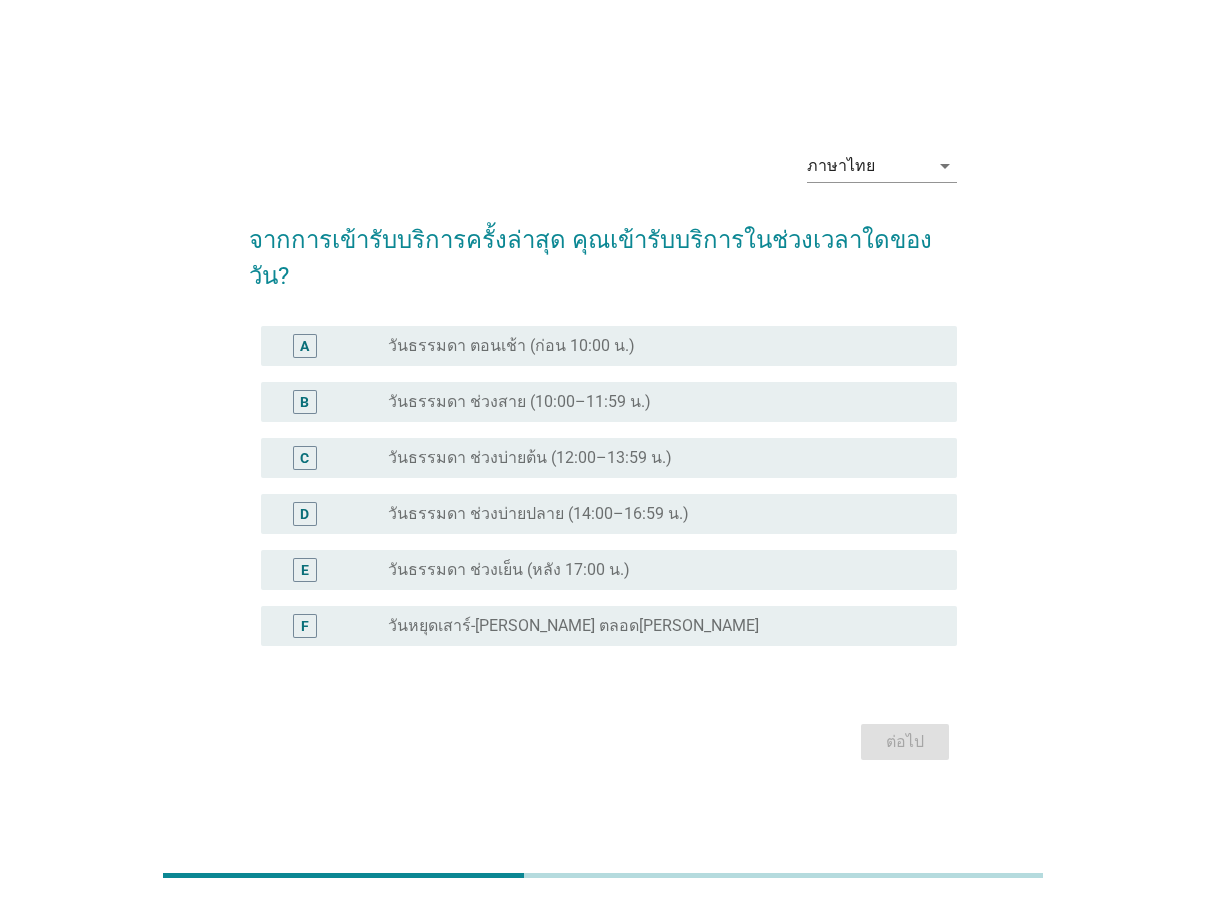 click on "วันธรรมดา ตอนเช้า (ก่อน 10:00 น.)" at bounding box center [511, 346] 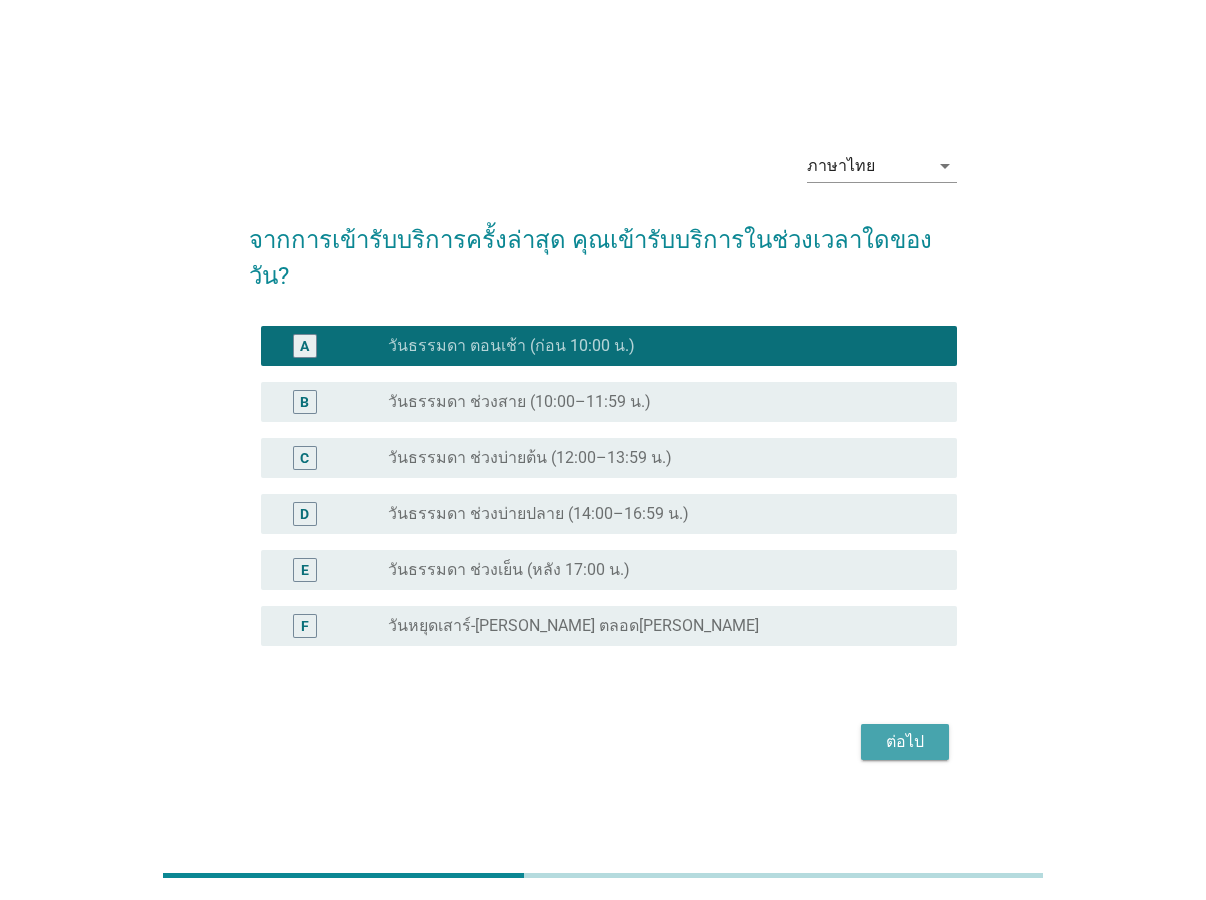 click on "ต่อไป" at bounding box center [905, 742] 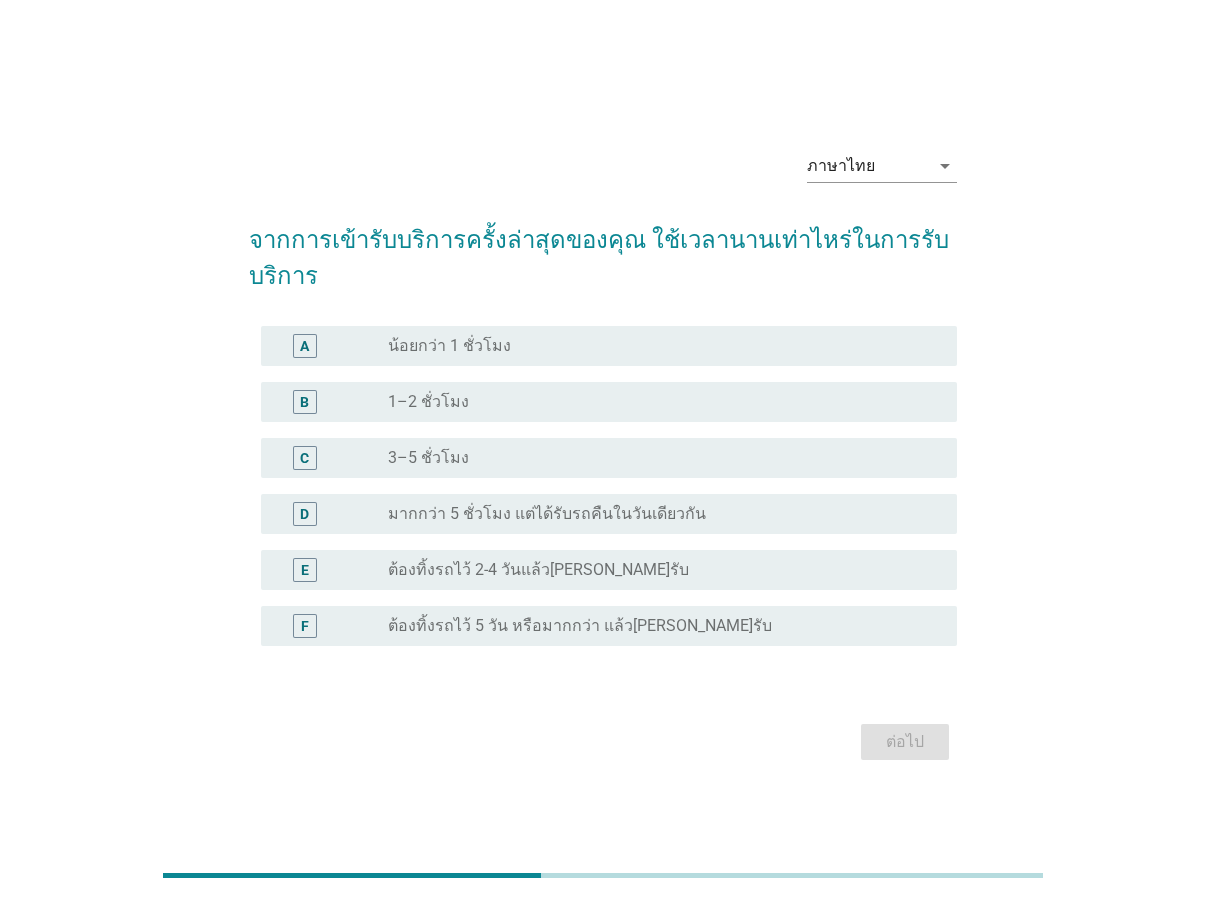 click on "น้อยกว่า 1 ชั่วโมง" at bounding box center [449, 346] 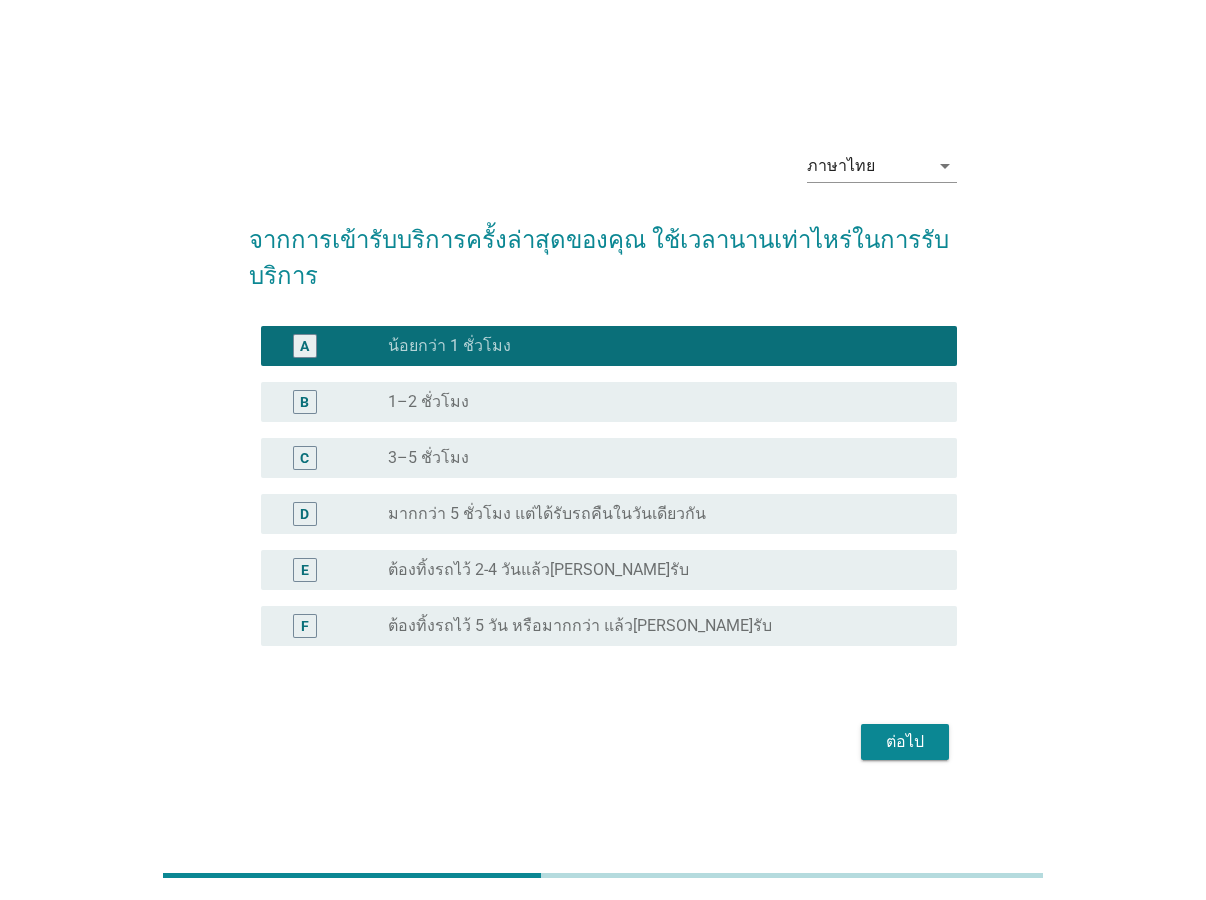 click on "ต่อไป" at bounding box center [905, 742] 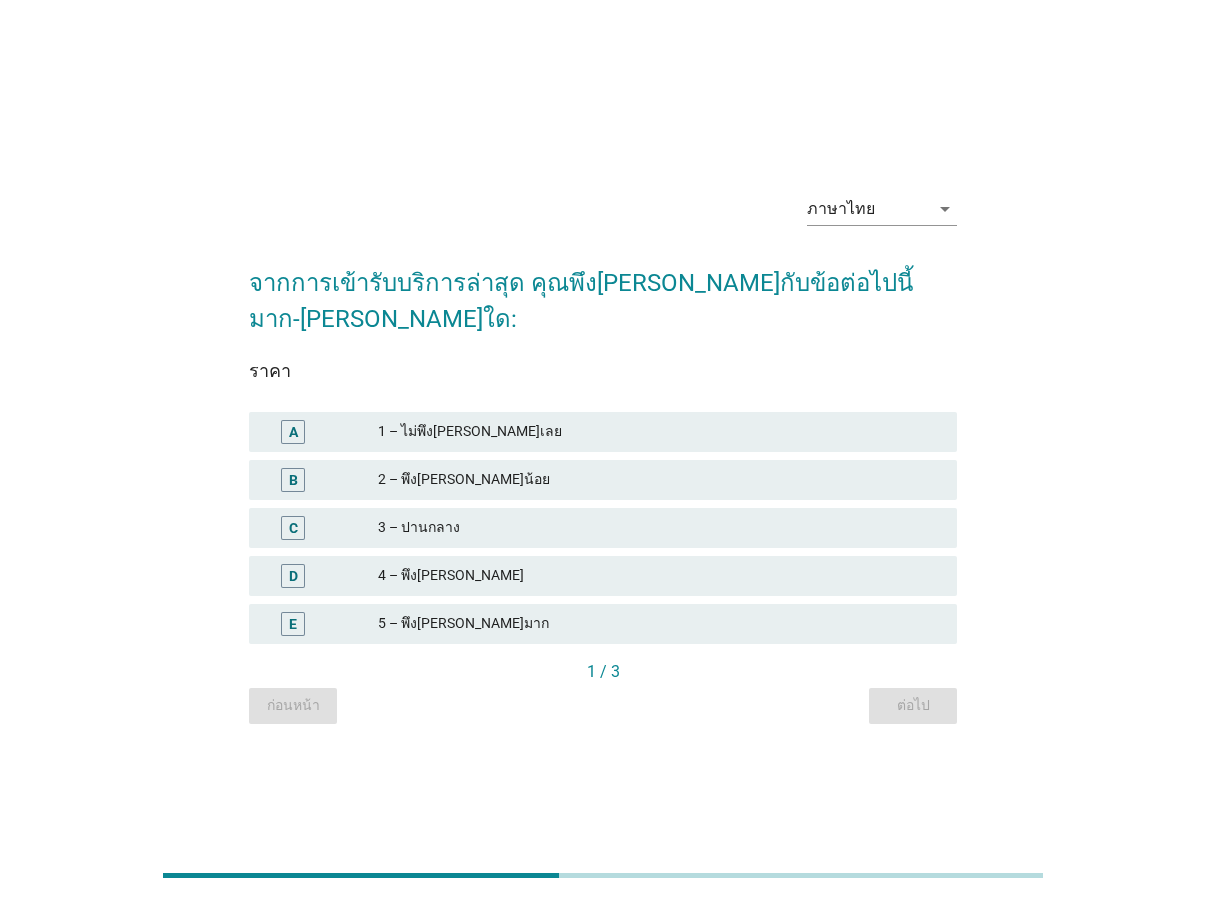 click on "5 – พึง[PERSON_NAME]มาก" at bounding box center [659, 624] 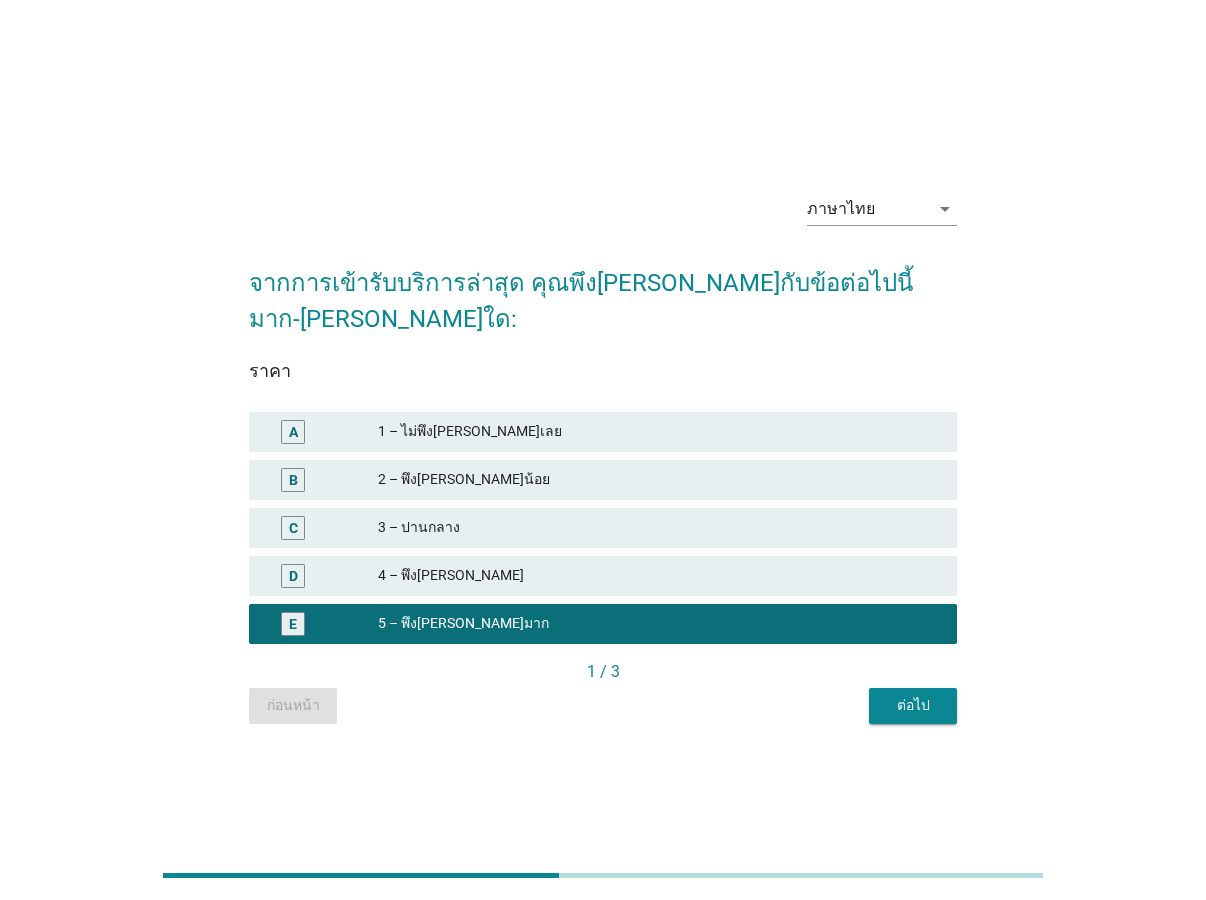 click on "ต่อไป" at bounding box center (913, 705) 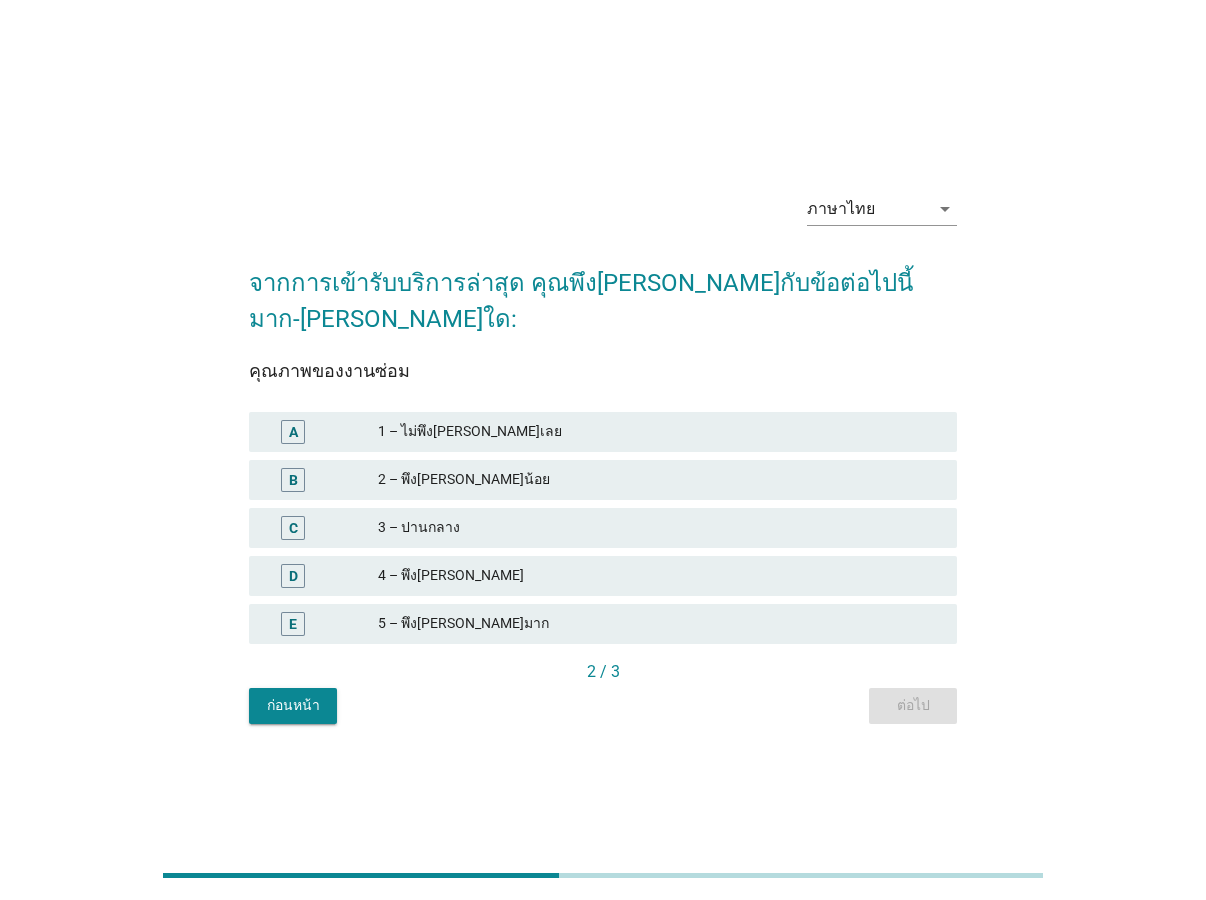 click on "5 – พึง[PERSON_NAME]มาก" at bounding box center (659, 624) 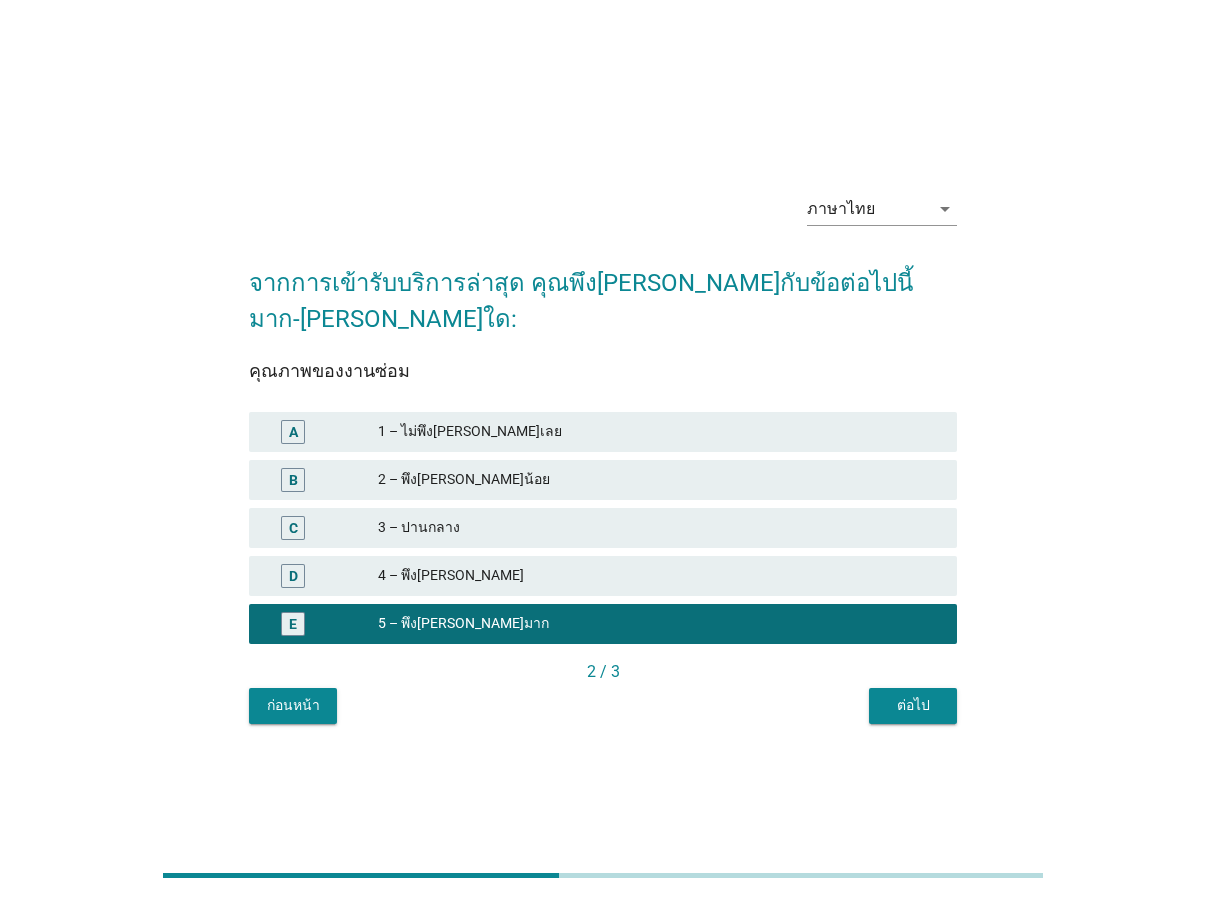 click on "ต่อไป" at bounding box center (913, 705) 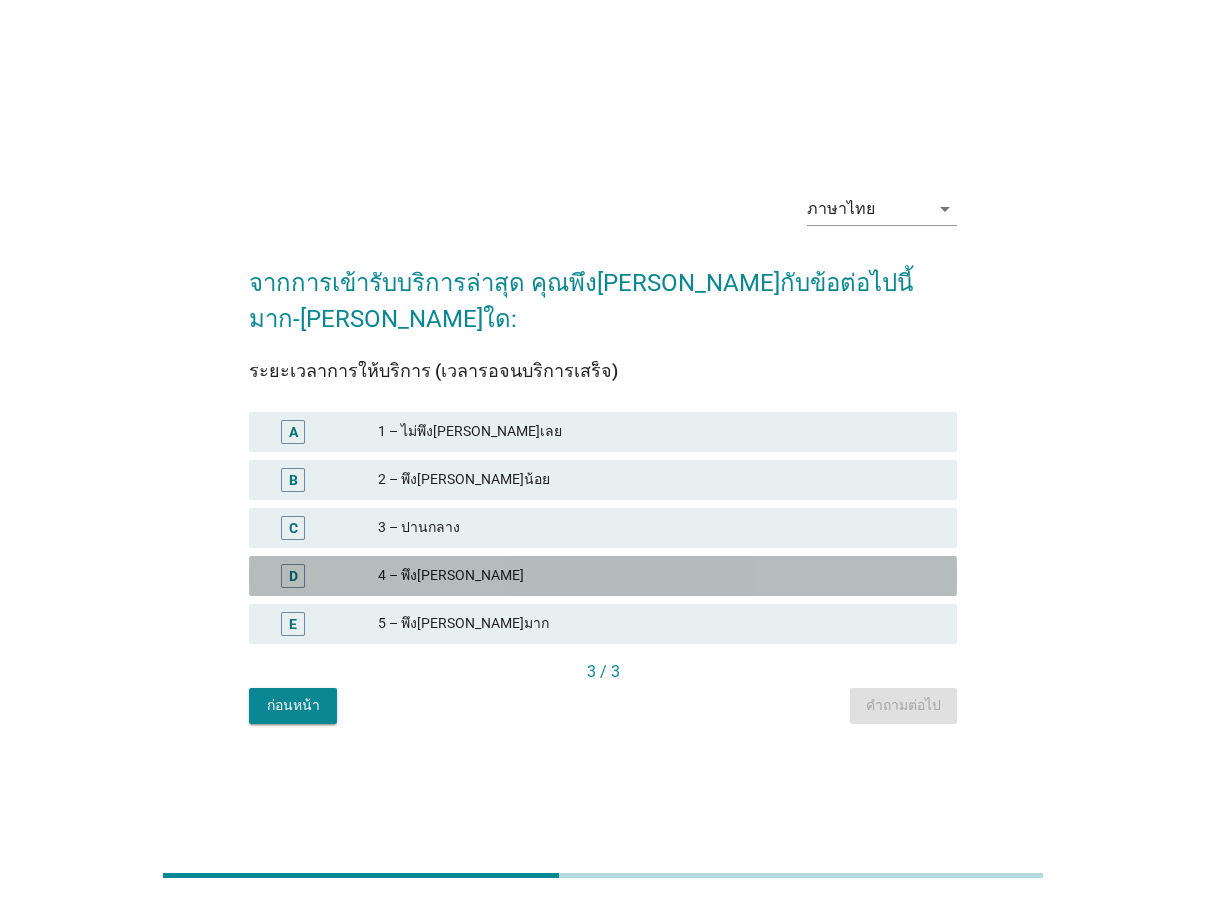 click on "4 – พึง[PERSON_NAME]" at bounding box center [659, 576] 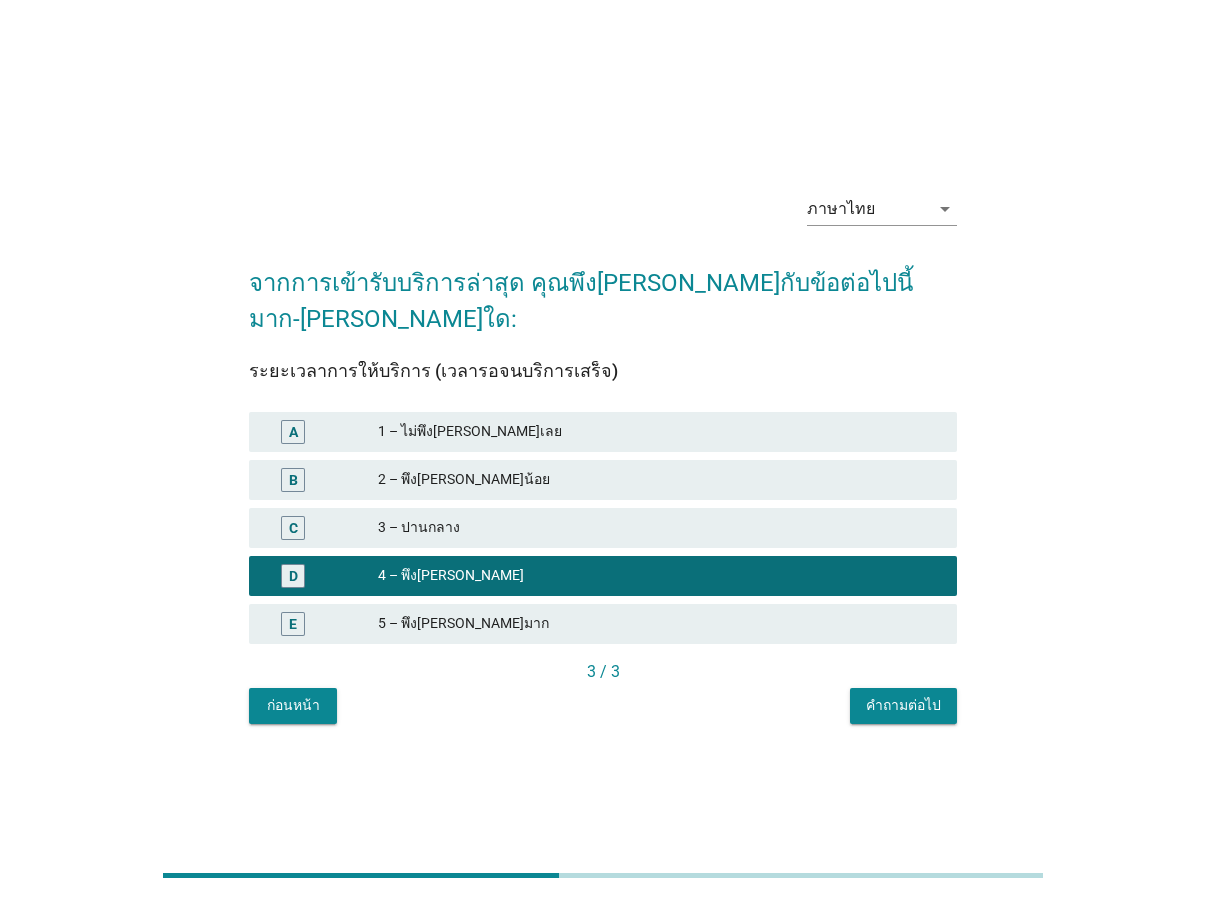 click on "คำถามต่อไป" at bounding box center (903, 705) 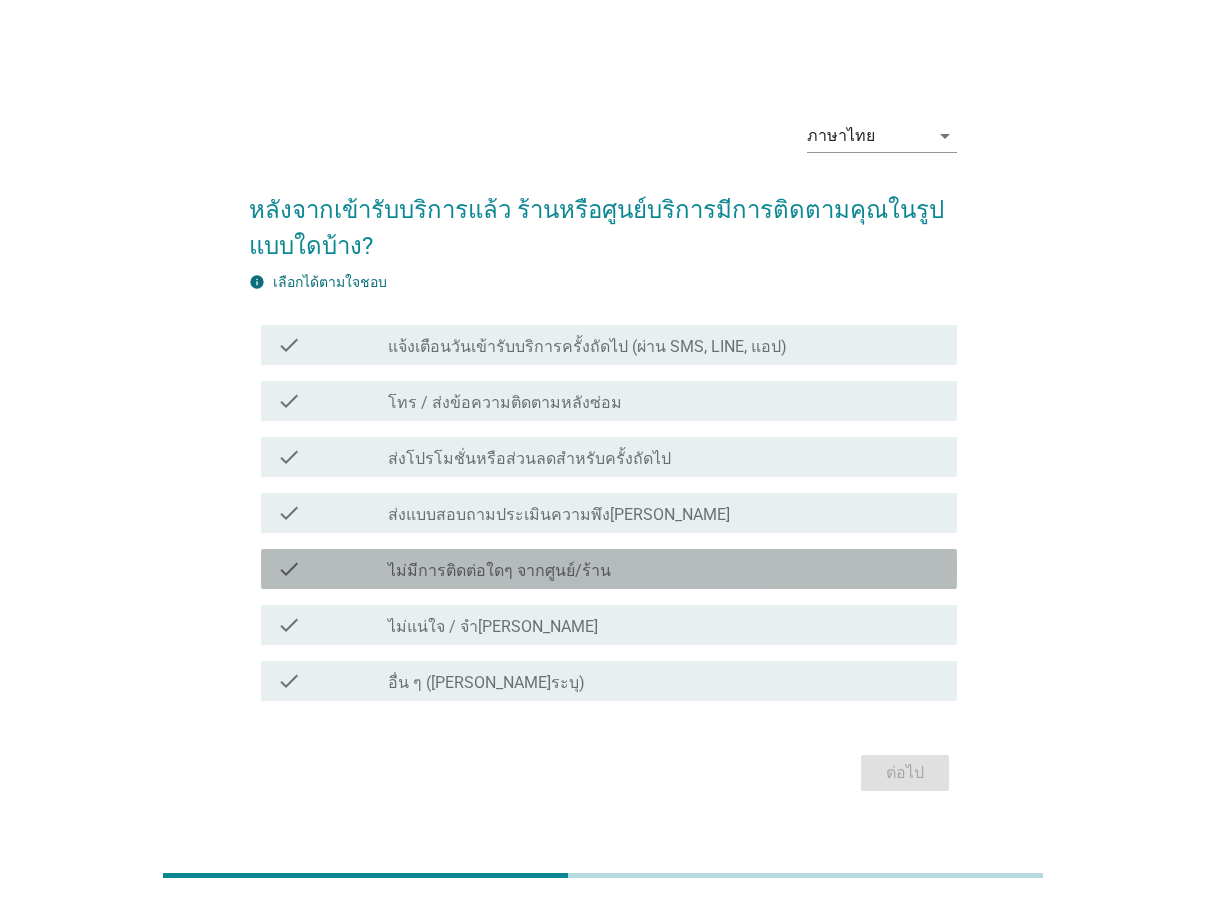 click on "ไม่มีการติดต่อใดๆ จากศูนย์/ร้าน" at bounding box center [499, 571] 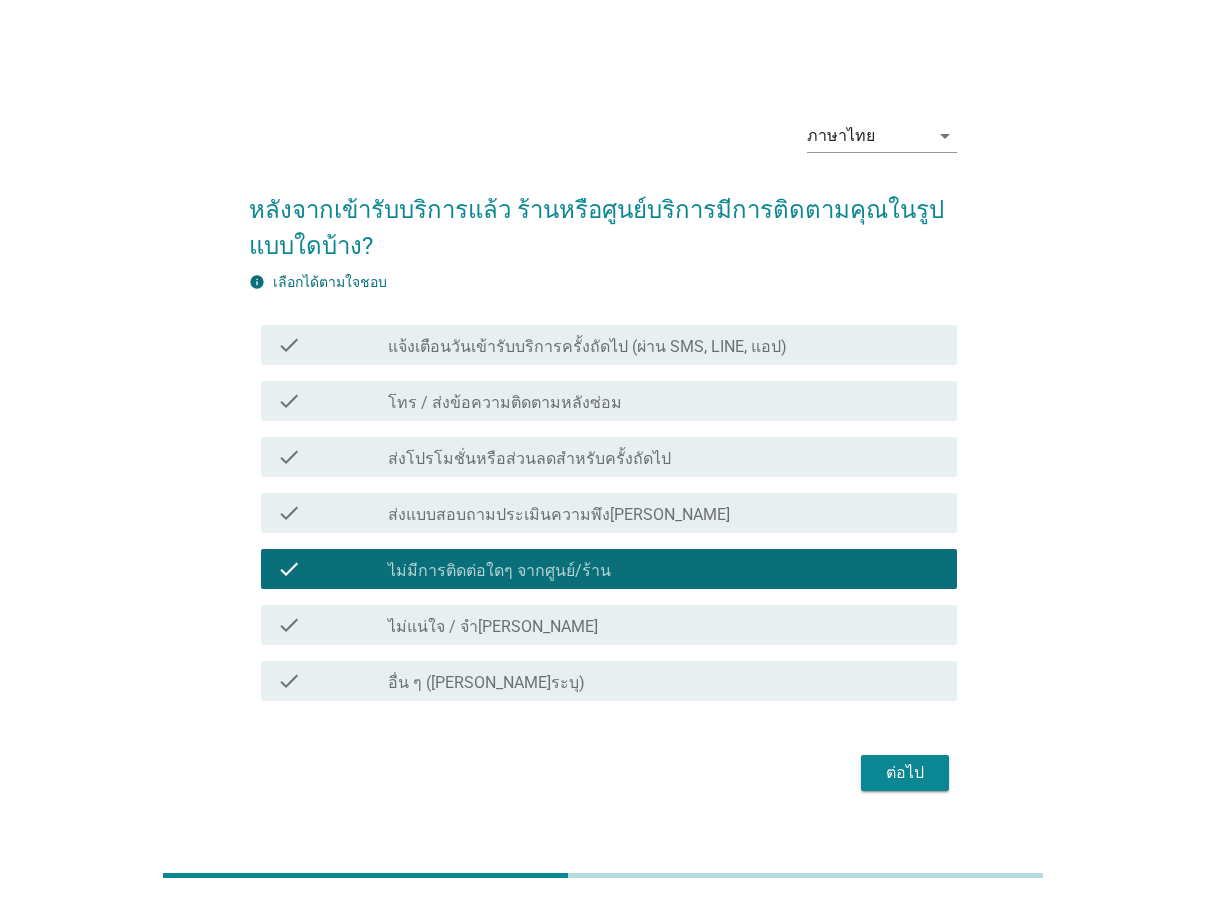 click on "ต่อไป" at bounding box center (905, 773) 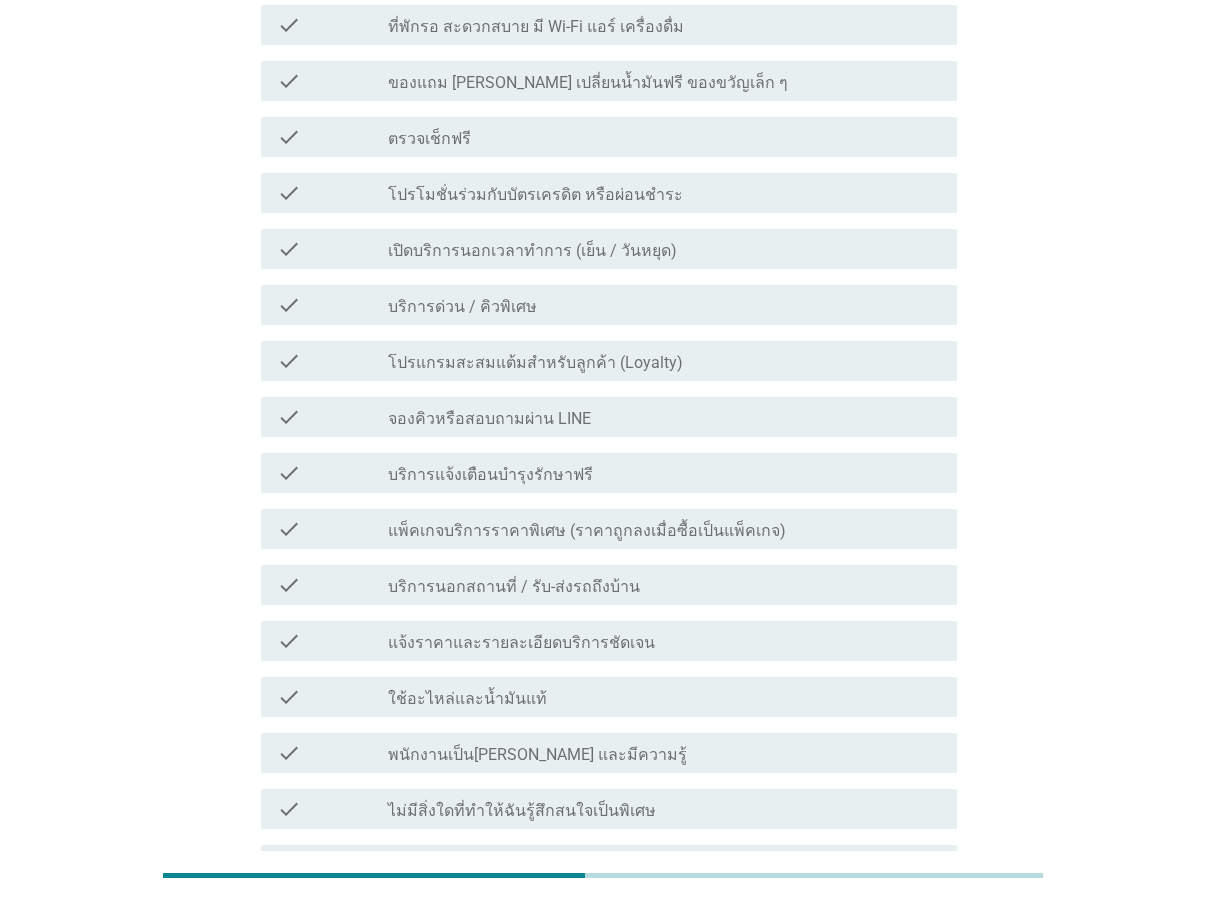 scroll, scrollTop: 306, scrollLeft: 0, axis: vertical 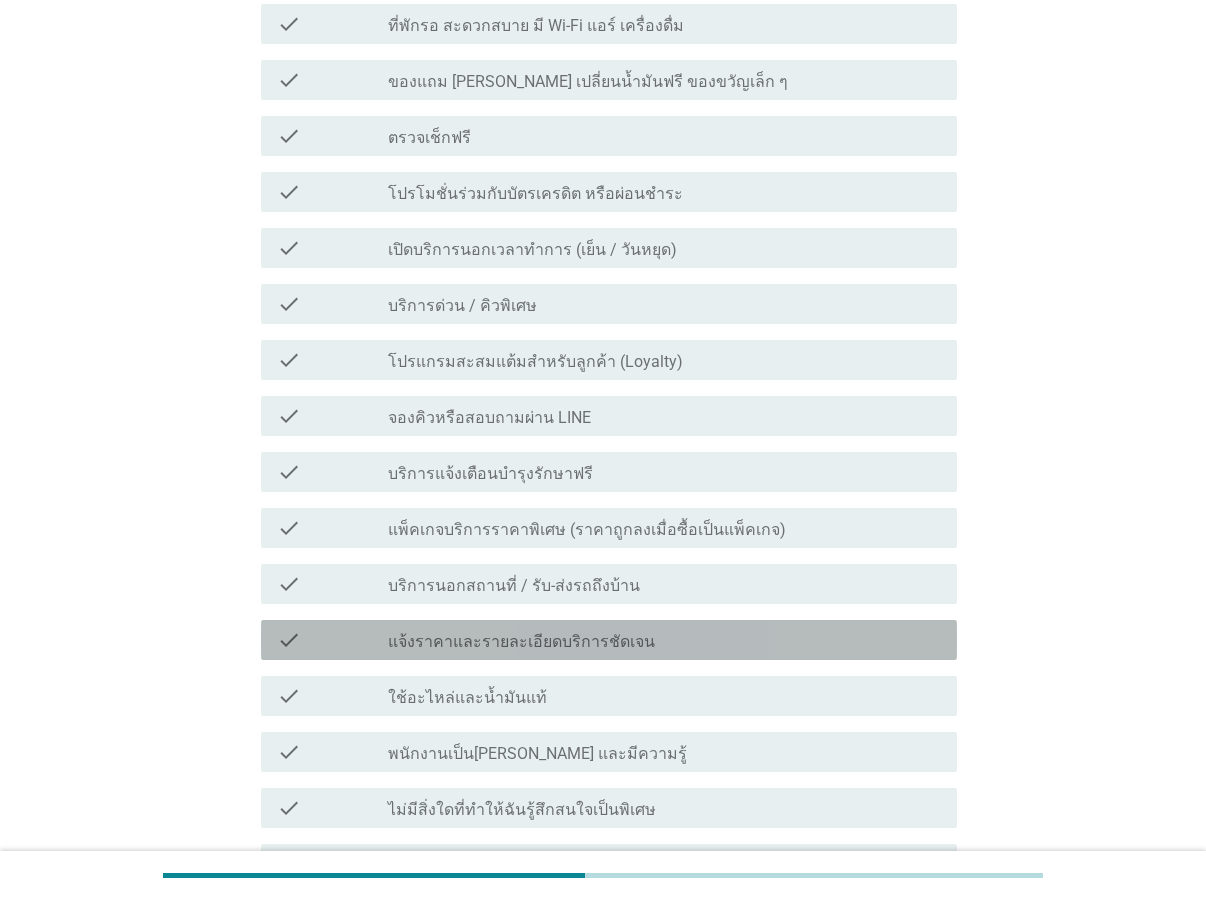 click on "แจ้งราคาและรายละเอียดบริการชัดเจน" at bounding box center [521, 642] 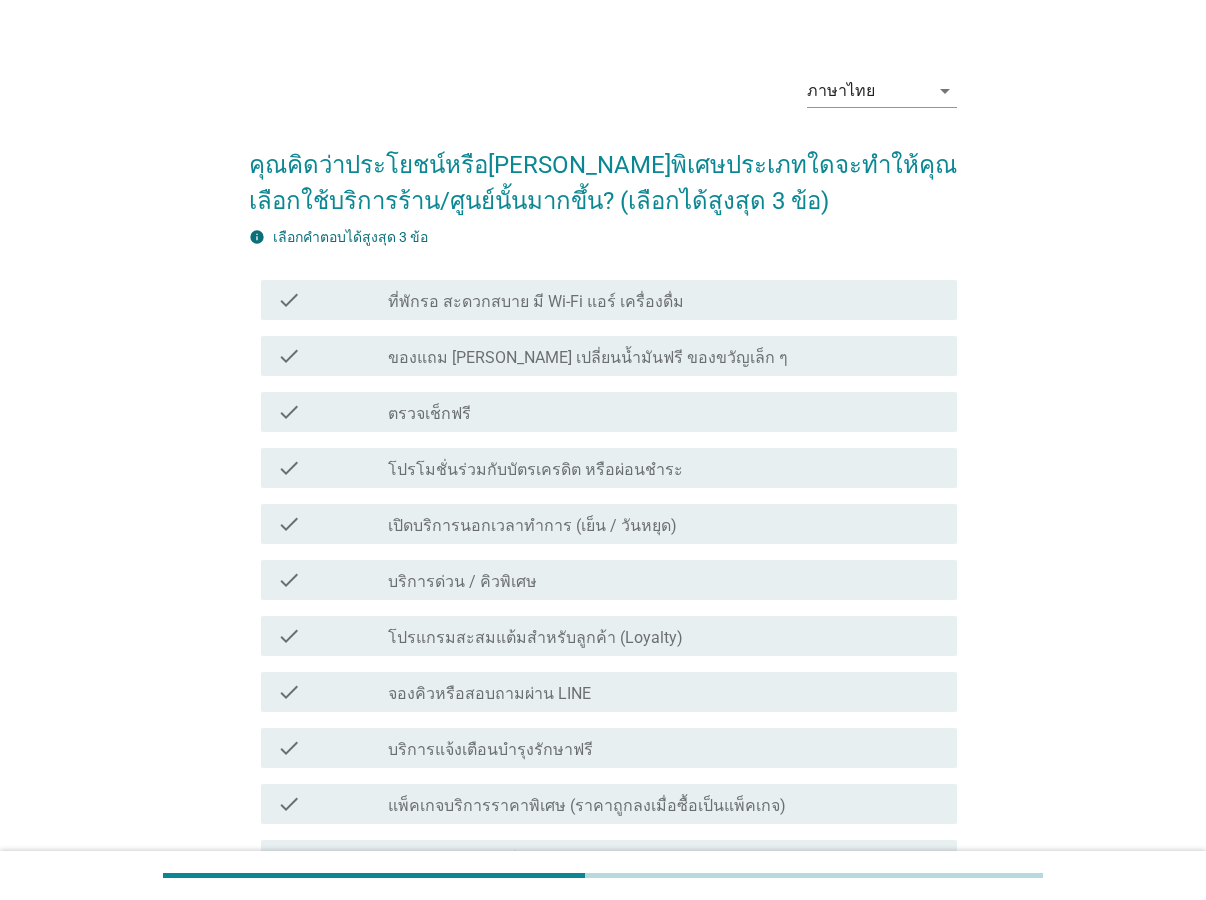 scroll, scrollTop: 0, scrollLeft: 0, axis: both 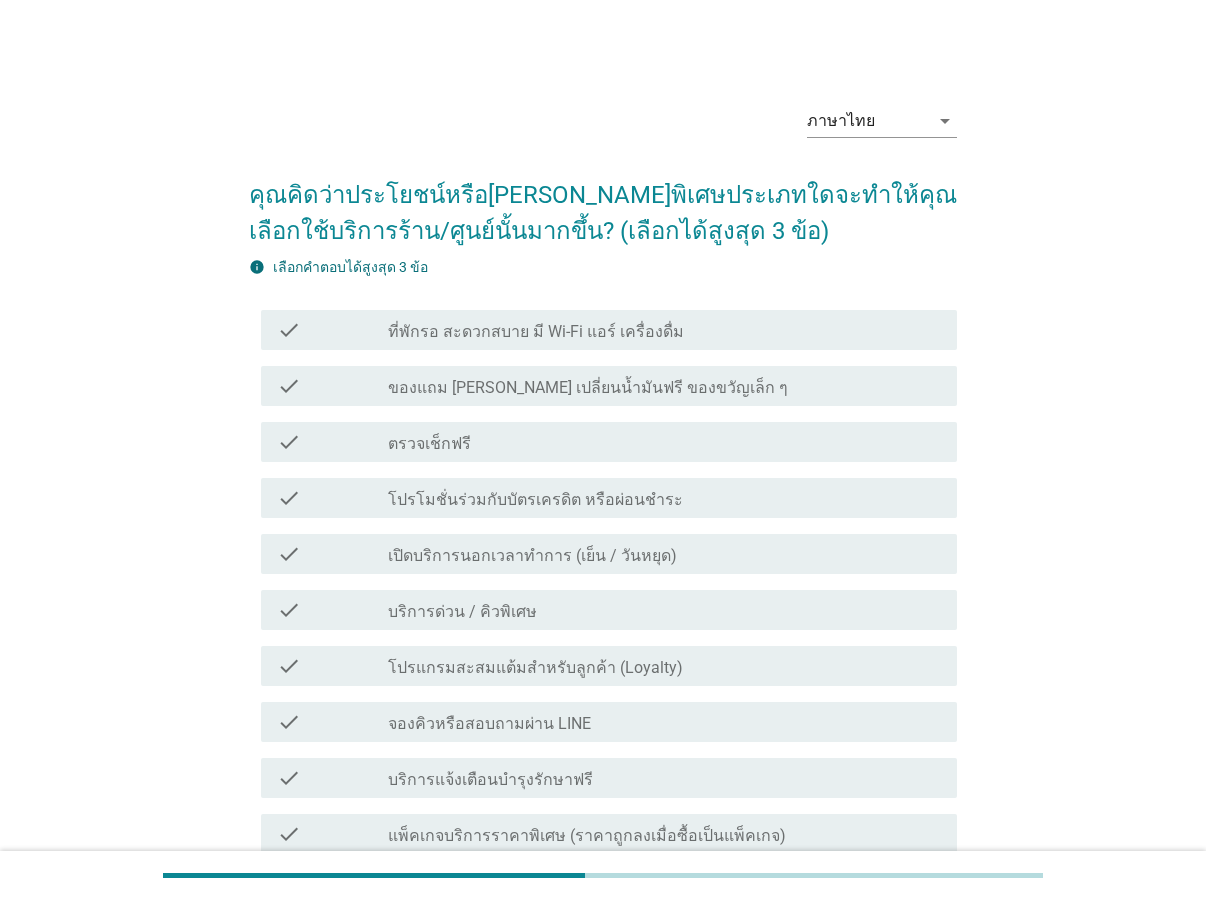 click on "ของแถม [PERSON_NAME] เปลี่ยนน้ำมันฟรี ของขวัญเล็ก ๆ" at bounding box center (588, 388) 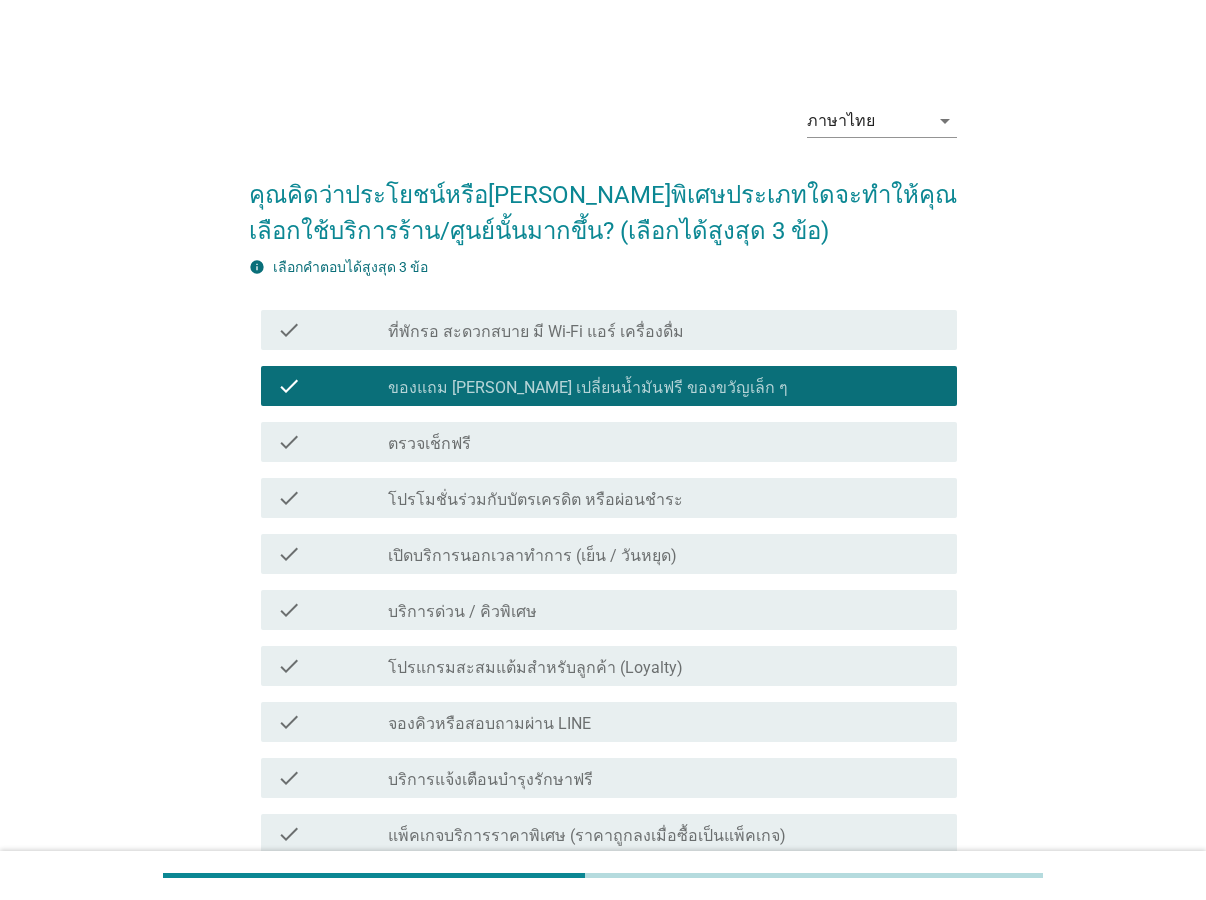 click on "ที่พักรอ สะดวกสบาย มี Wi-Fi แอร์ เครื่องดื่ม" at bounding box center [536, 332] 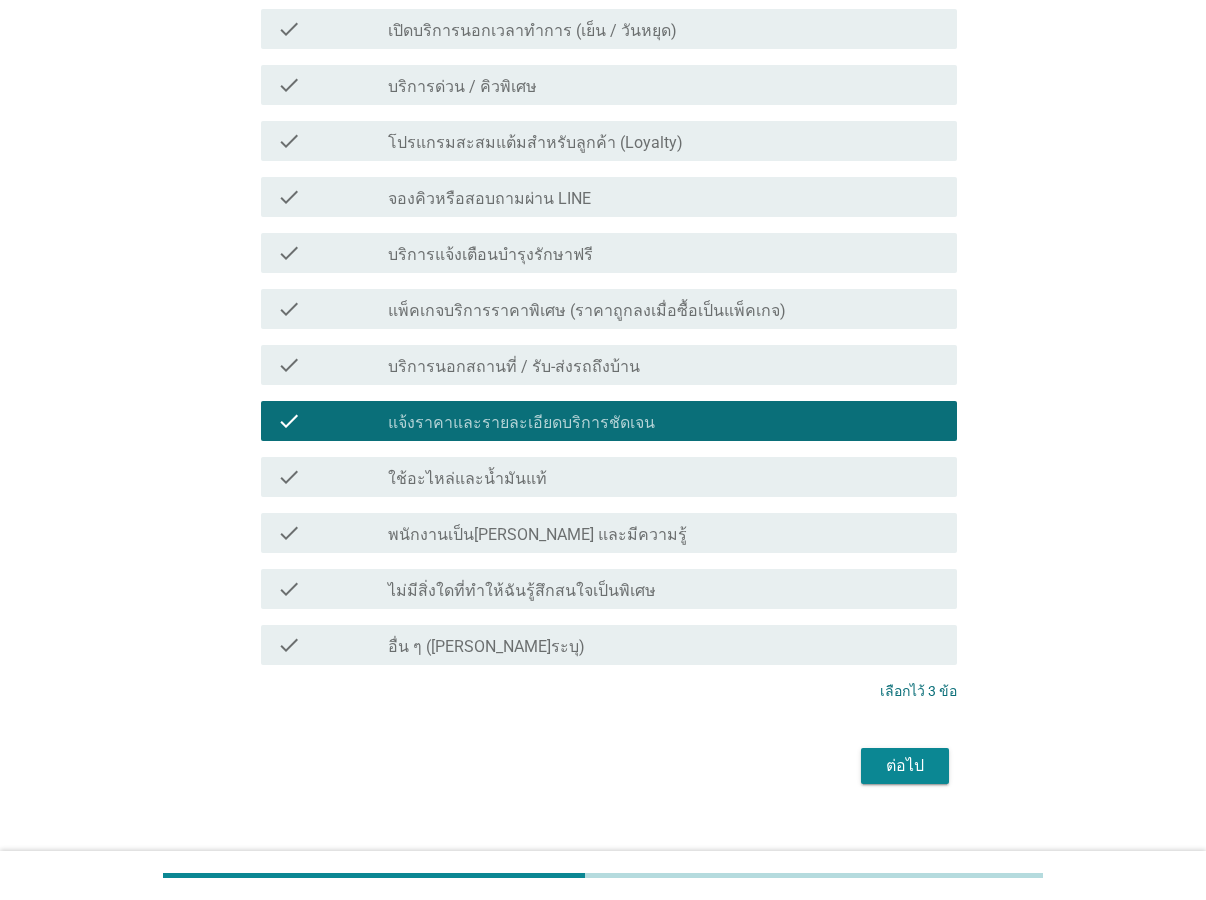 scroll, scrollTop: 552, scrollLeft: 0, axis: vertical 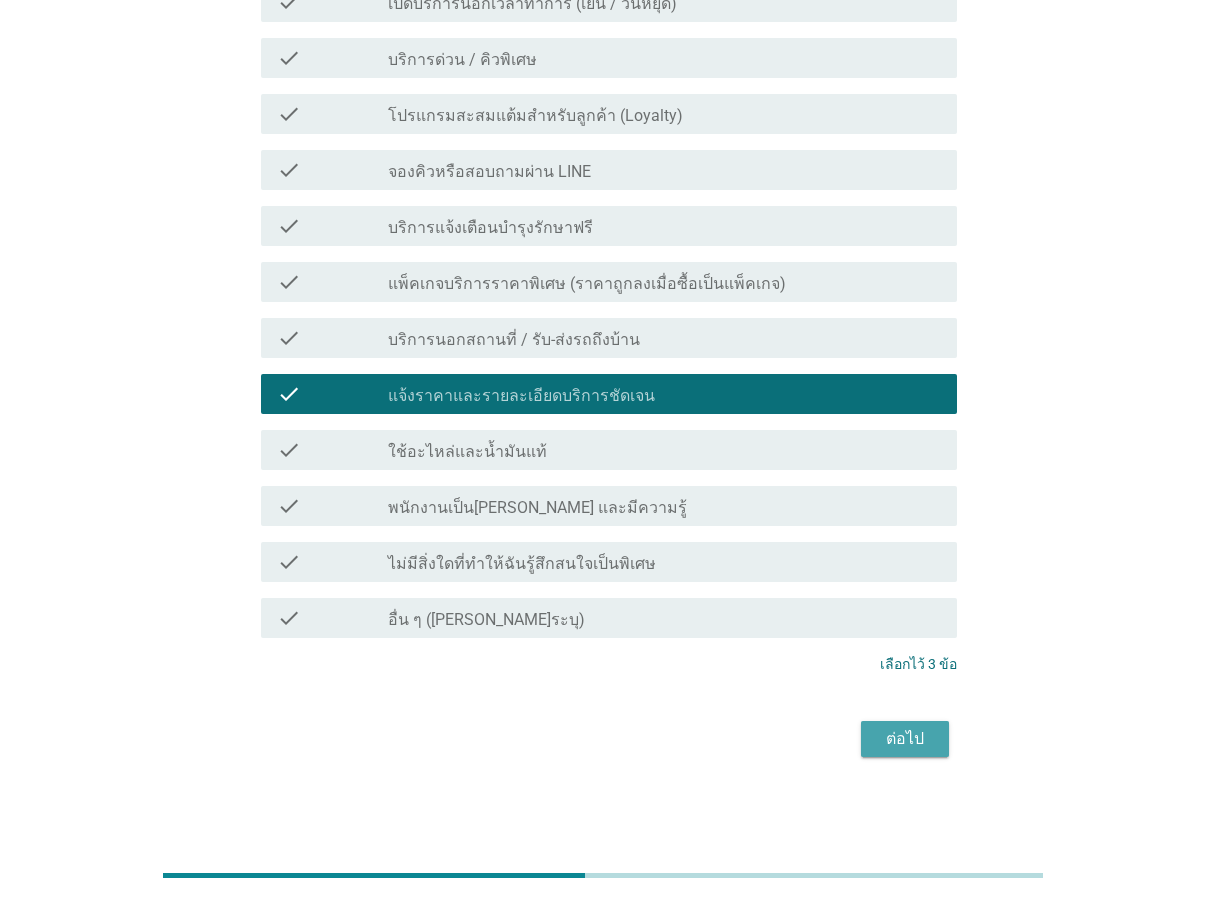 click on "ต่อไป" at bounding box center [905, 739] 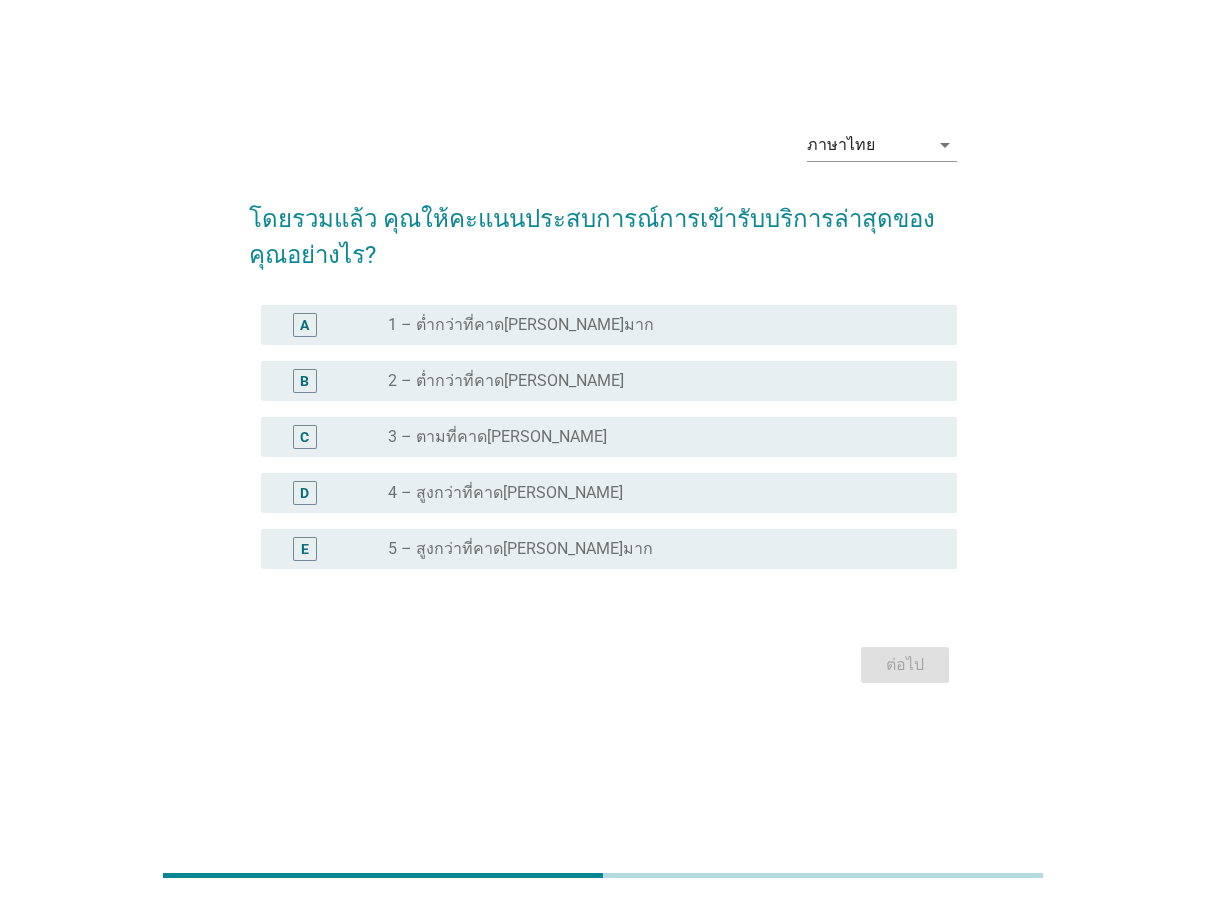 scroll, scrollTop: 0, scrollLeft: 0, axis: both 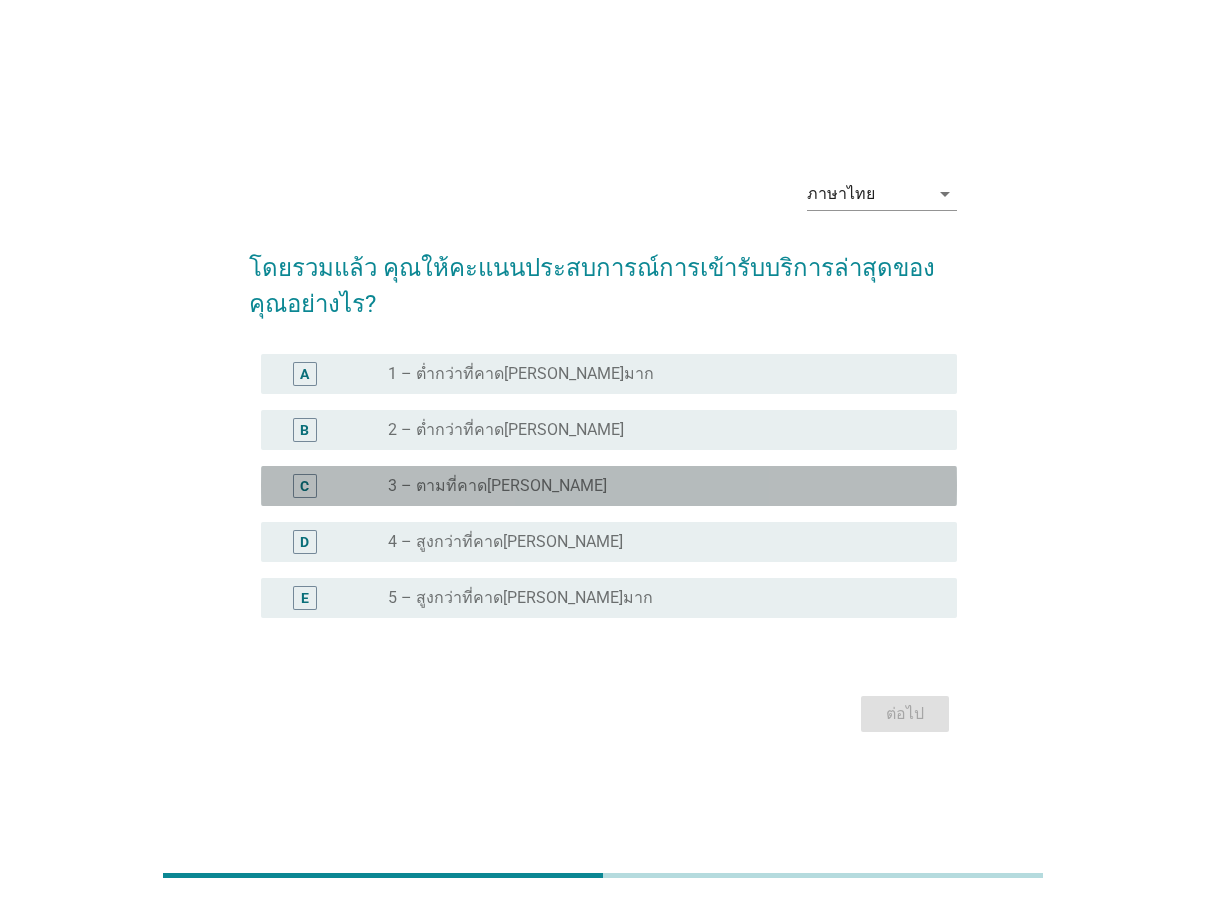 click on "3 – ตามที่คาด[PERSON_NAME]" at bounding box center (497, 486) 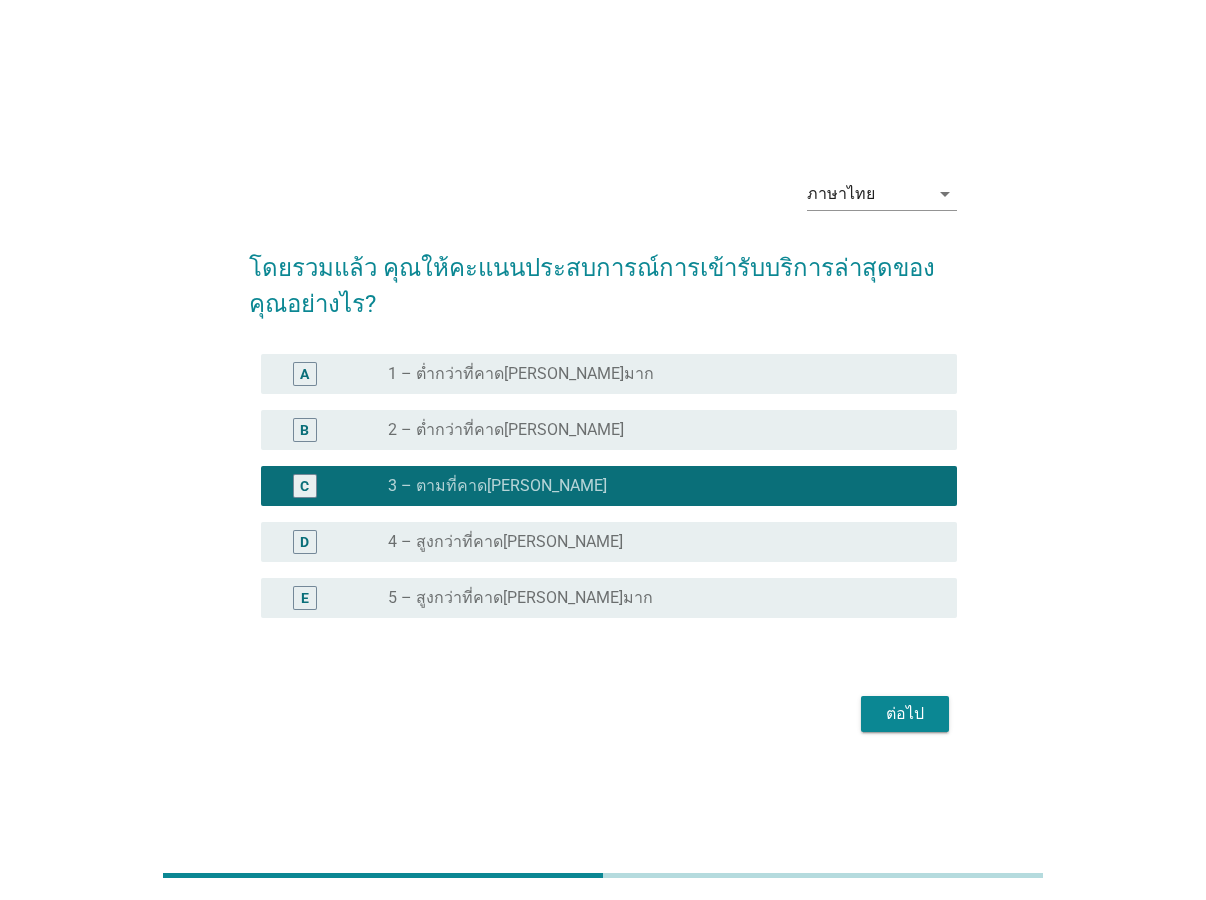 click on "ต่อไป" at bounding box center [905, 714] 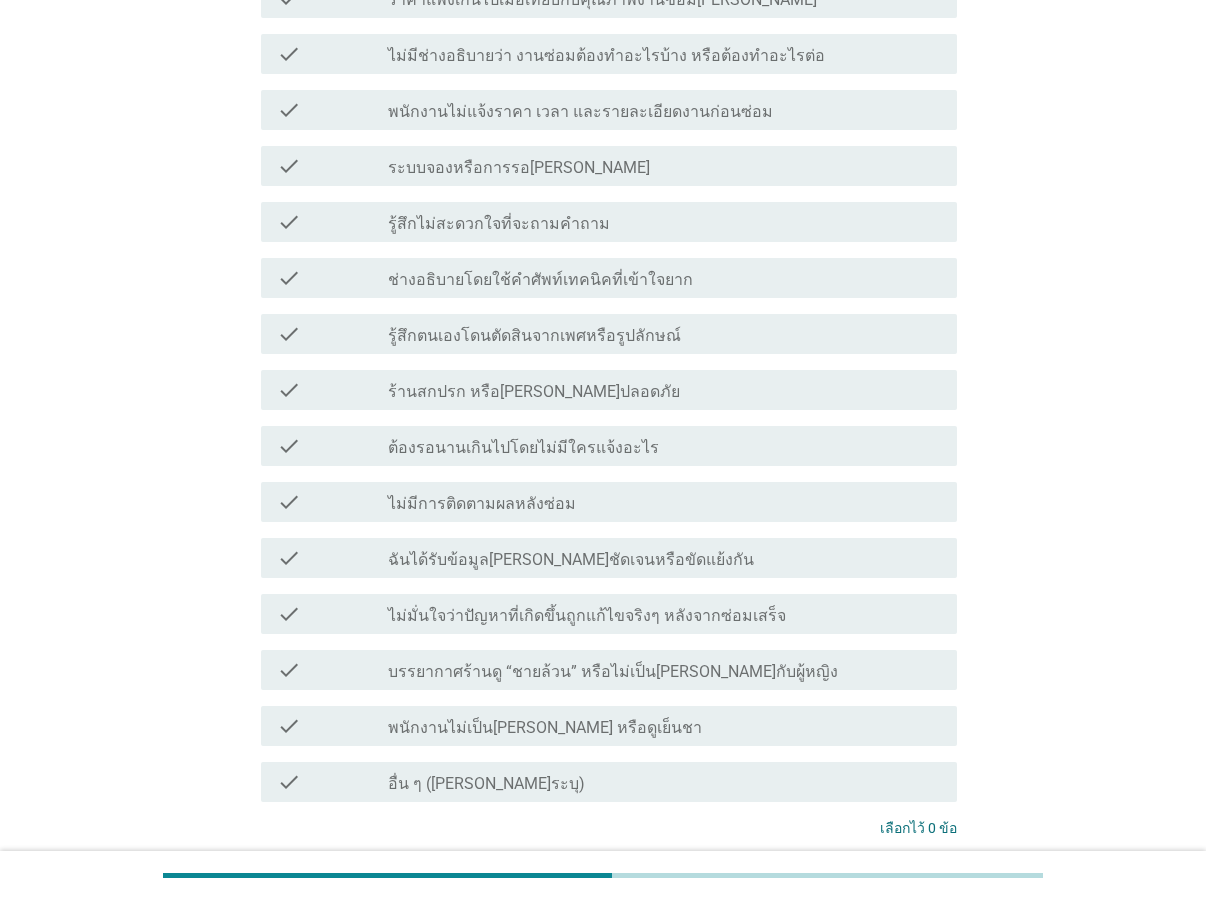 scroll, scrollTop: 306, scrollLeft: 0, axis: vertical 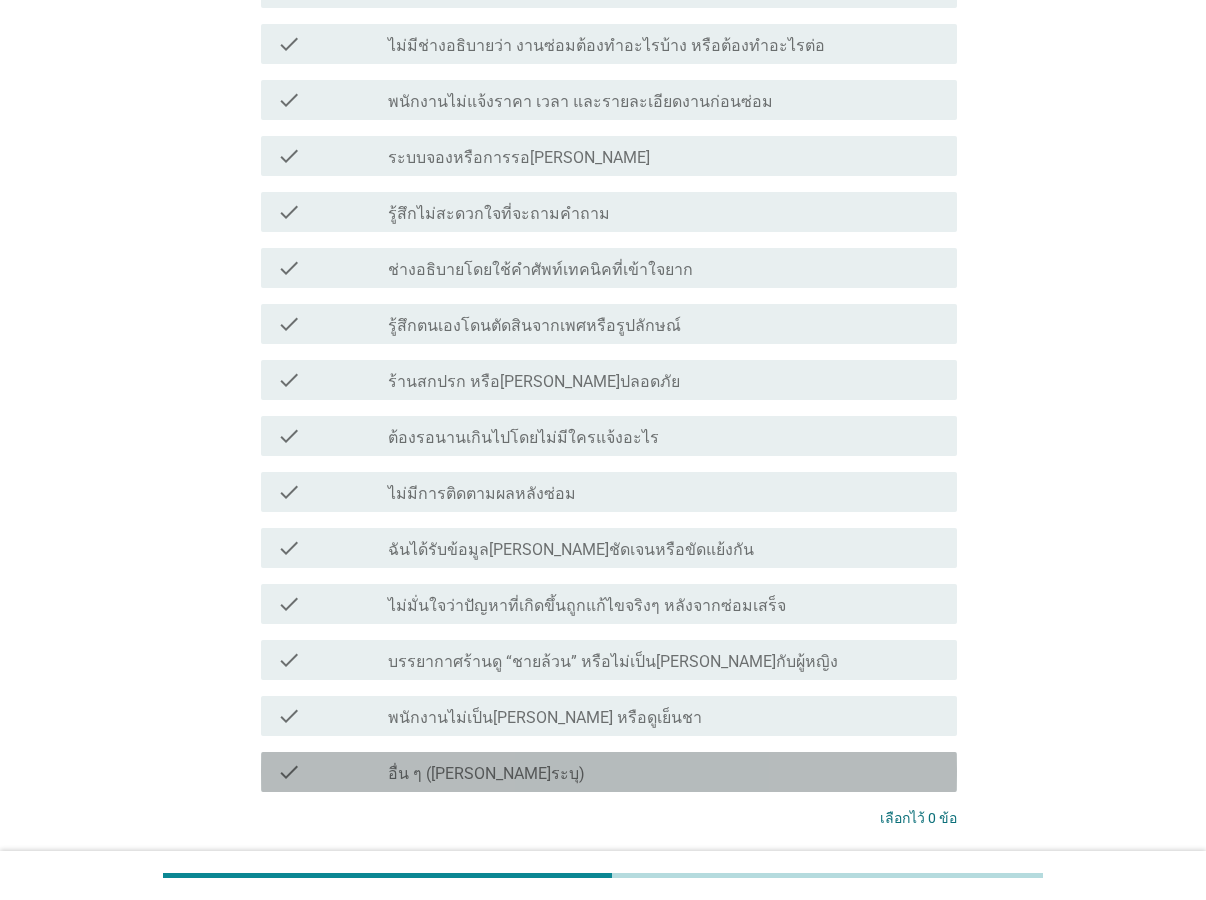 click on "check_box_outline_blank อื่น ๆ ([PERSON_NAME]ระบุ)" at bounding box center (664, 772) 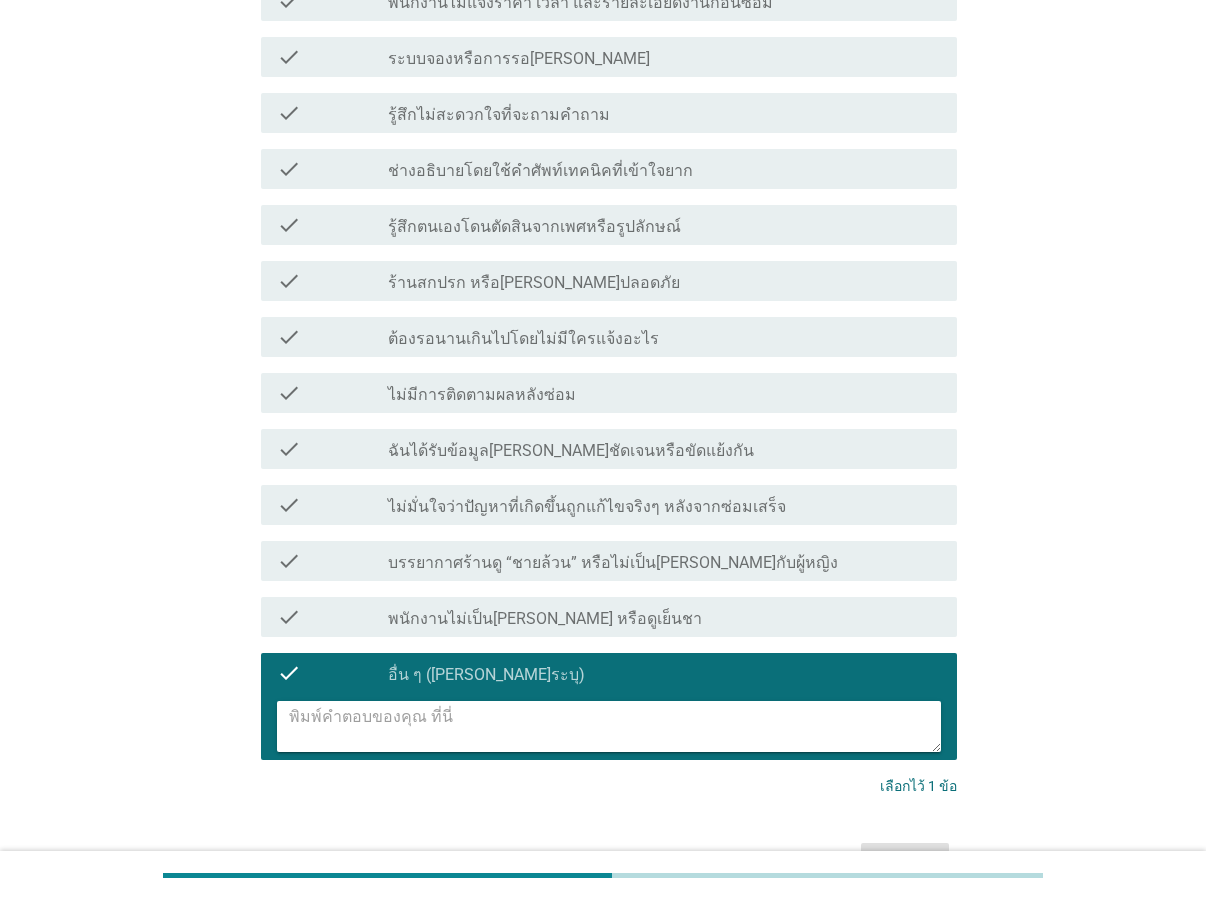 scroll, scrollTop: 510, scrollLeft: 0, axis: vertical 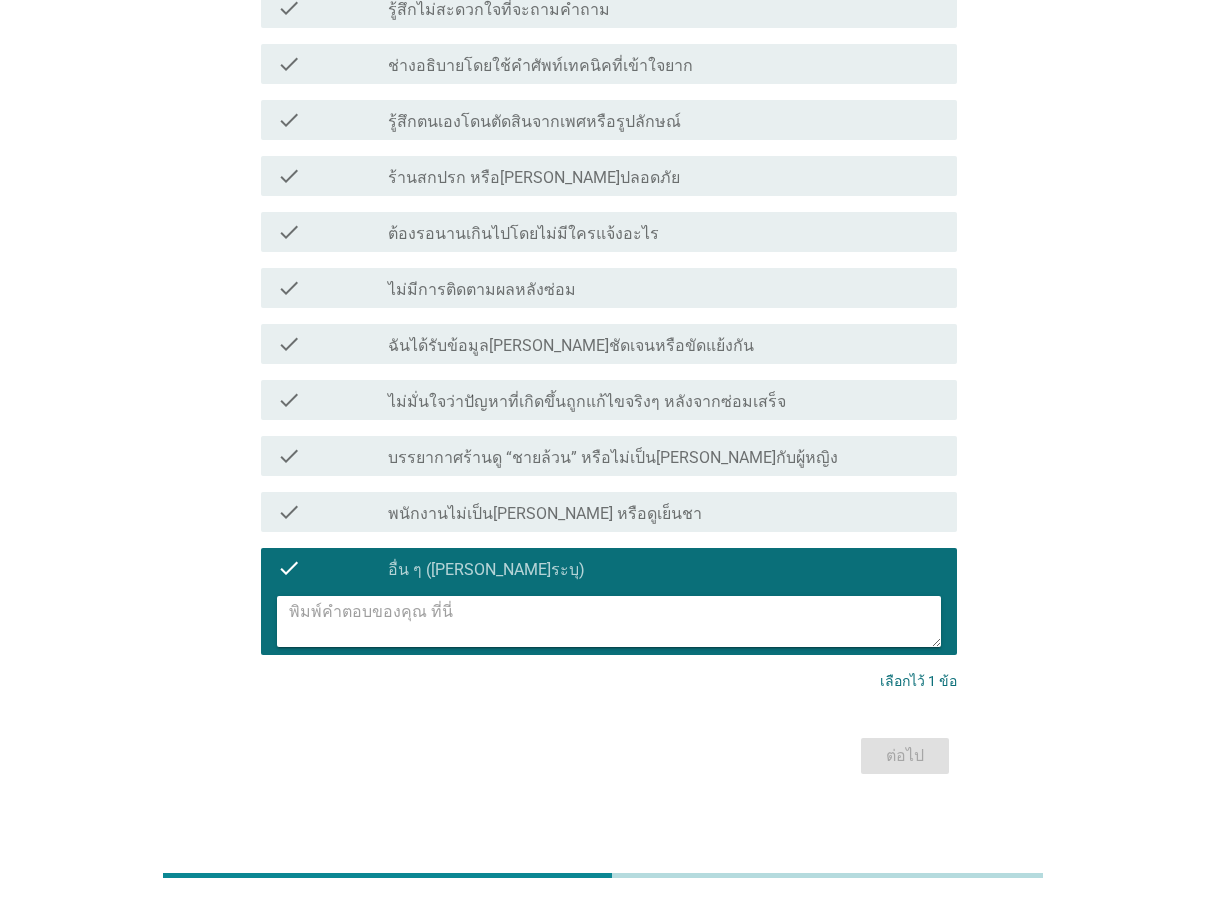 click at bounding box center (615, 621) 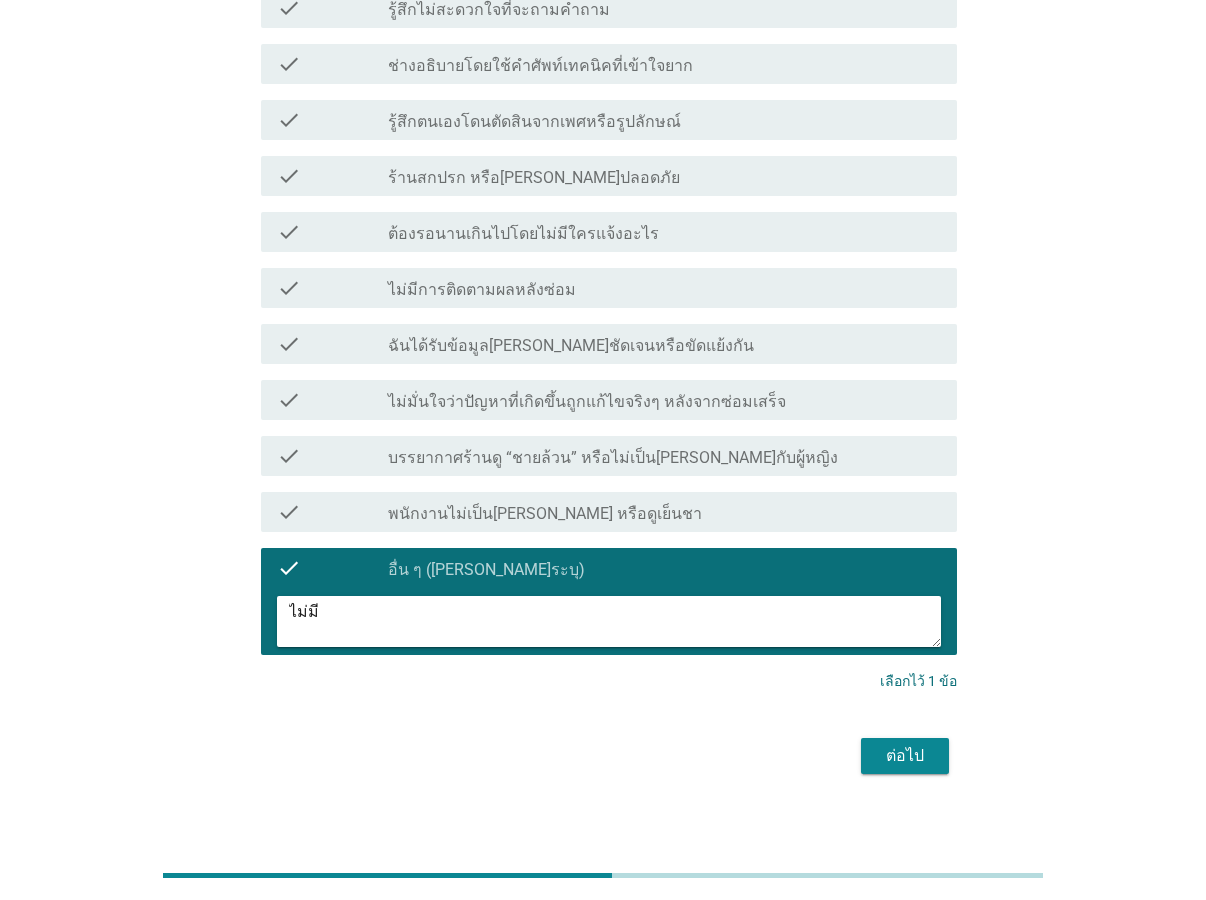 type on "ไม่มี" 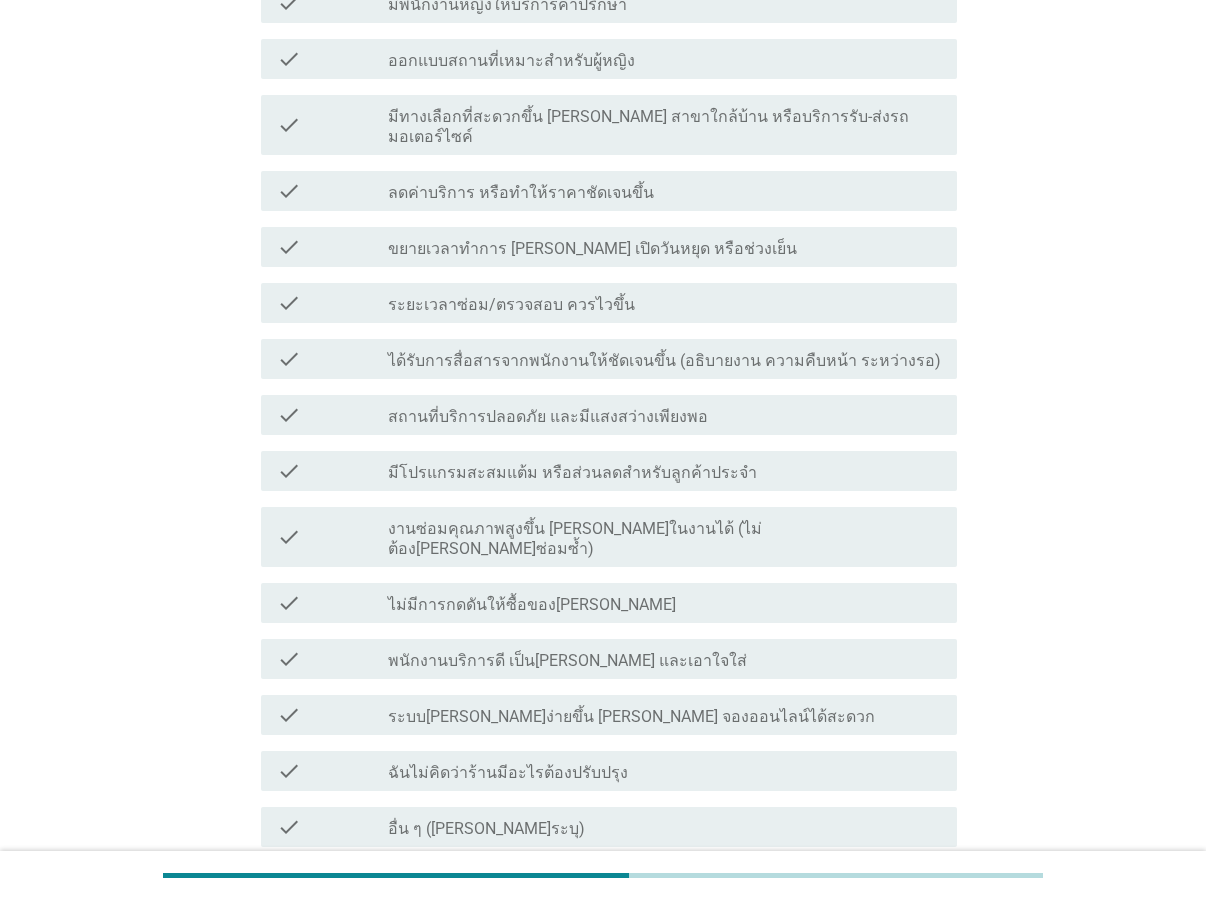 scroll, scrollTop: 510, scrollLeft: 0, axis: vertical 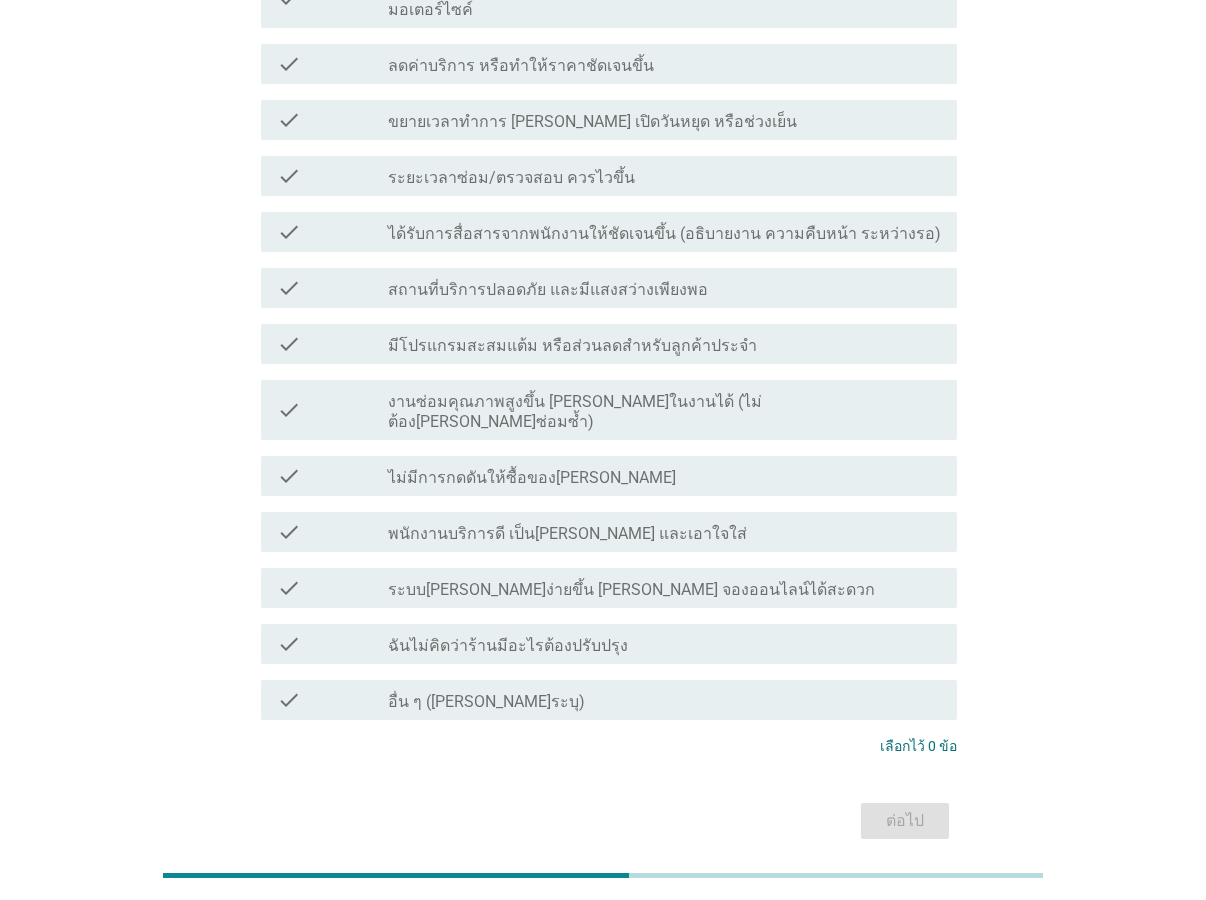 click on "ระบบ[PERSON_NAME]ง่ายขึ้น [PERSON_NAME] จองออนไลน์ได้สะดวก" at bounding box center [631, 590] 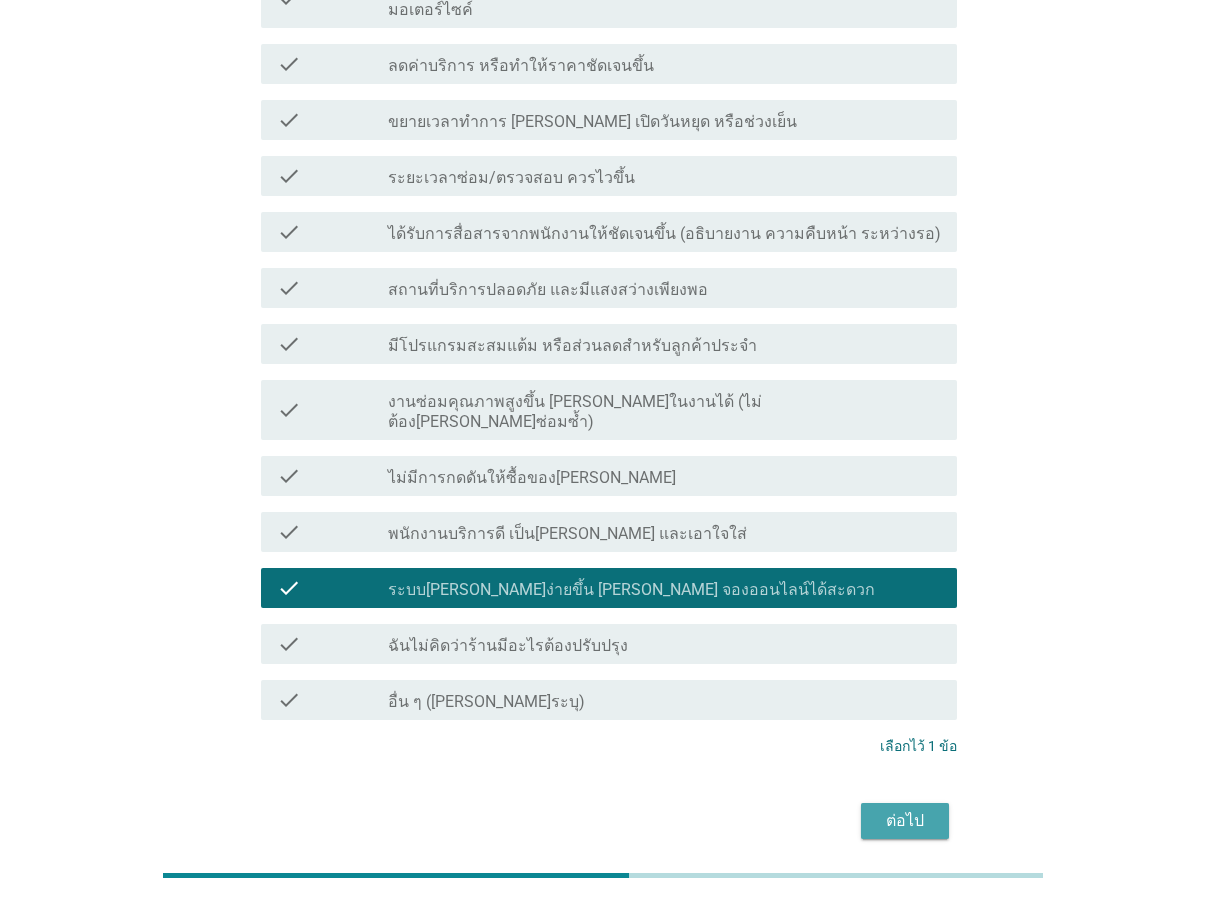 click on "ต่อไป" at bounding box center [905, 821] 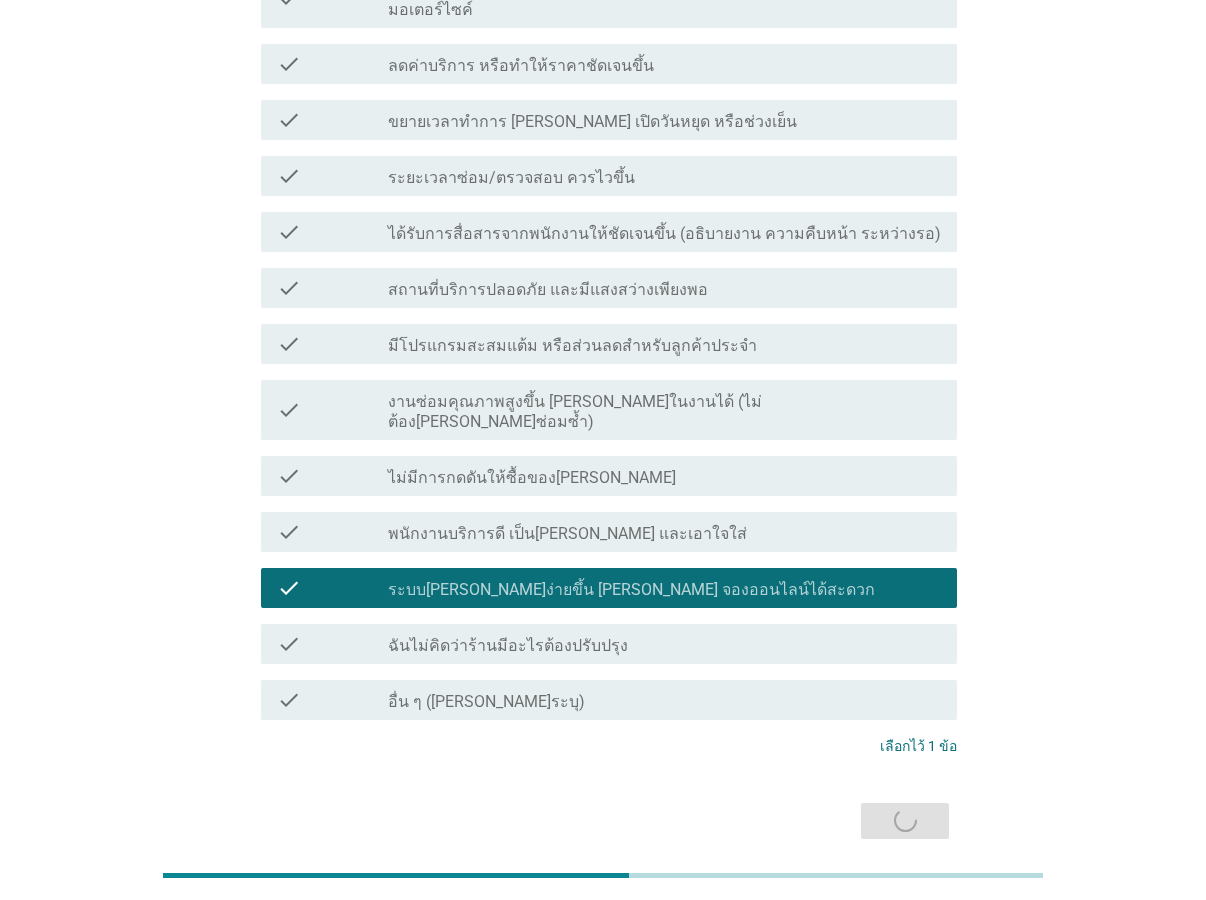scroll, scrollTop: 0, scrollLeft: 0, axis: both 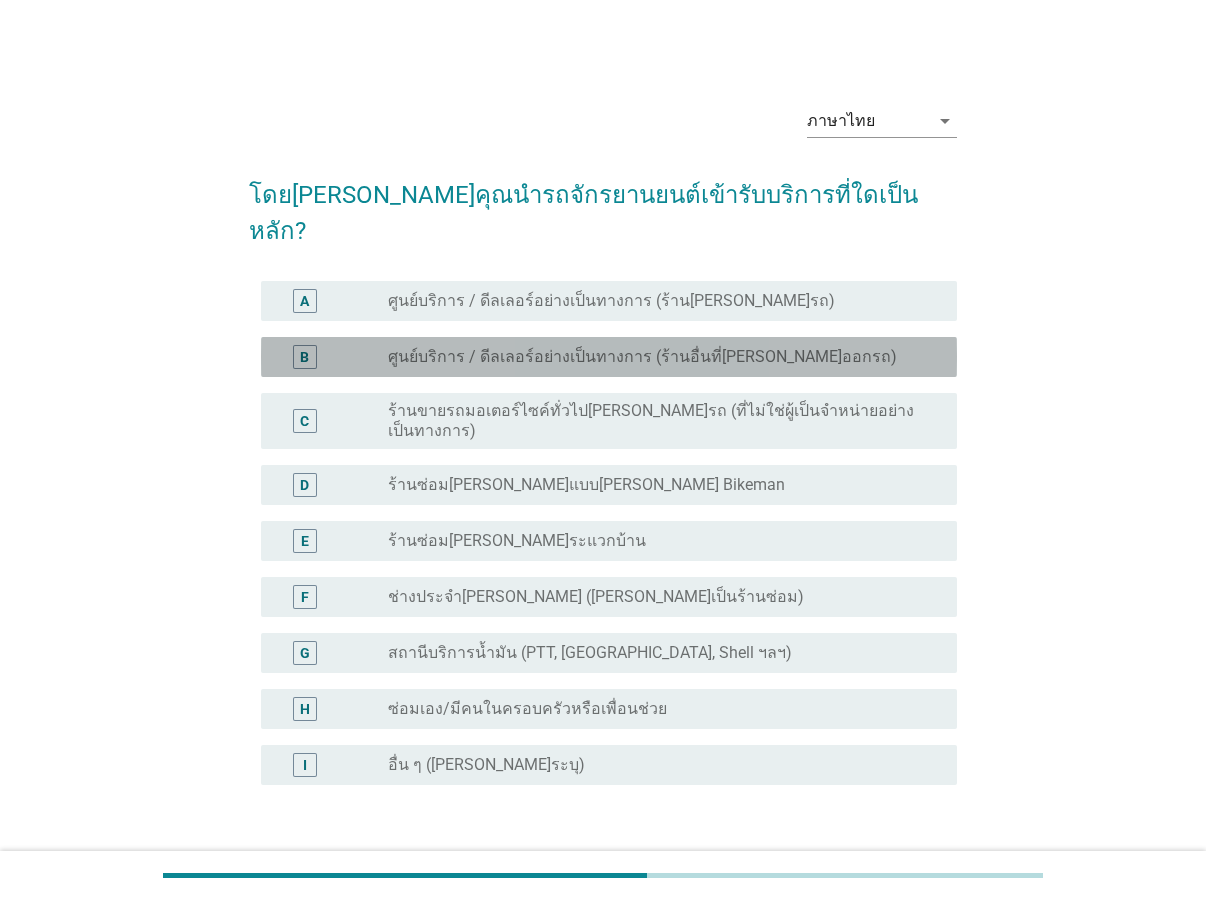click on "ศูนย์บริการ / ดีลเลอร์อย่างเป็นทางการ  (ร้านอื่นที่[PERSON_NAME]ออกรถ)" at bounding box center [642, 357] 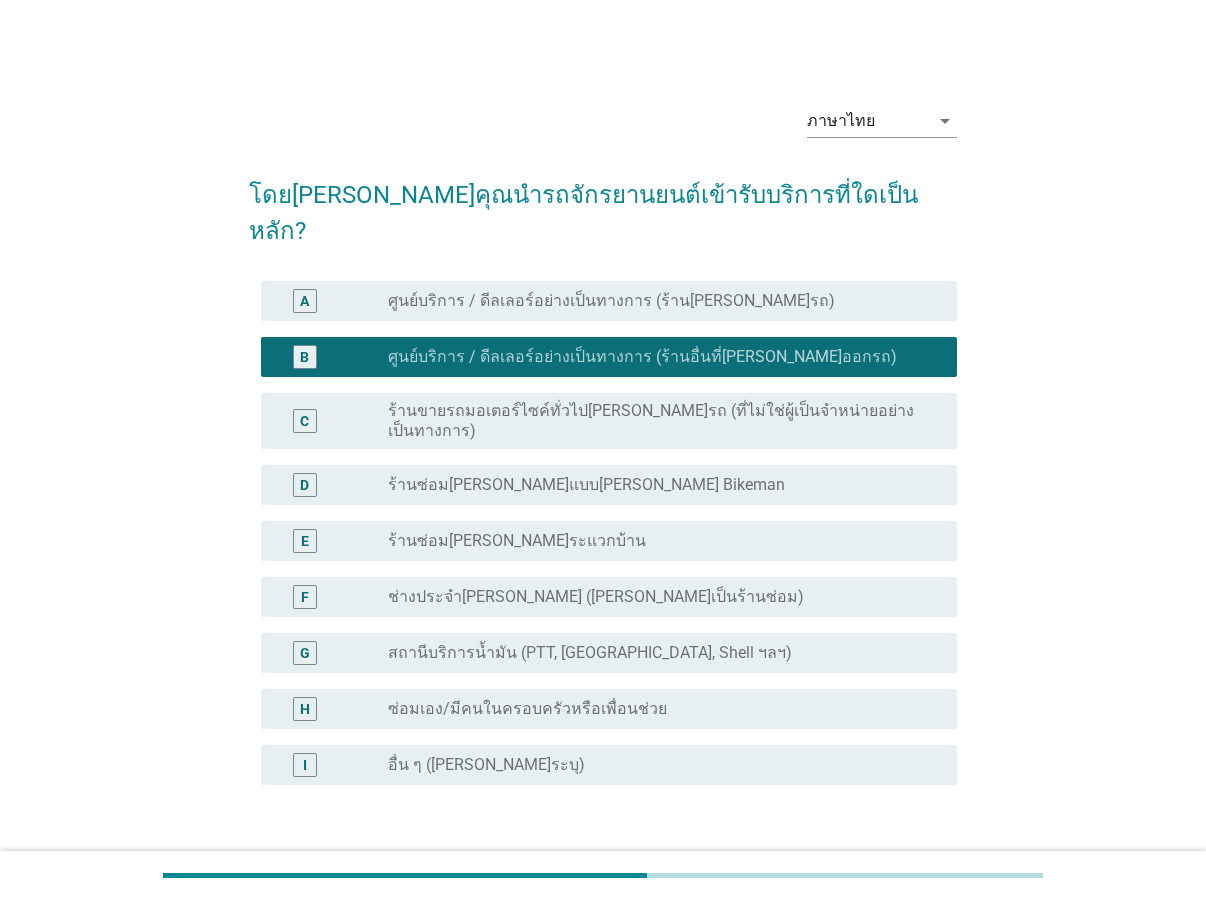 click on "ต่อไป" at bounding box center (905, 881) 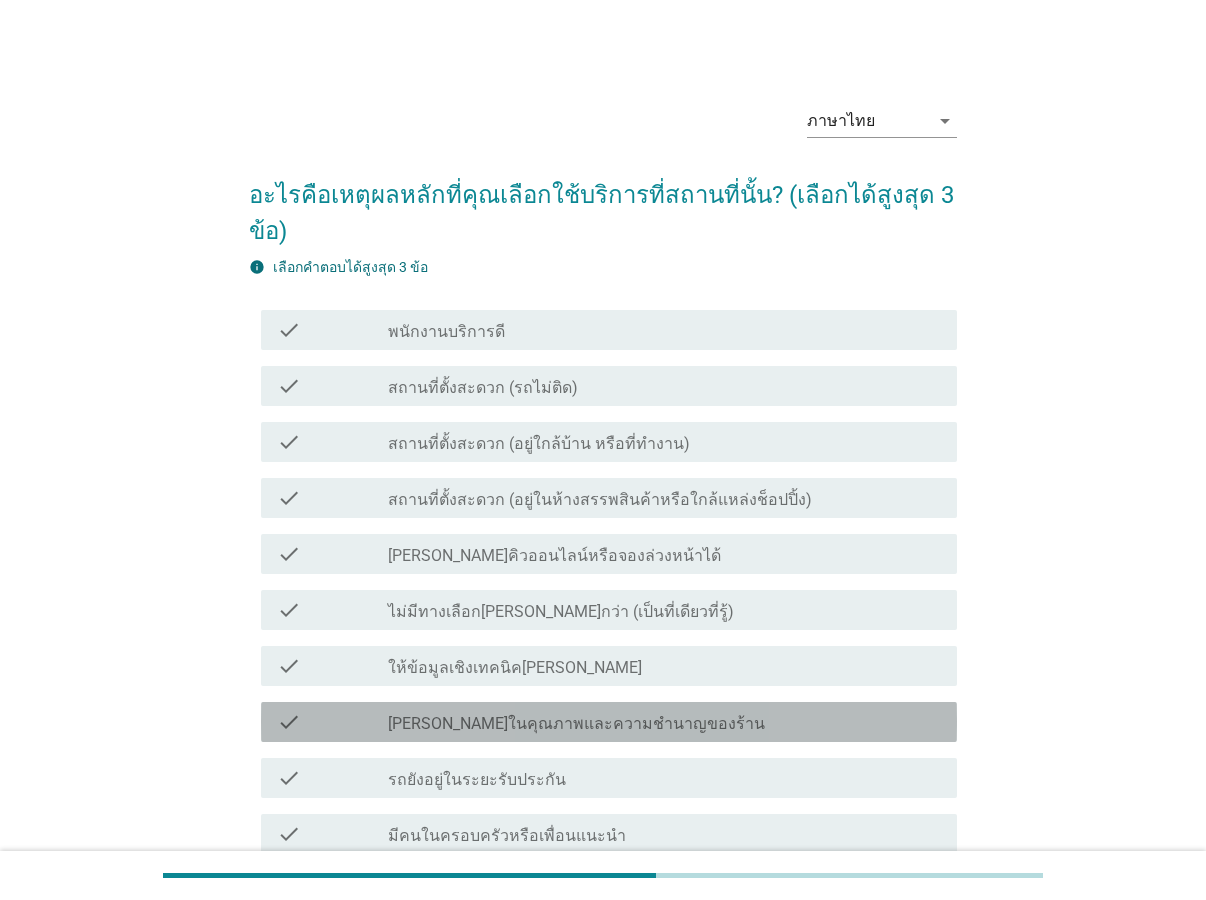 click on "[PERSON_NAME]ในคุณภาพและความชำนาญของร้าน" at bounding box center (576, 724) 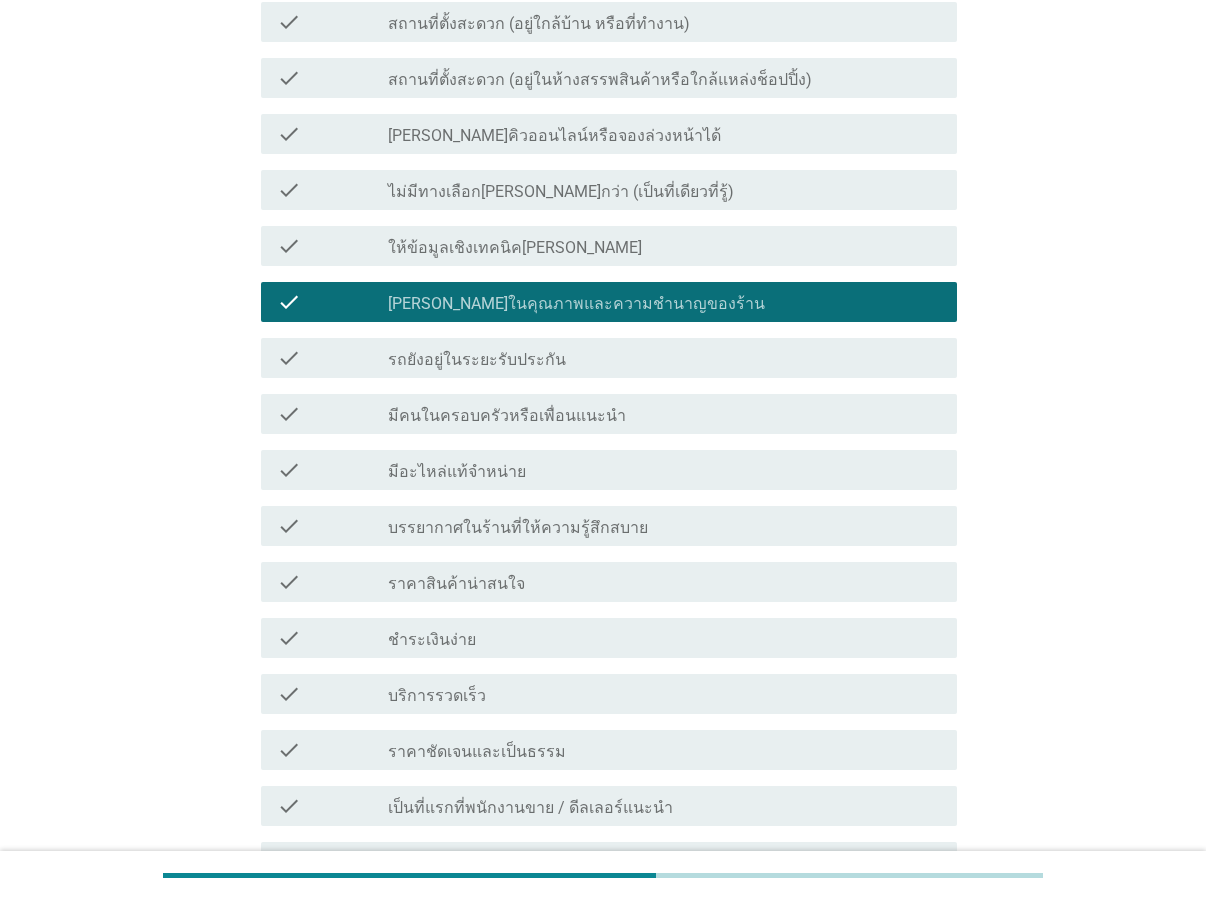 scroll, scrollTop: 510, scrollLeft: 0, axis: vertical 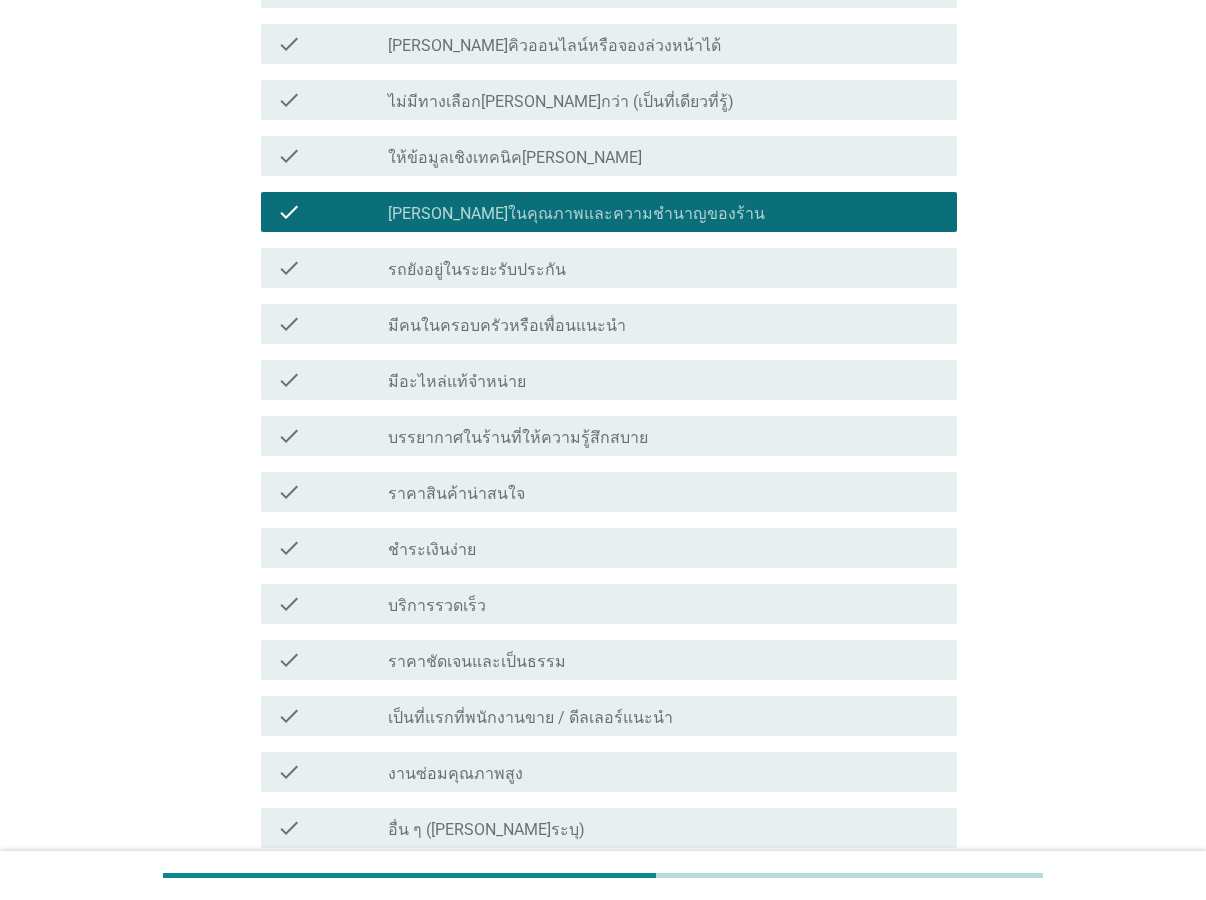 click on "งานซ่อมคุณภาพสูง" at bounding box center [455, 774] 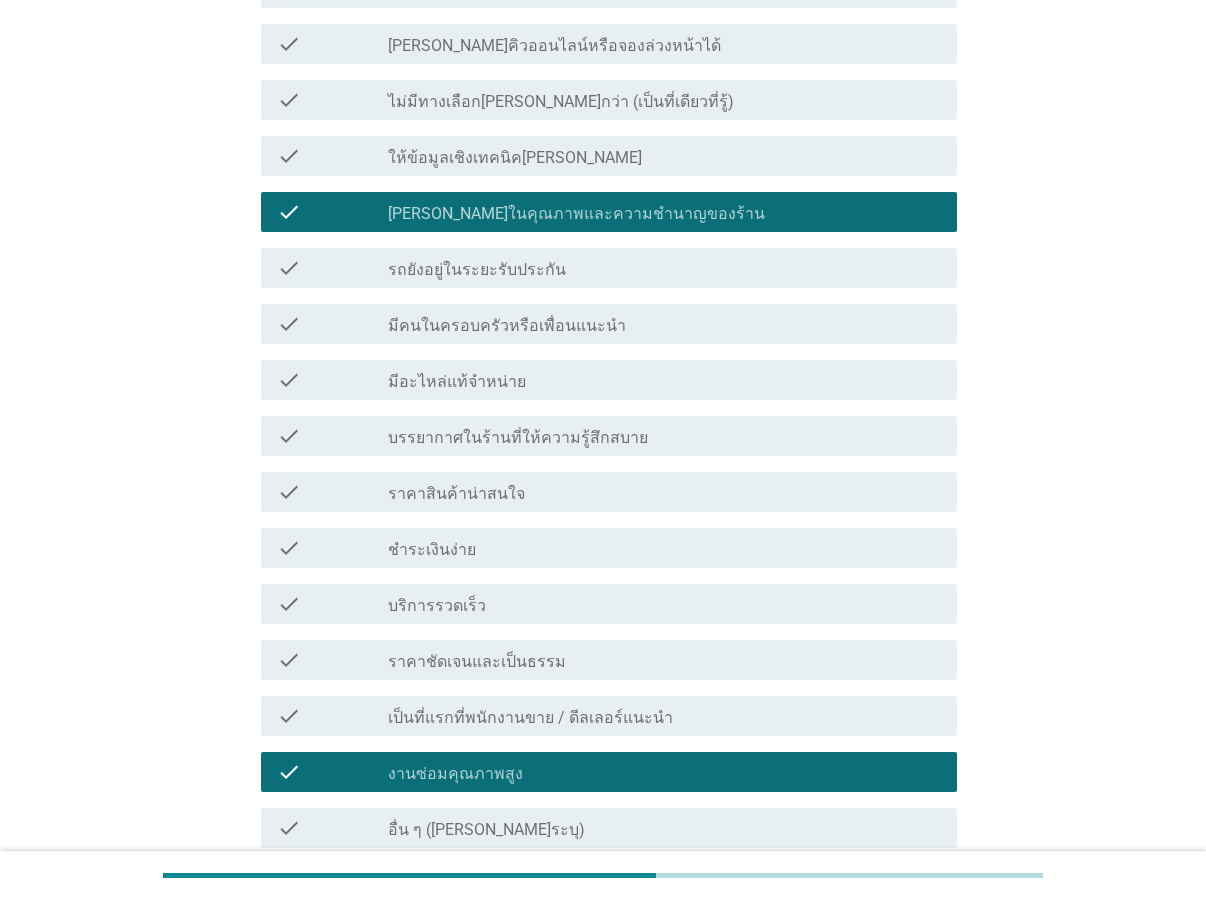 click on "check_box_outline_blank มีอะไหล่แท้จำหน่าย" at bounding box center [664, 380] 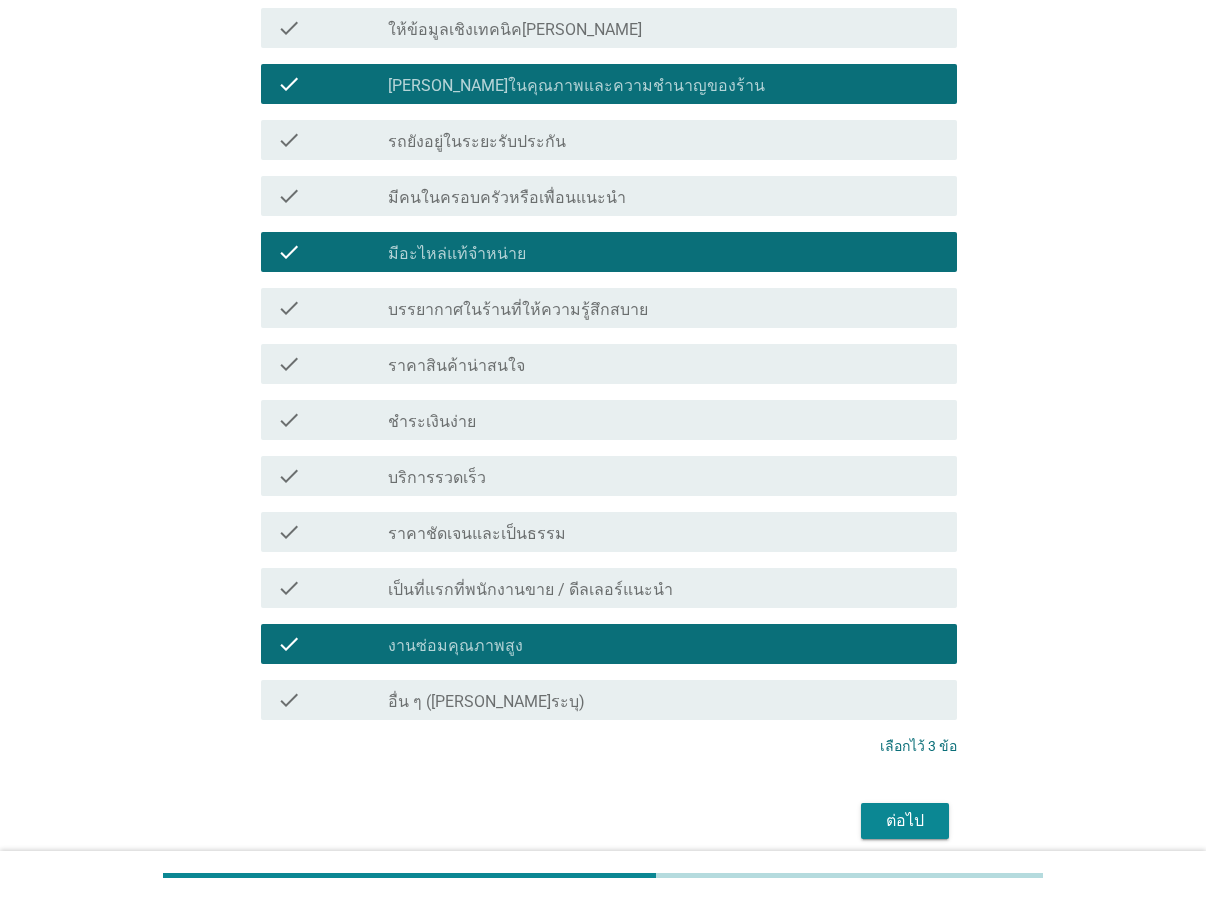 scroll, scrollTop: 714, scrollLeft: 0, axis: vertical 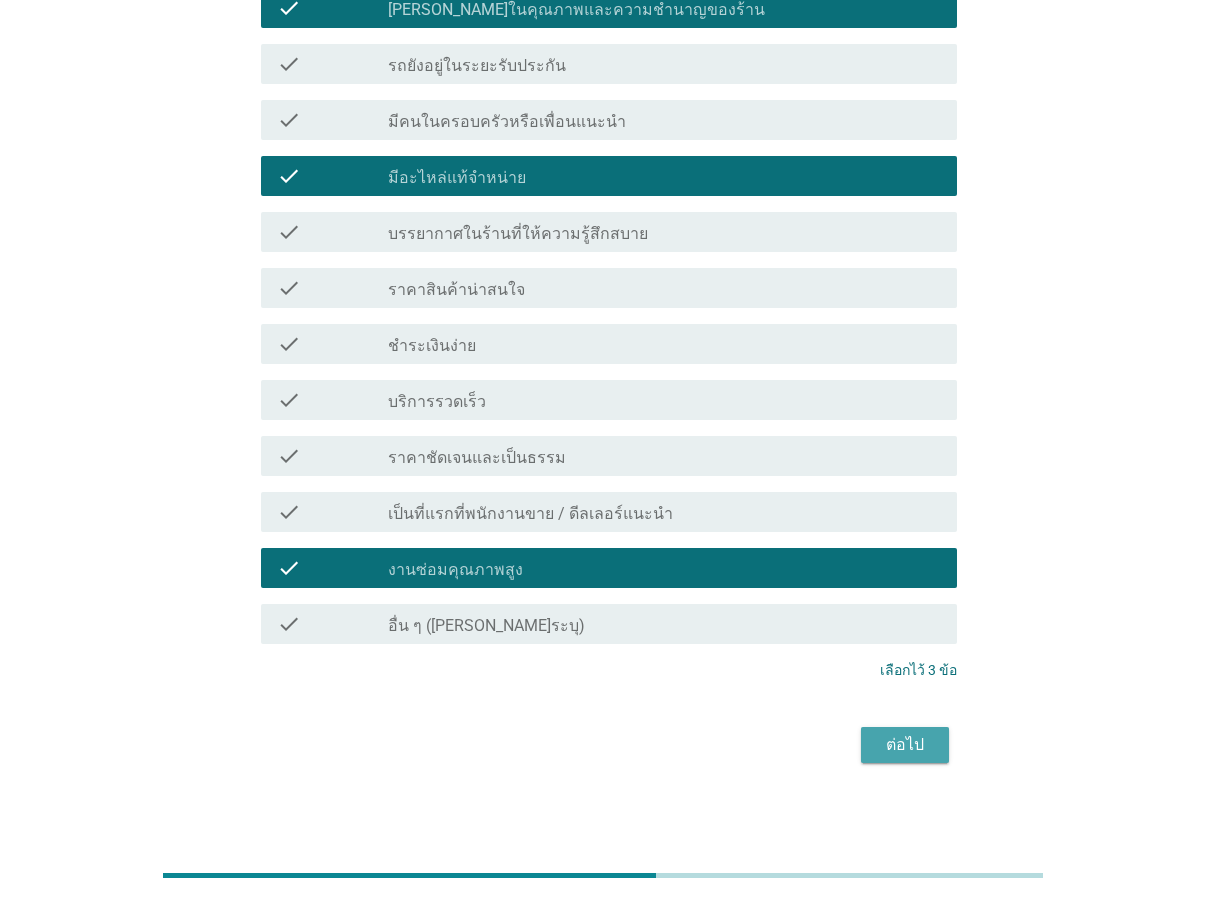 click on "ต่อไป" at bounding box center (905, 745) 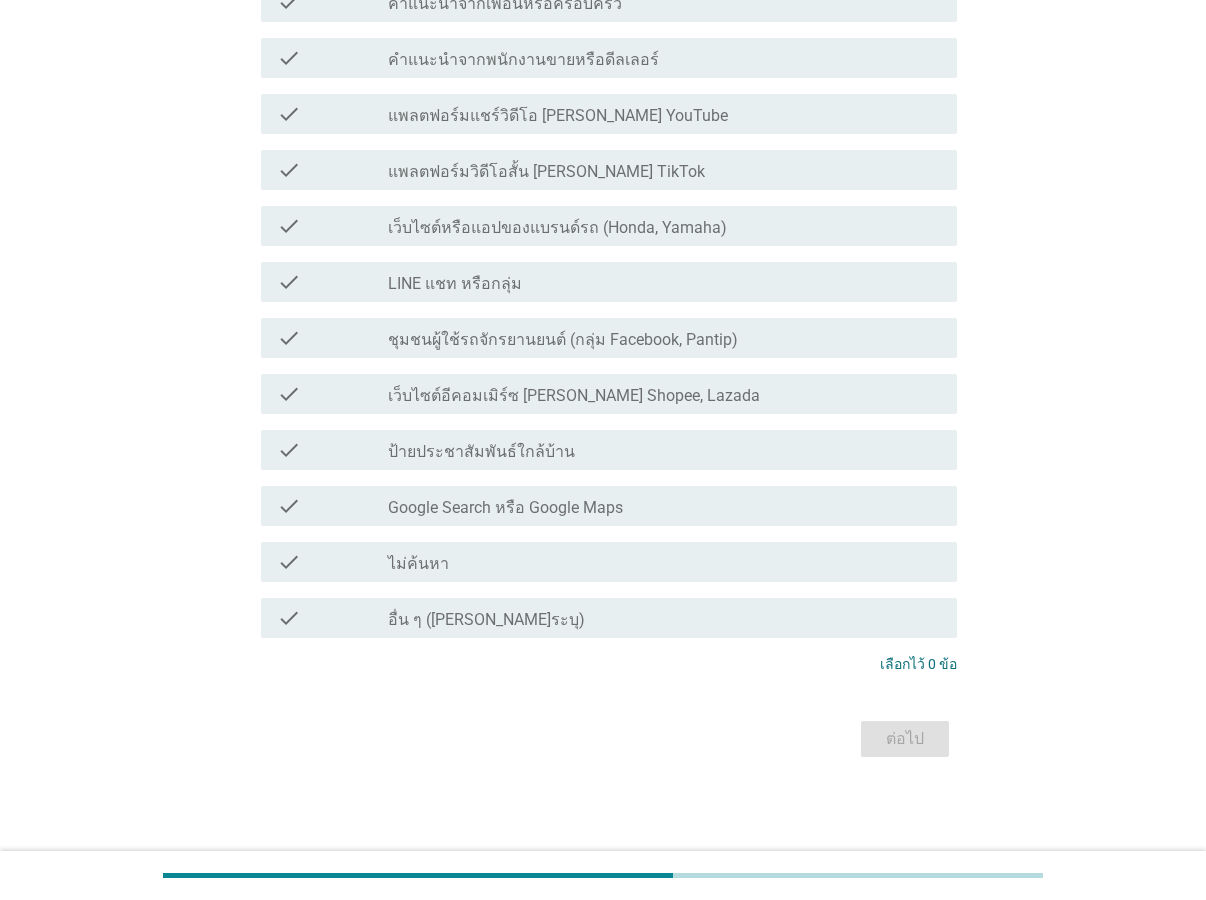 scroll, scrollTop: 0, scrollLeft: 0, axis: both 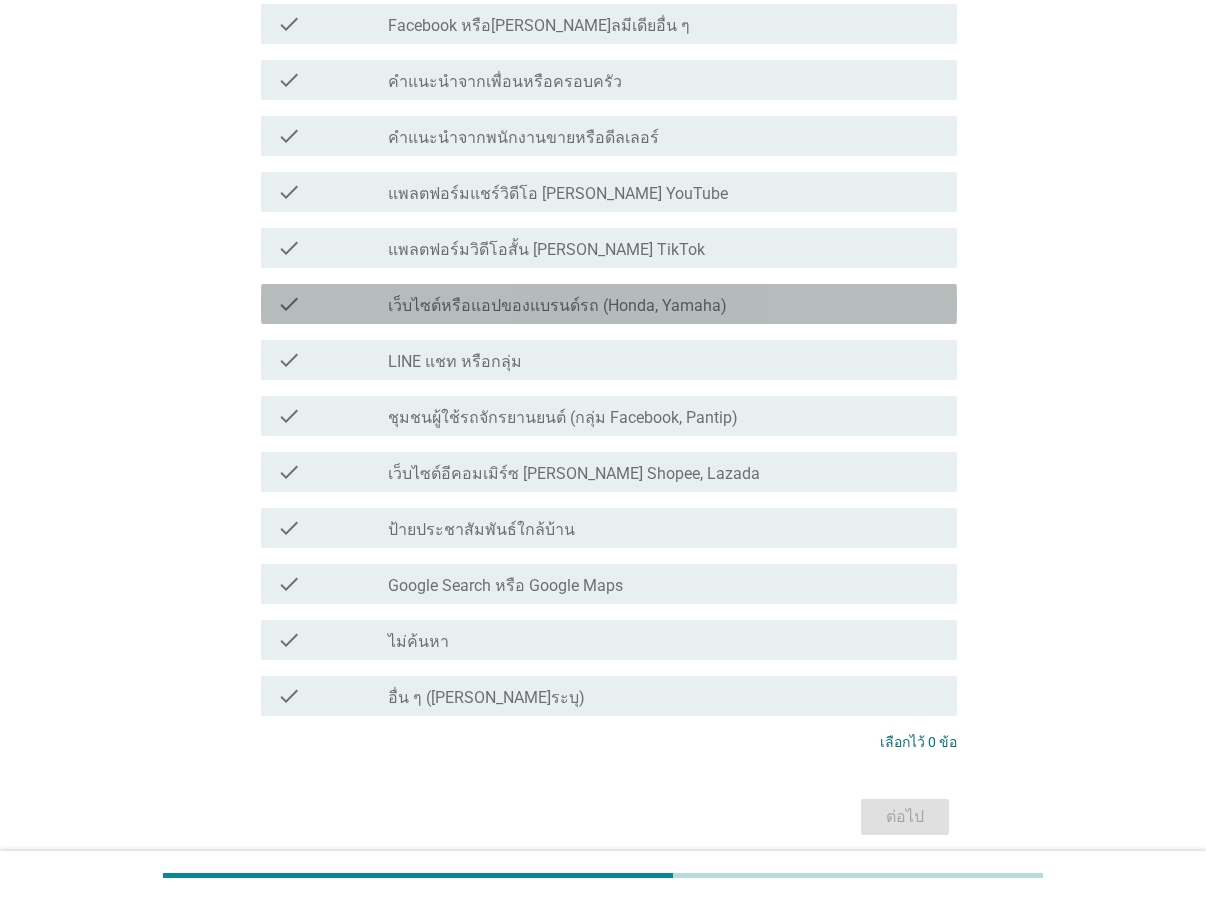 click on "เว็บไซต์หรือแอปของแบรนด์รถ (Honda, Yamaha)" at bounding box center [557, 306] 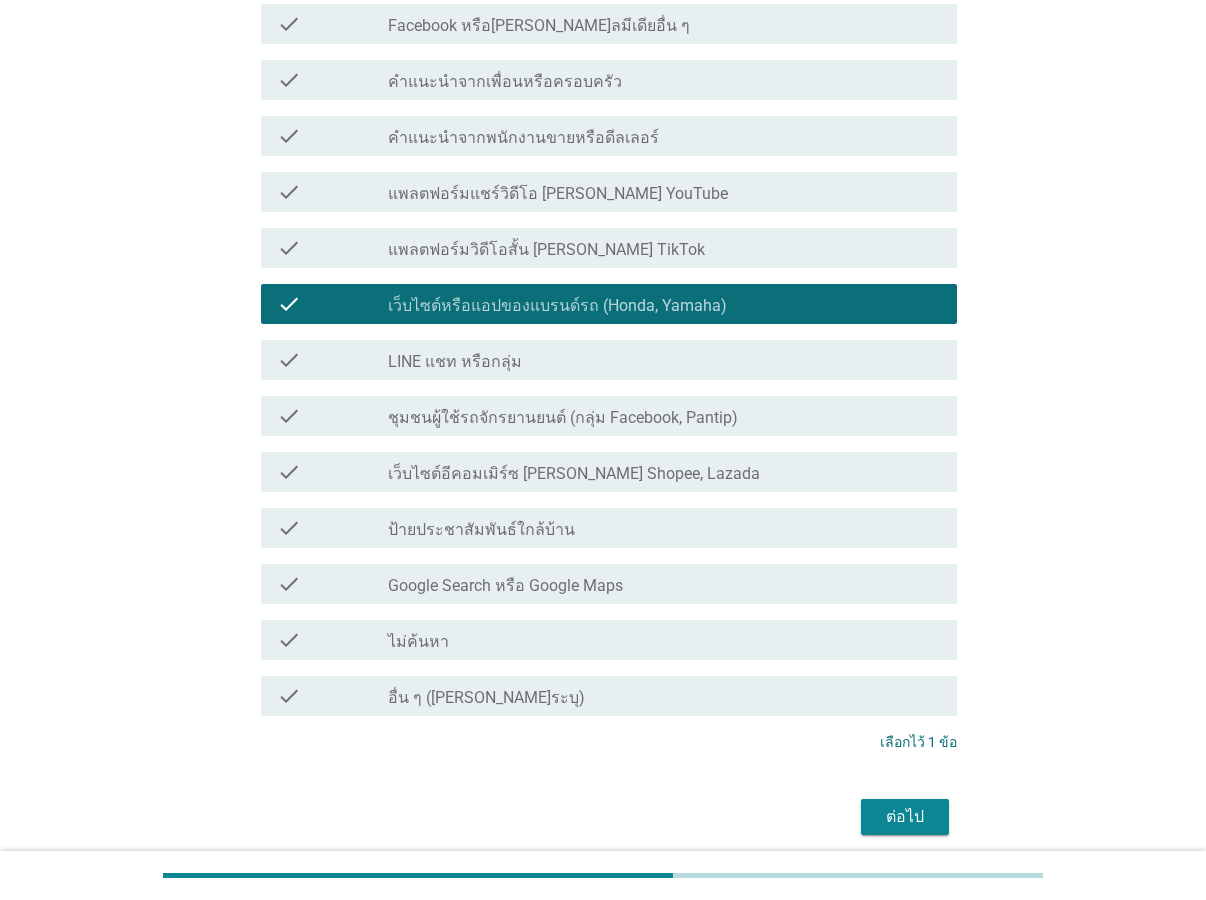 click on "ชุมชนผู้ใช้รถจักรยานยนต์ (กลุ่ม Facebook, Pantip)" at bounding box center [563, 418] 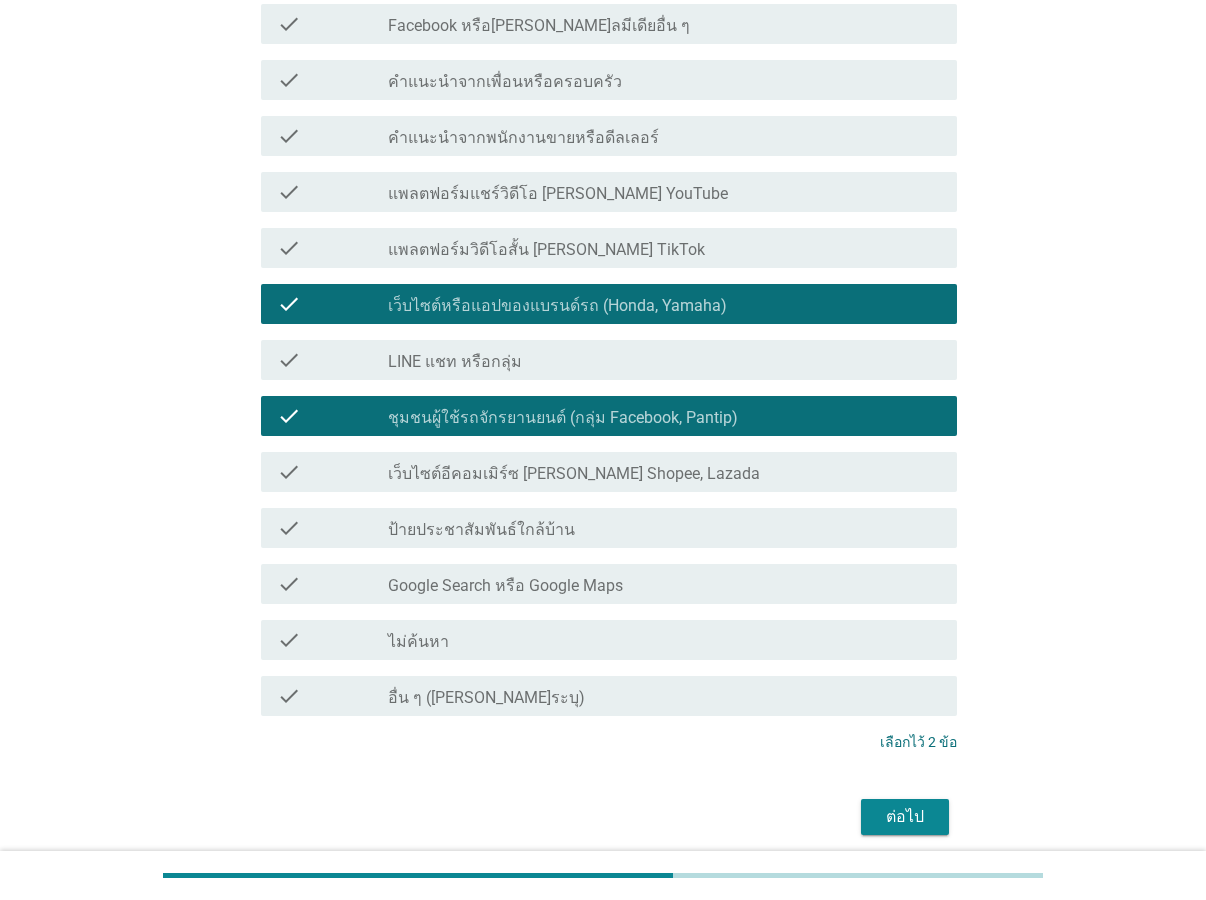 scroll, scrollTop: 0, scrollLeft: 0, axis: both 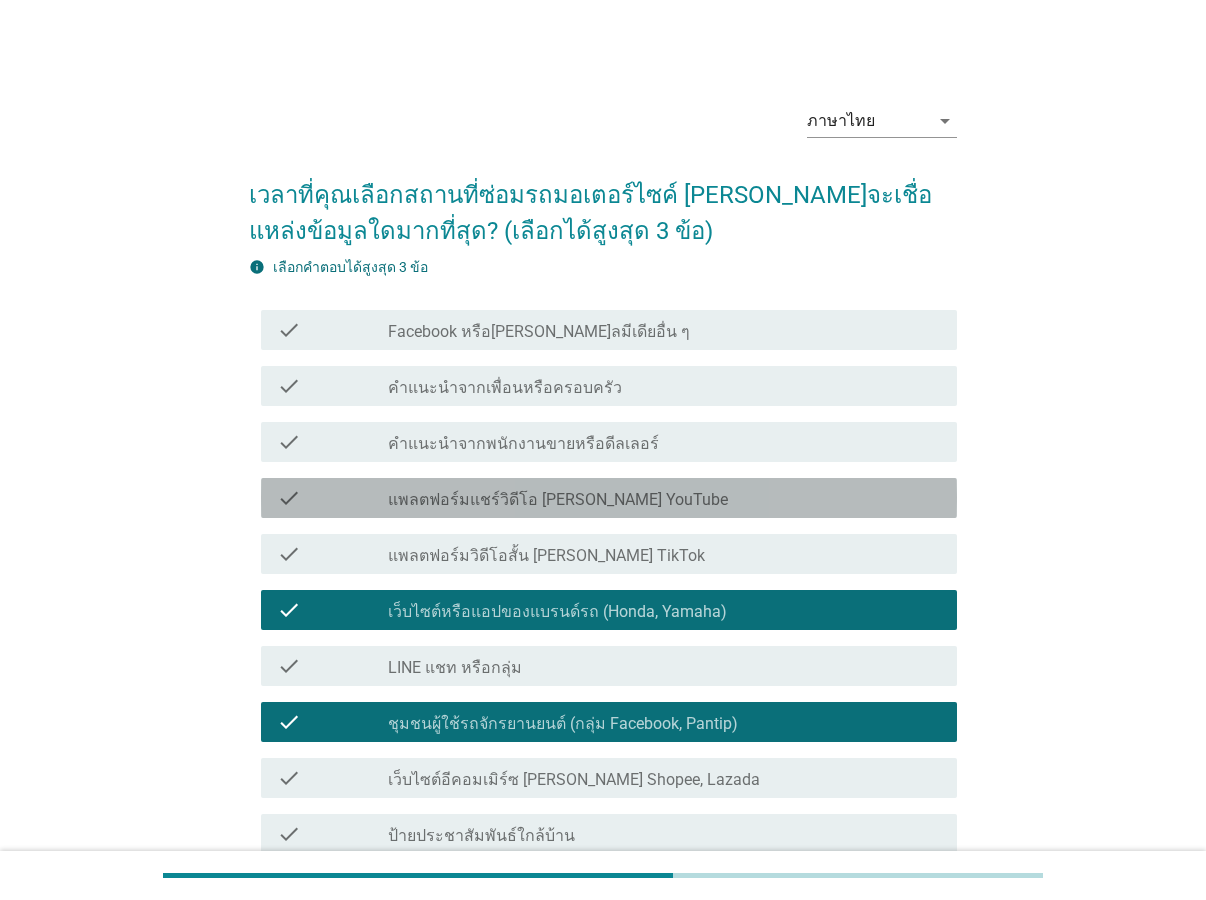 click on "แพลตฟอร์มแชร์วิดีโอ [PERSON_NAME] YouTube" at bounding box center (558, 500) 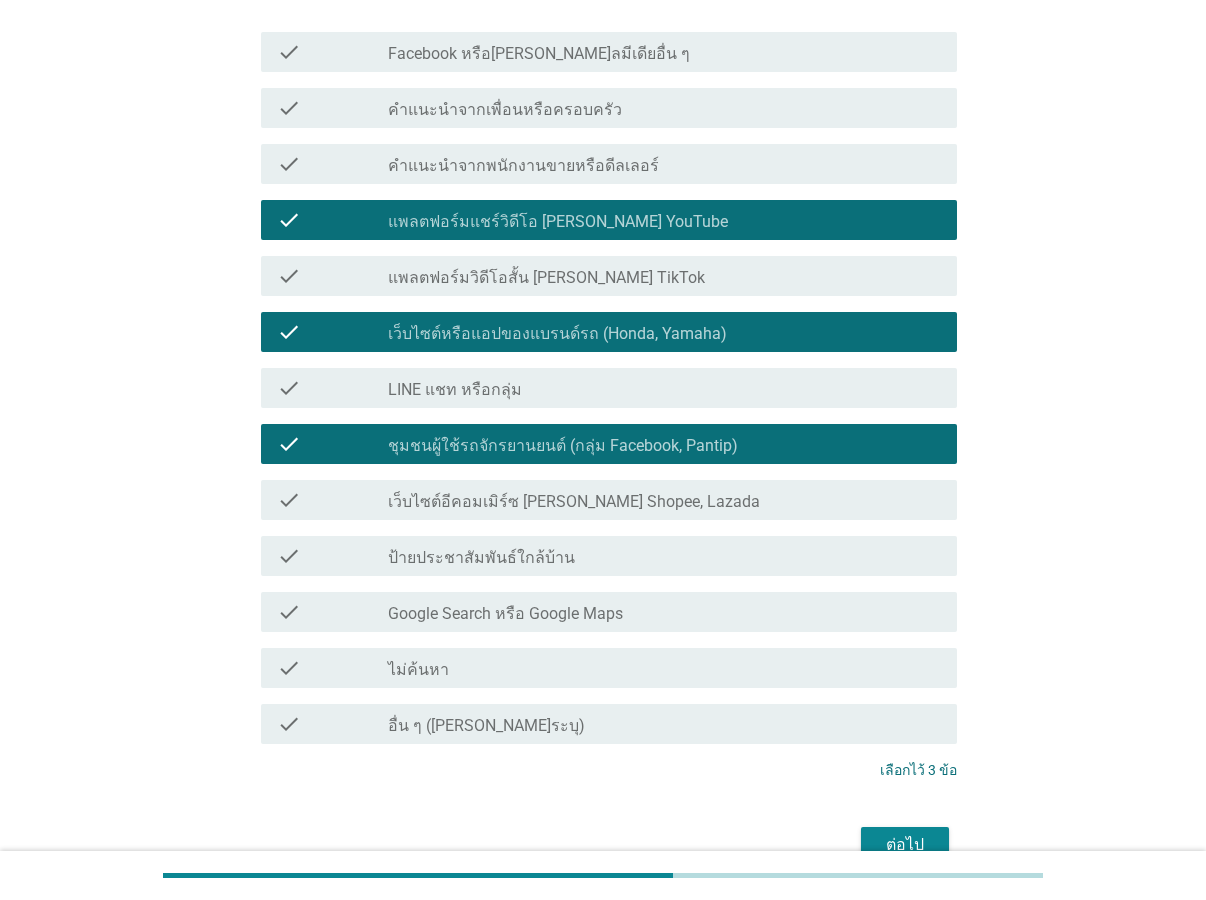 scroll, scrollTop: 306, scrollLeft: 0, axis: vertical 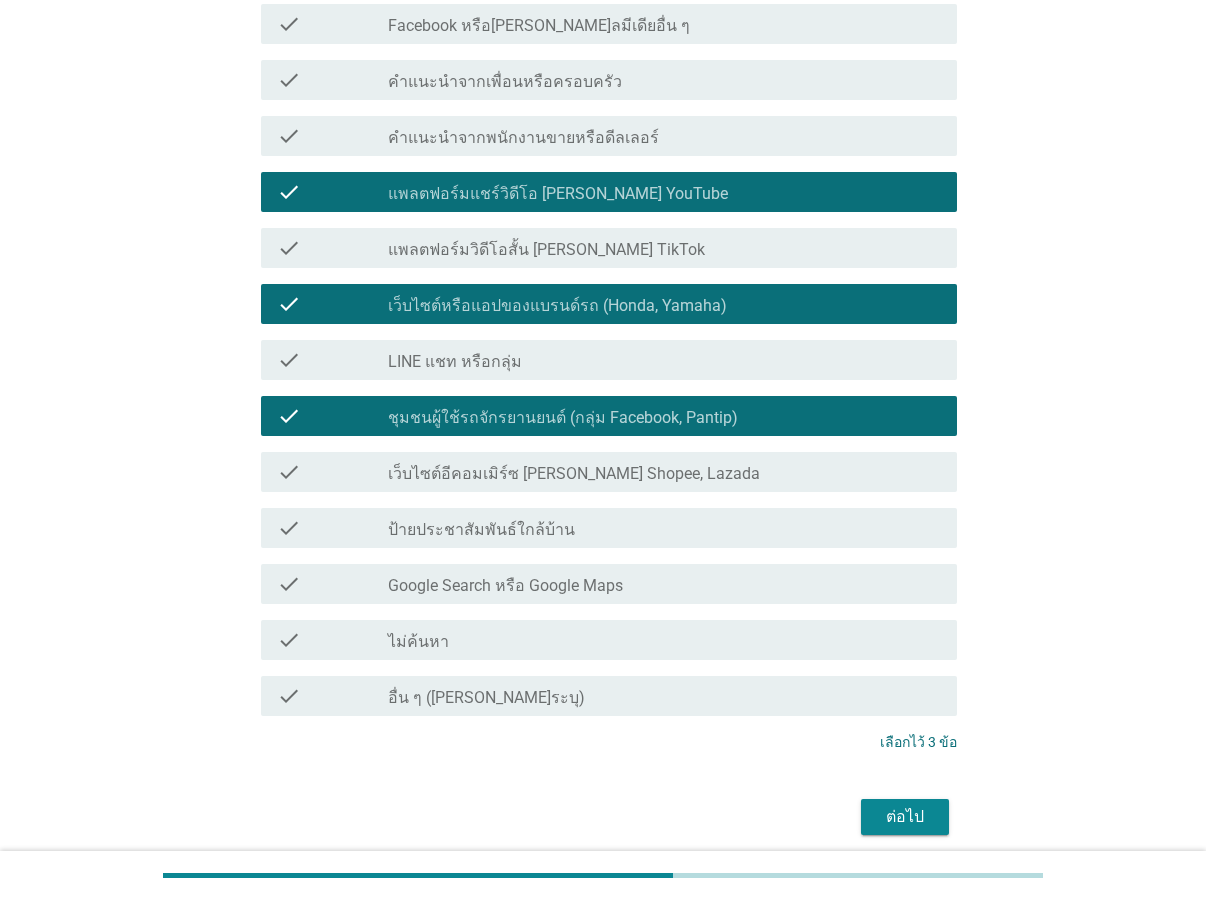 click on "ต่อไป" at bounding box center (905, 817) 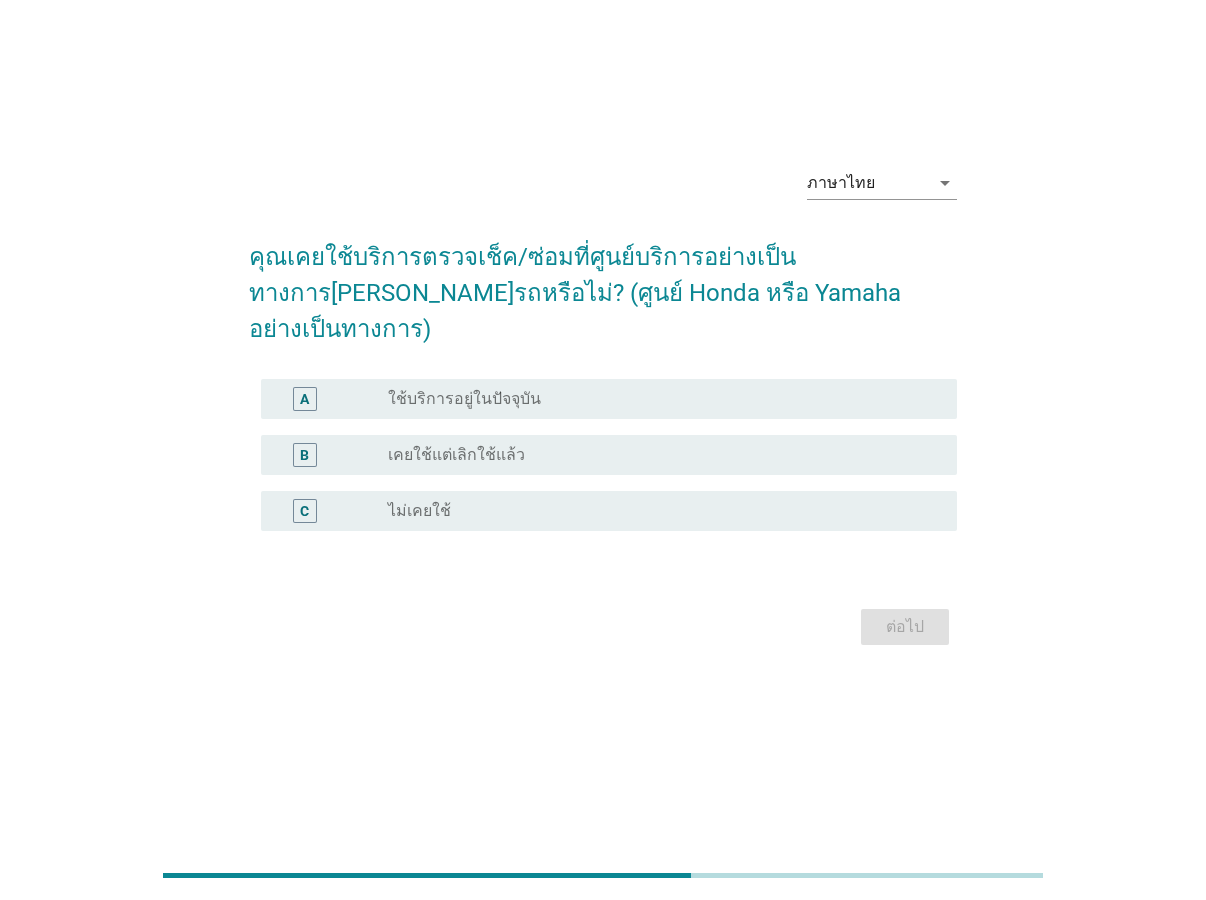 scroll, scrollTop: 0, scrollLeft: 0, axis: both 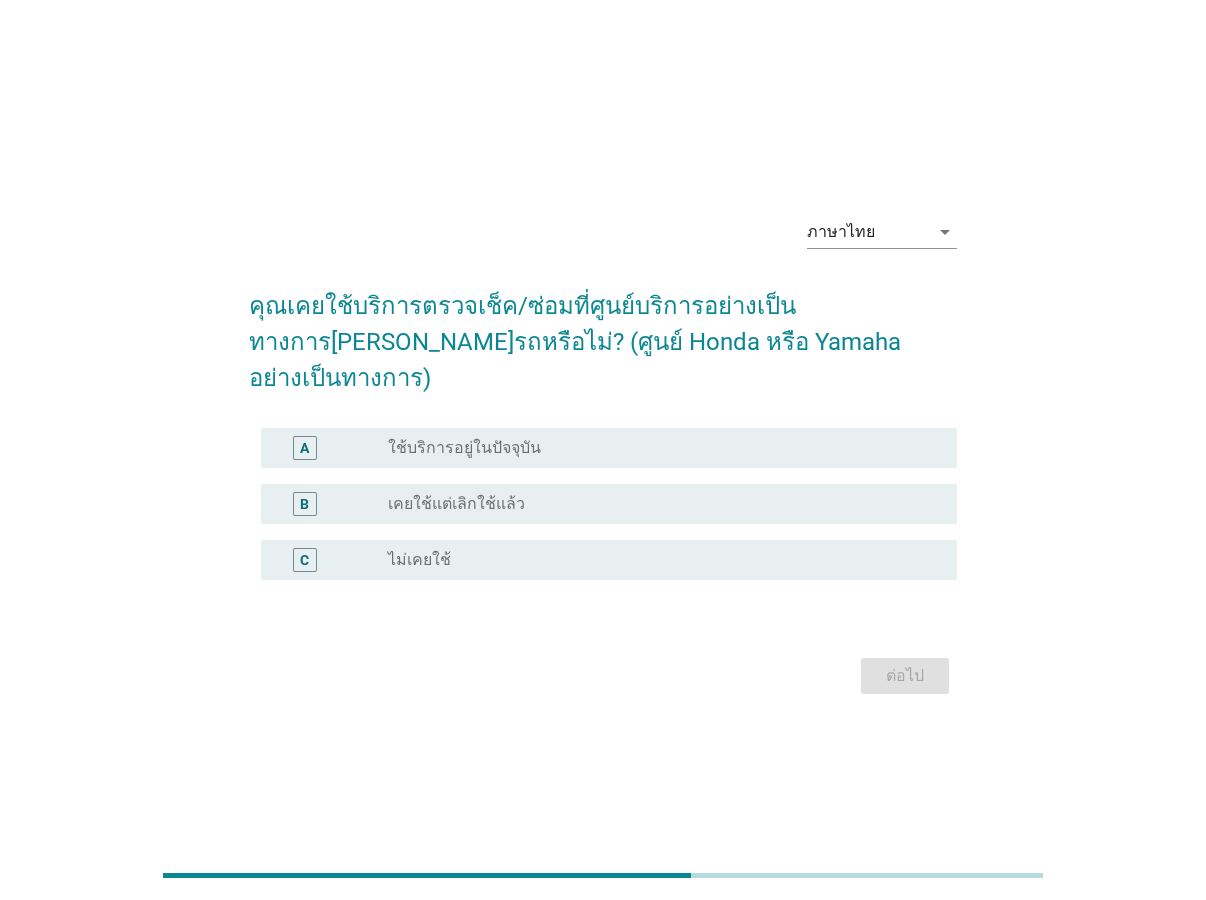 click on "ใช้บริการอยู่ในปัจจุบัน" at bounding box center (464, 448) 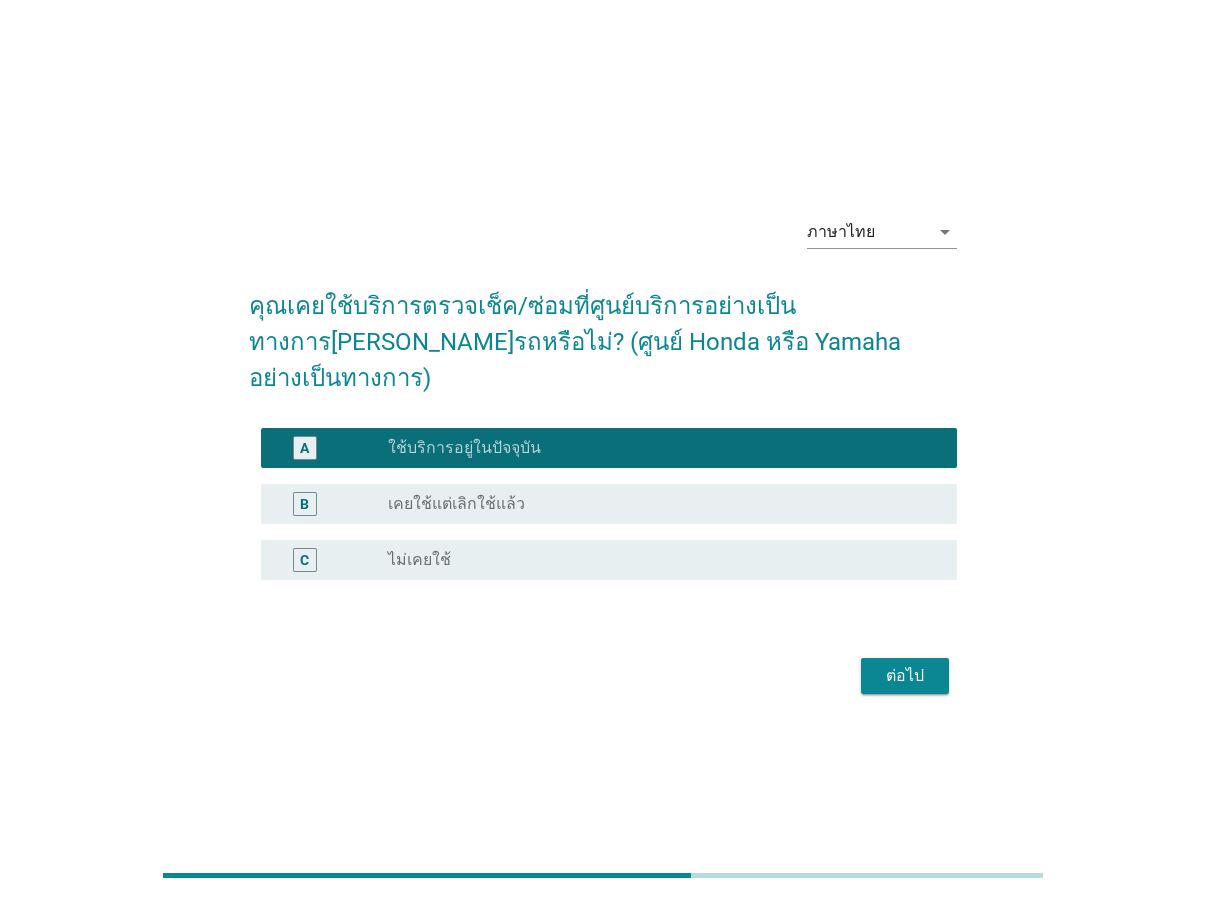 click on "ต่อไป" at bounding box center [905, 676] 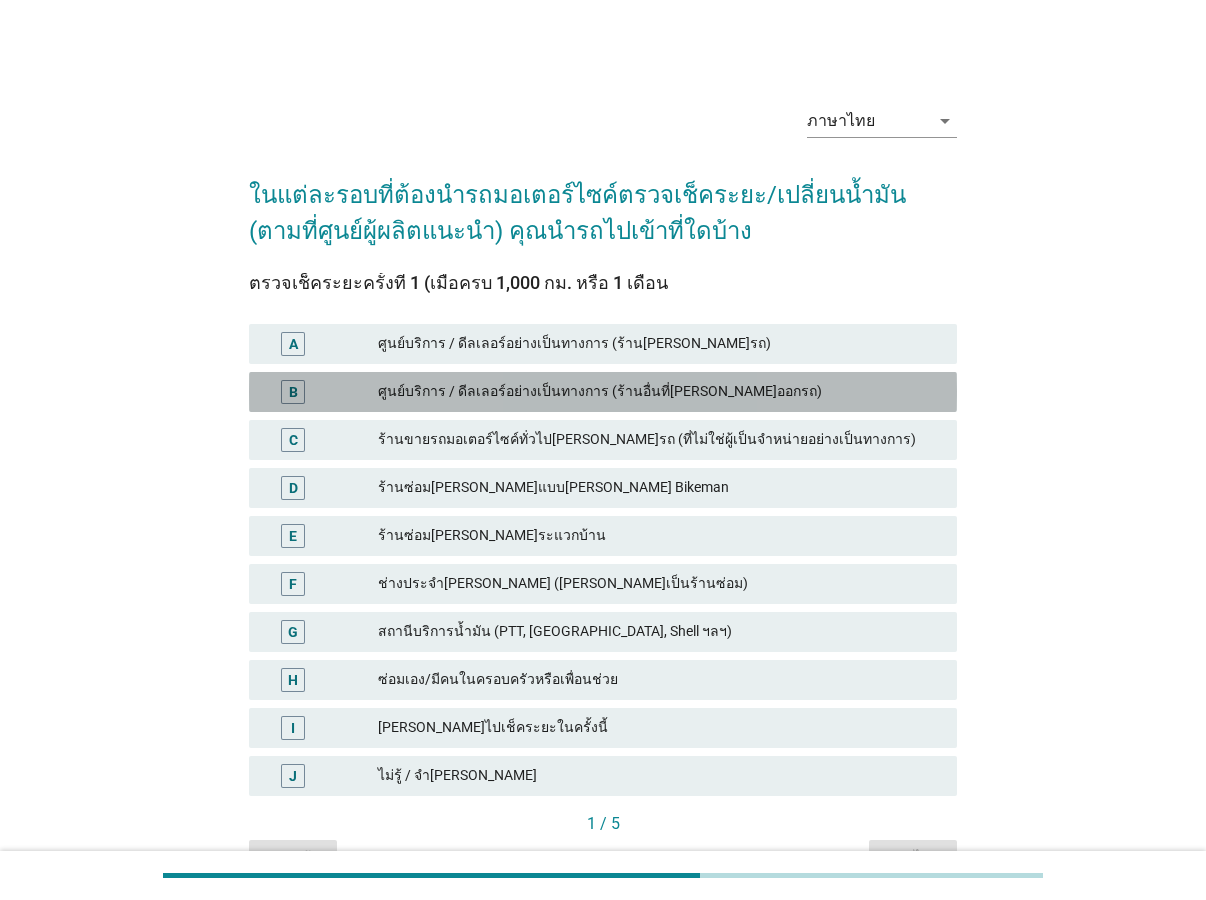 click on "ศูนย์บริการ / ดีลเลอร์อย่างเป็นทางการ  (ร้านอื่นที่[PERSON_NAME]ออกรถ)" at bounding box center [659, 392] 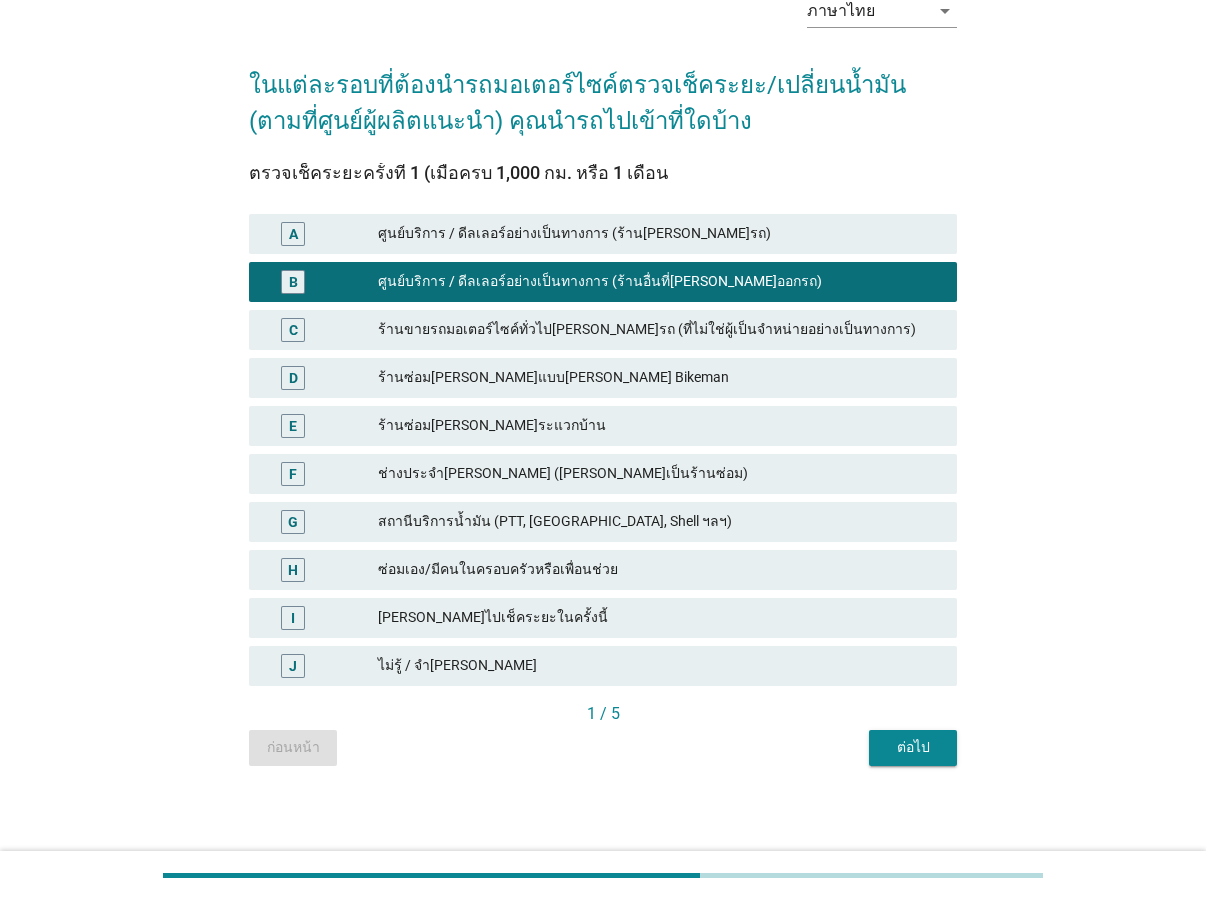 scroll, scrollTop: 113, scrollLeft: 0, axis: vertical 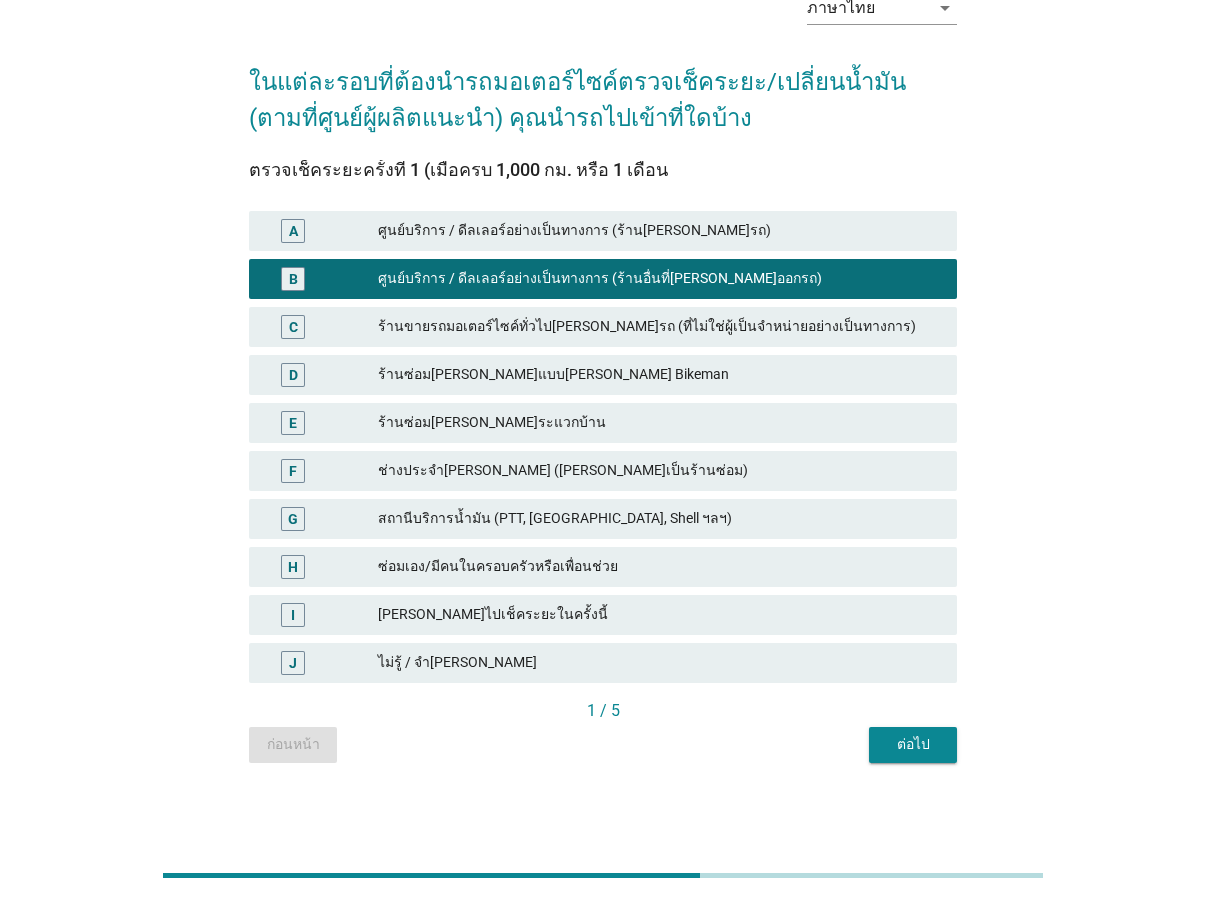 click on "ต่อไป" at bounding box center [913, 744] 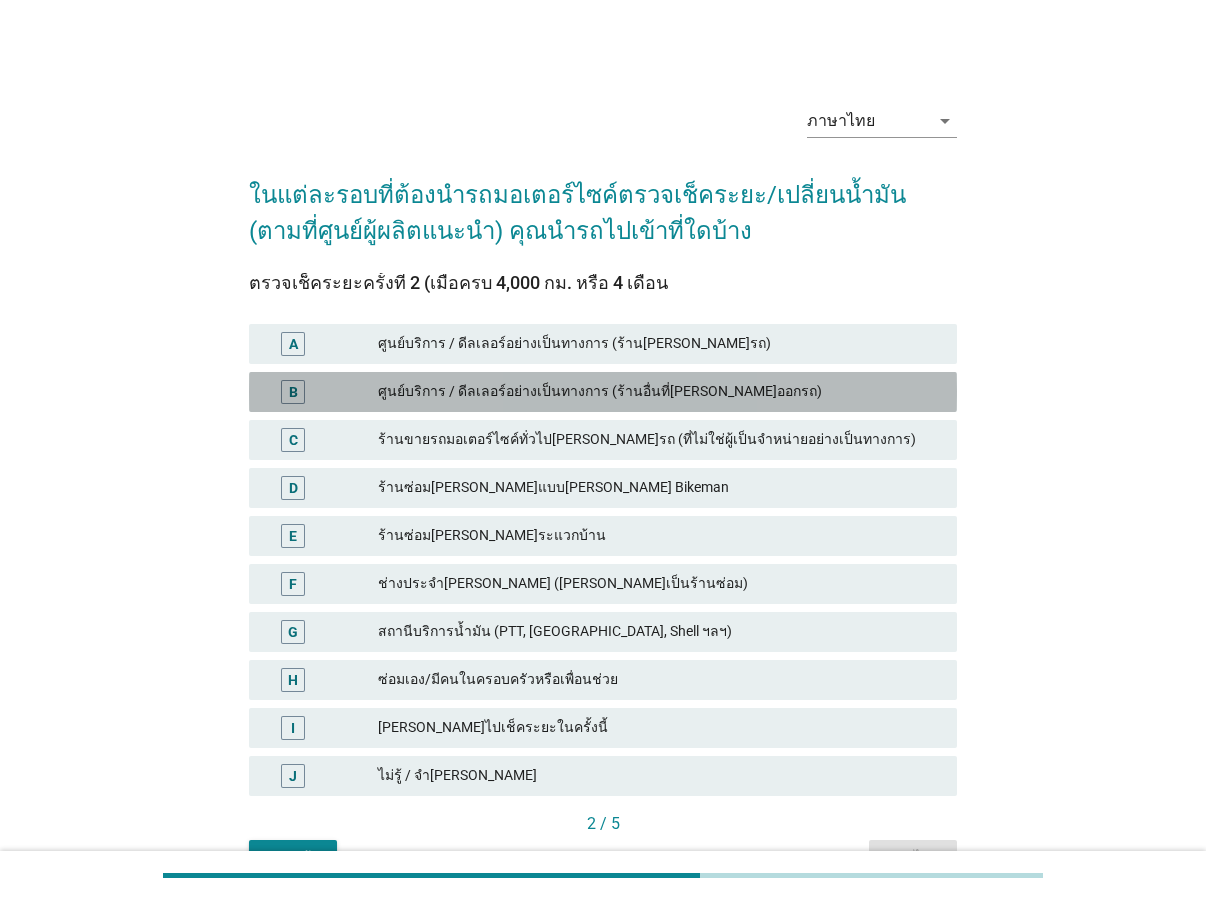 click on "ศูนย์บริการ / ดีลเลอร์อย่างเป็นทางการ  (ร้านอื่นที่[PERSON_NAME]ออกรถ)" at bounding box center (659, 392) 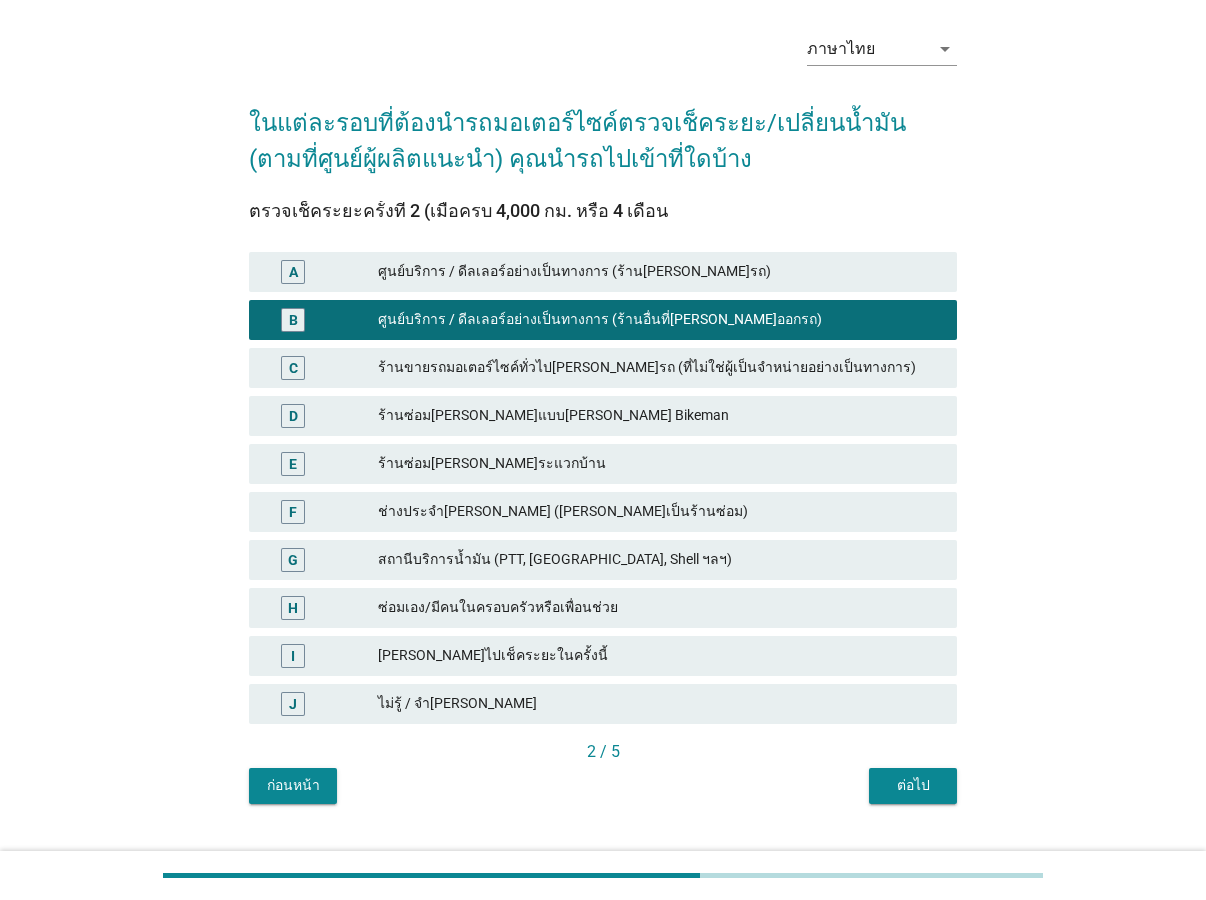 scroll, scrollTop: 113, scrollLeft: 0, axis: vertical 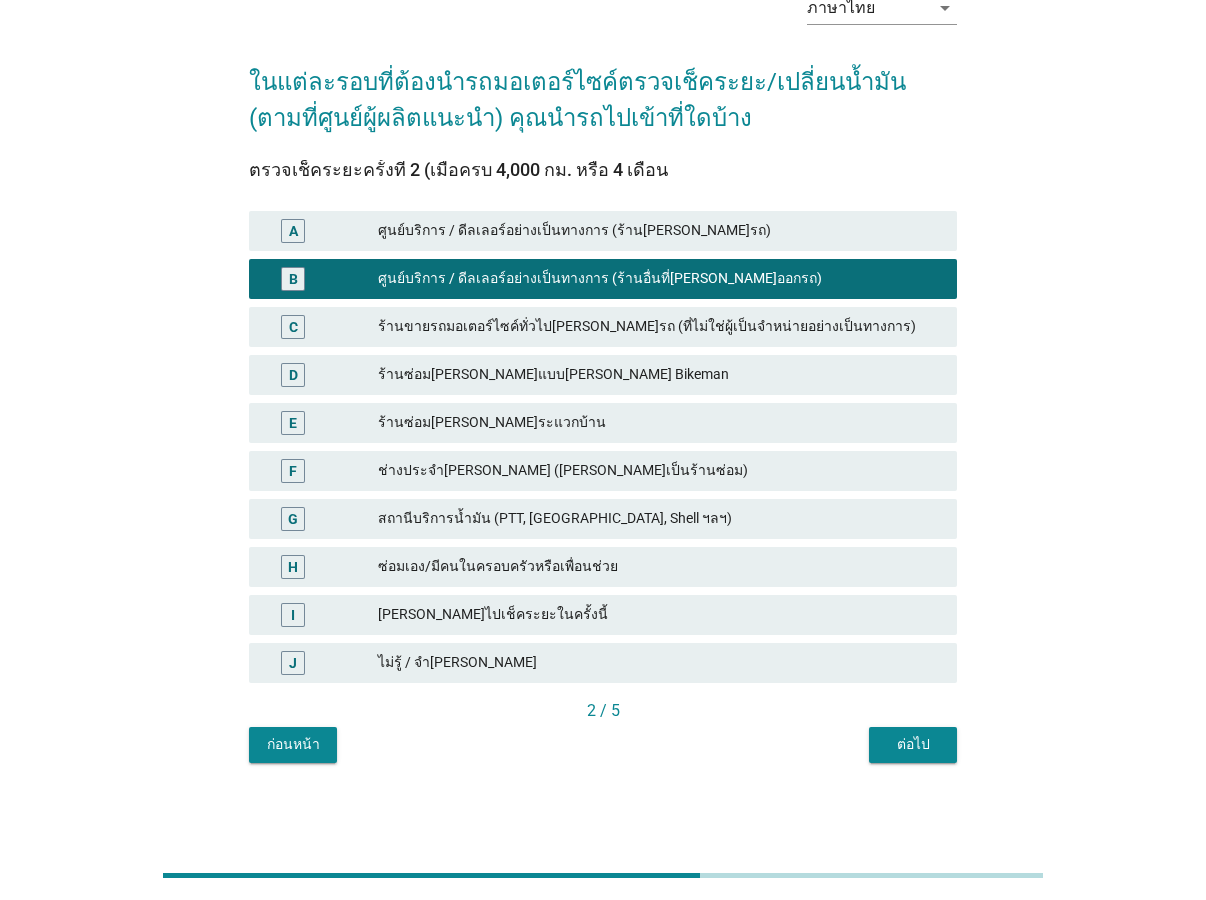 click on "ต่อไป" at bounding box center (913, 744) 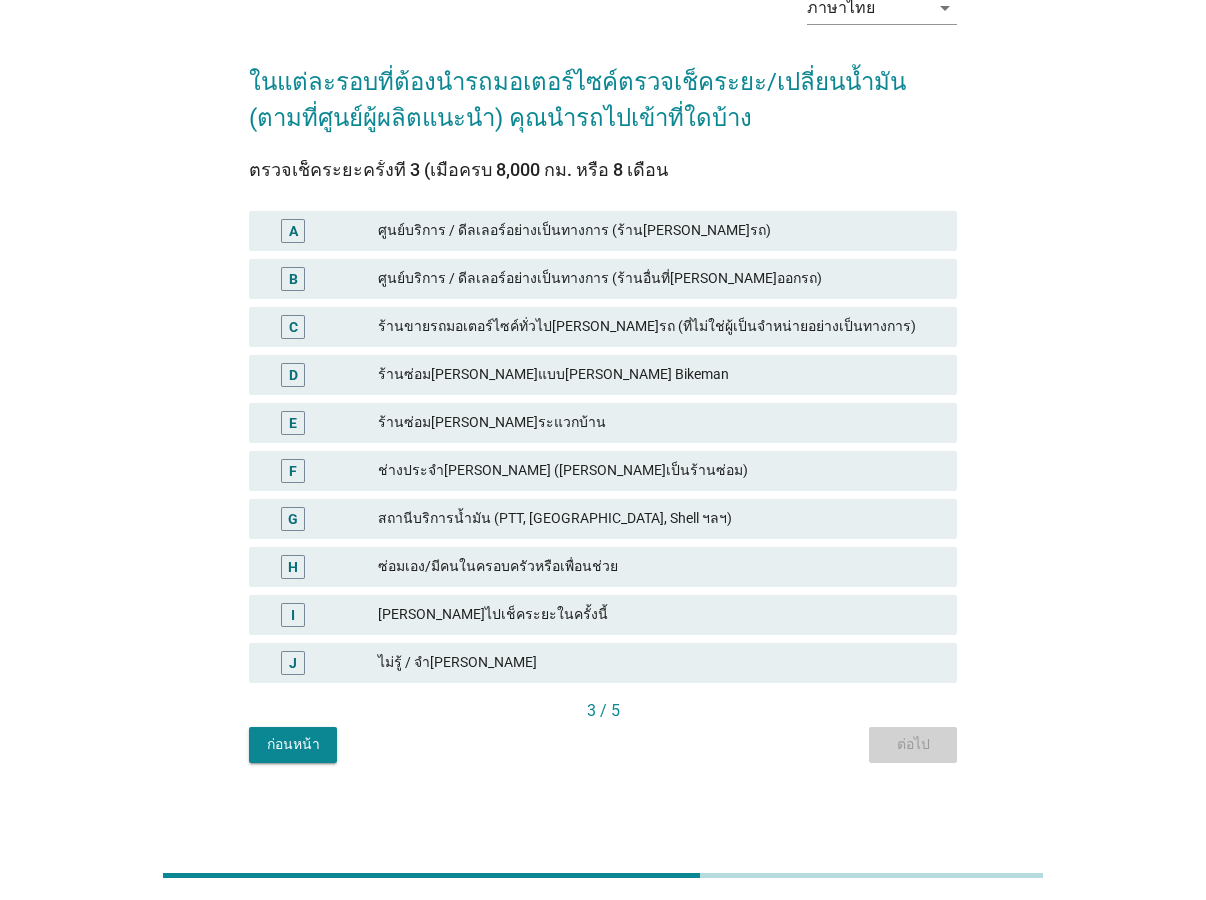 scroll, scrollTop: 0, scrollLeft: 0, axis: both 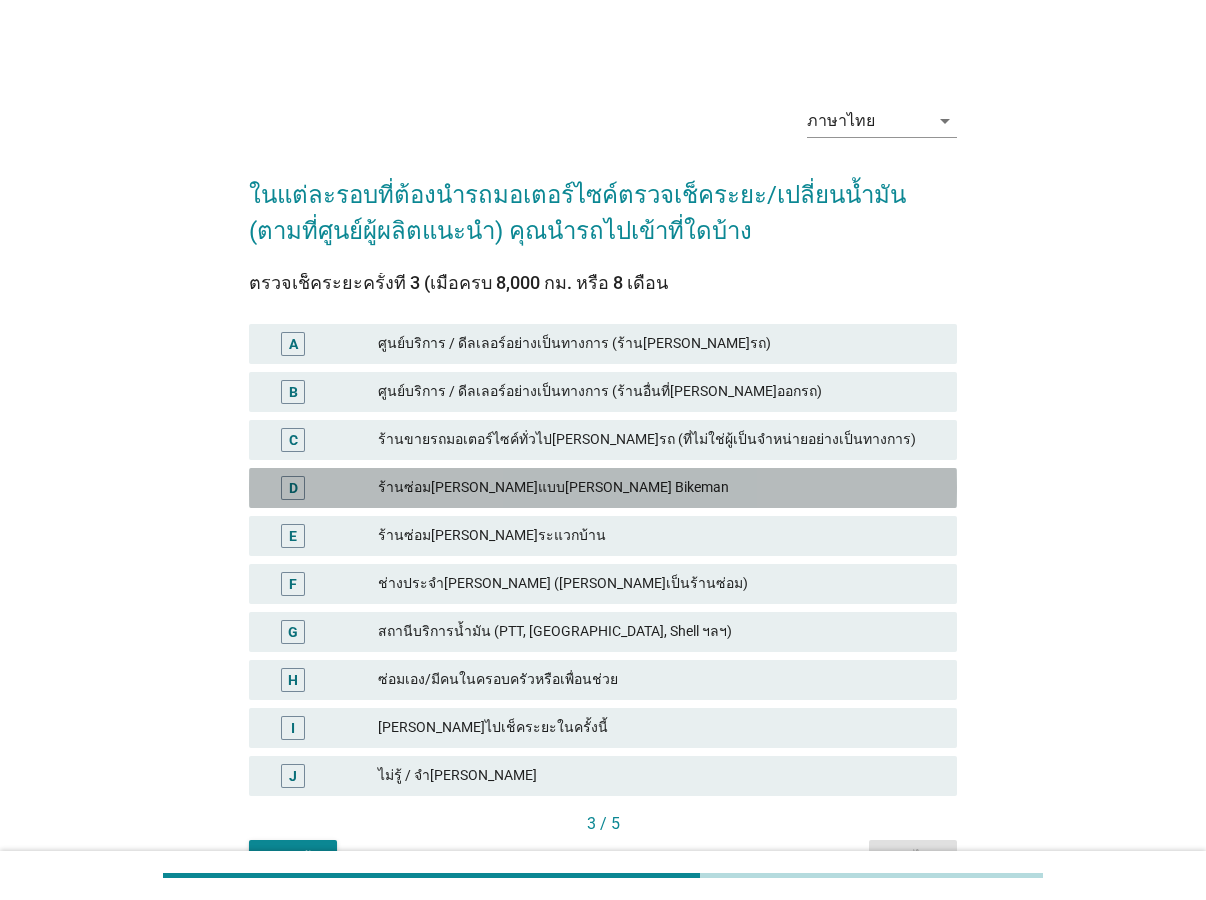 click on "ร้านซ่อม[PERSON_NAME]แบบ[PERSON_NAME] Bikeman" at bounding box center [659, 488] 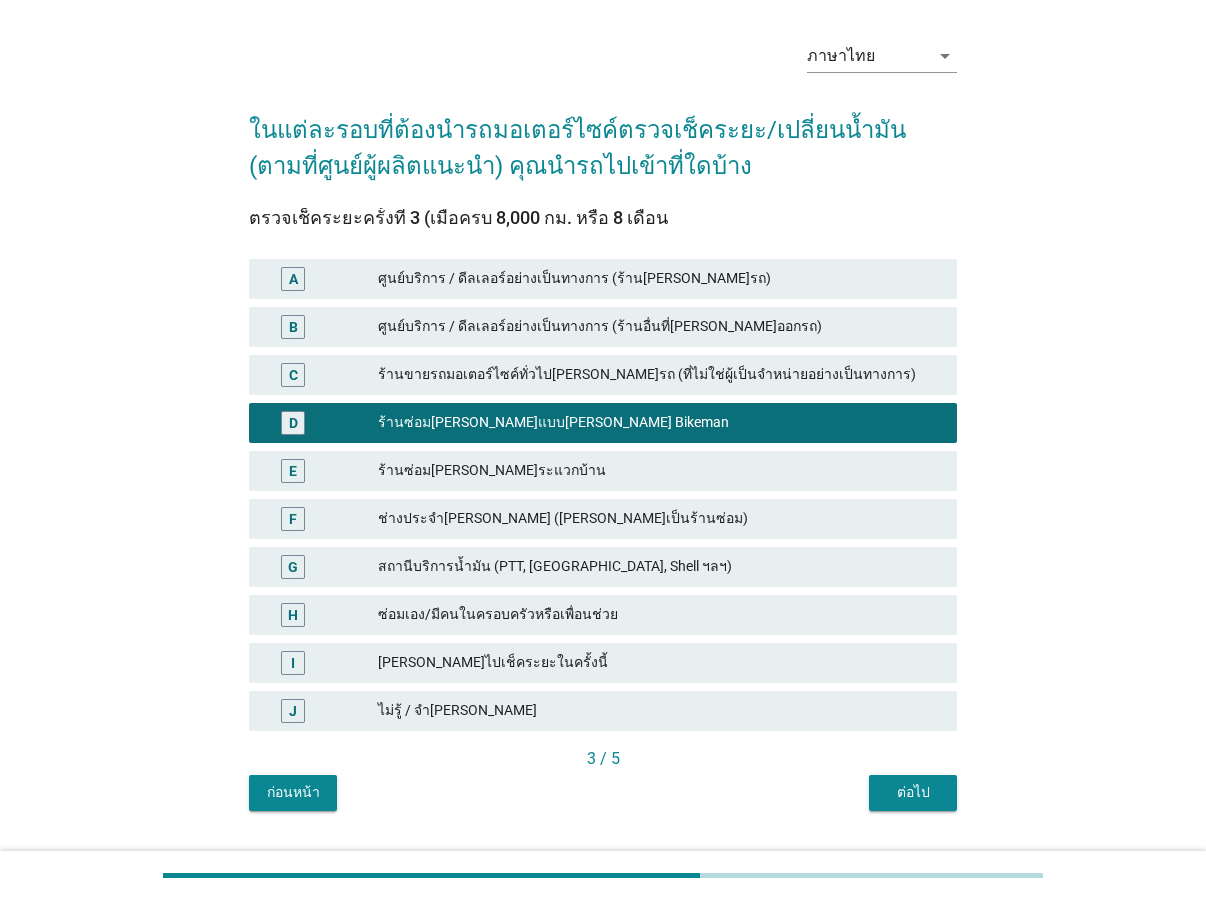 scroll, scrollTop: 113, scrollLeft: 0, axis: vertical 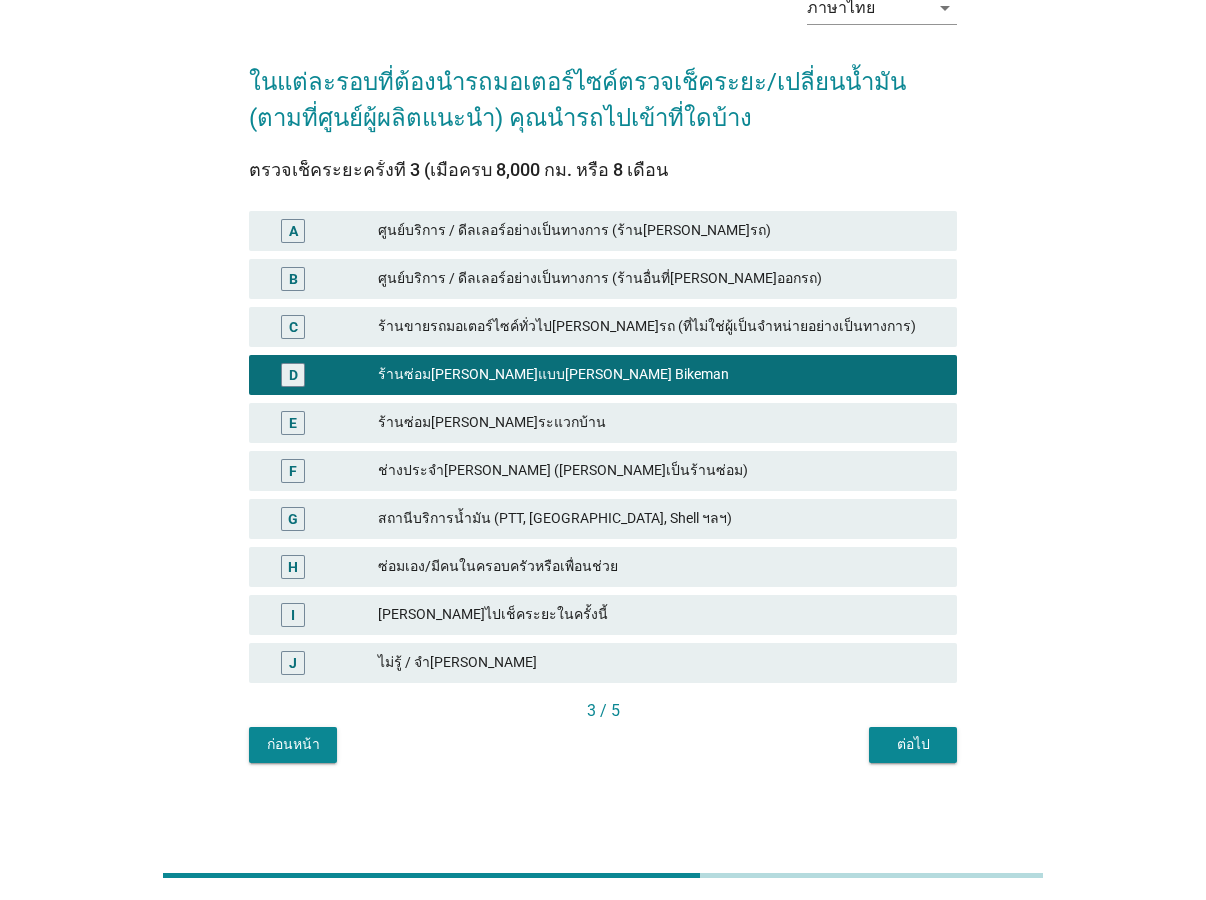 click on "ต่อไป" at bounding box center (913, 744) 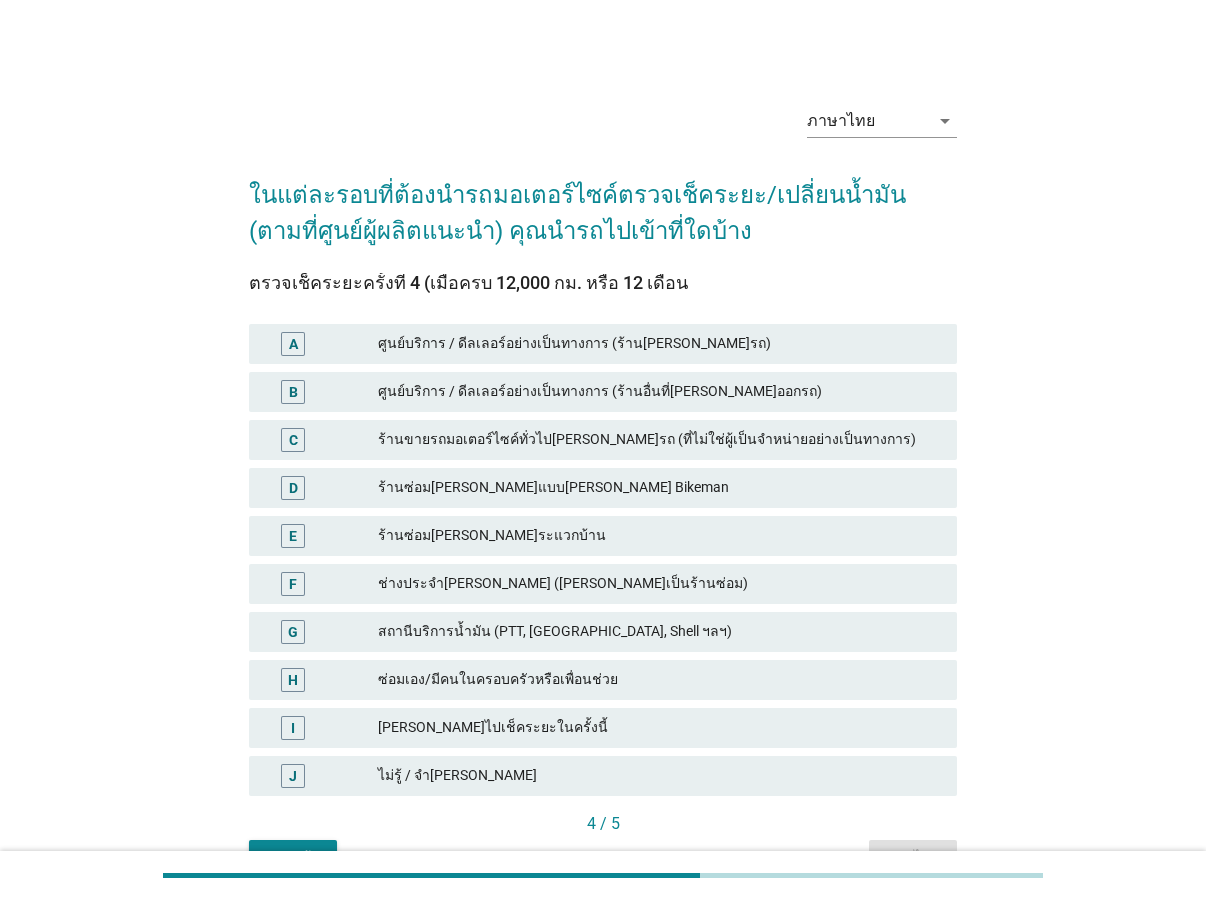 click on "ศูนย์บริการ / ดีลเลอร์อย่างเป็นทางการ  (ร้านอื่นที่[PERSON_NAME]ออกรถ)" at bounding box center (659, 392) 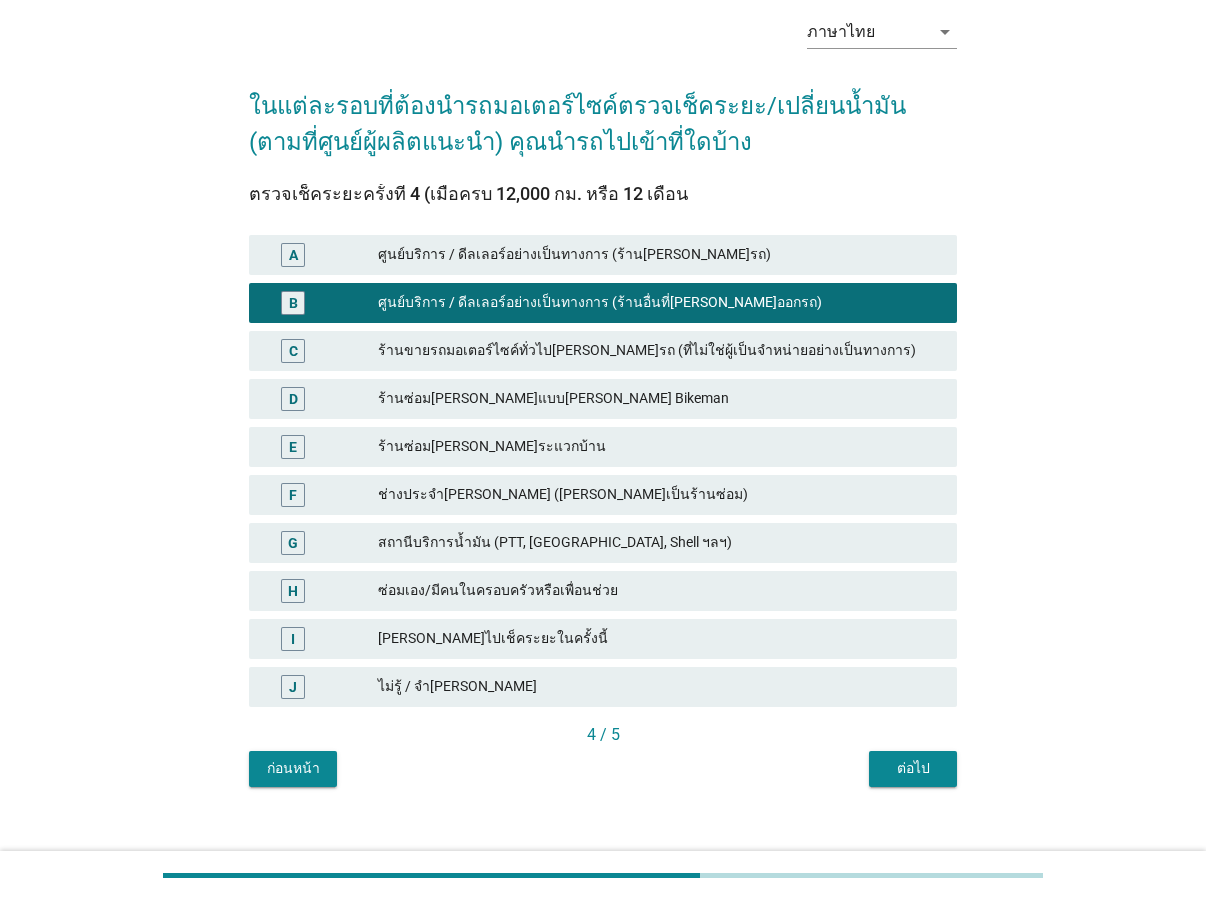 scroll, scrollTop: 113, scrollLeft: 0, axis: vertical 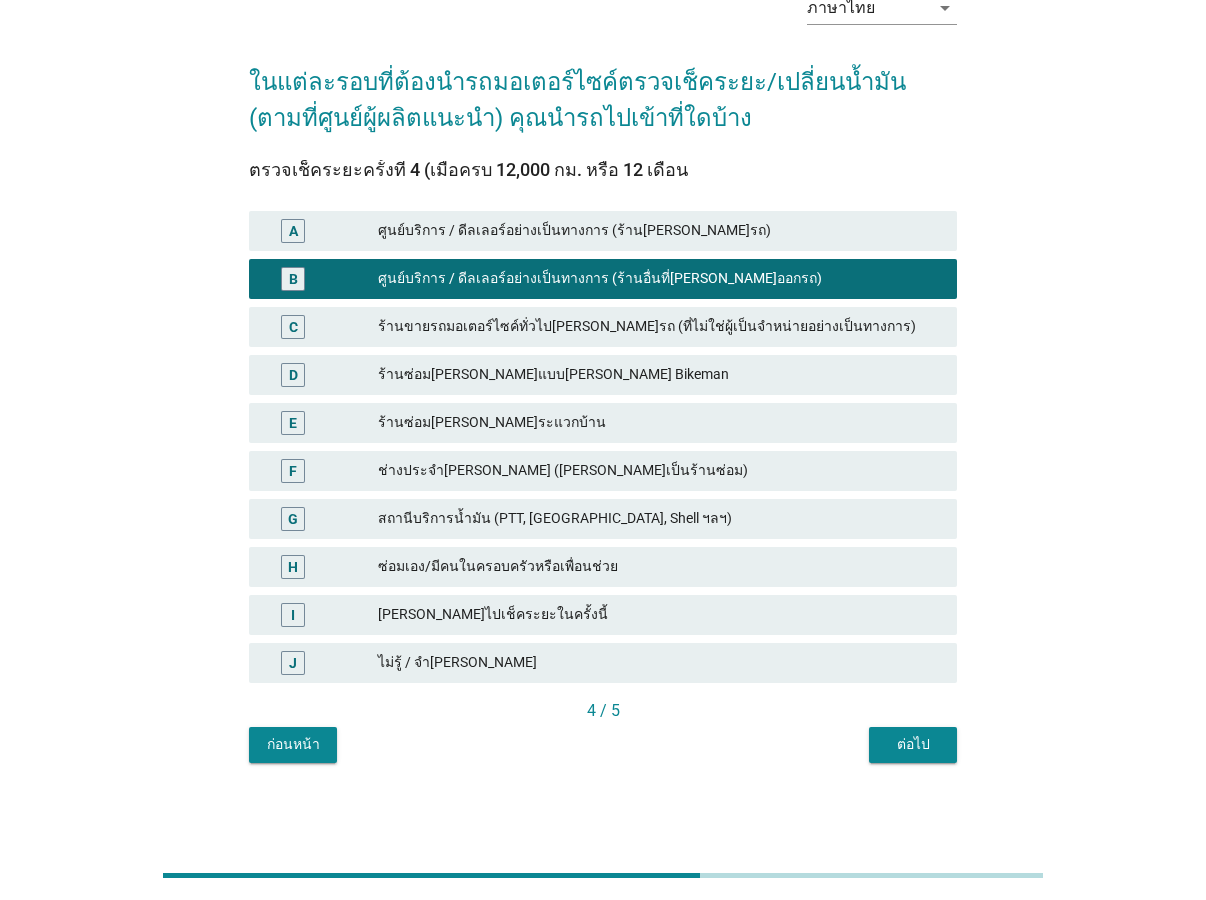 click on "ต่อไป" at bounding box center (913, 745) 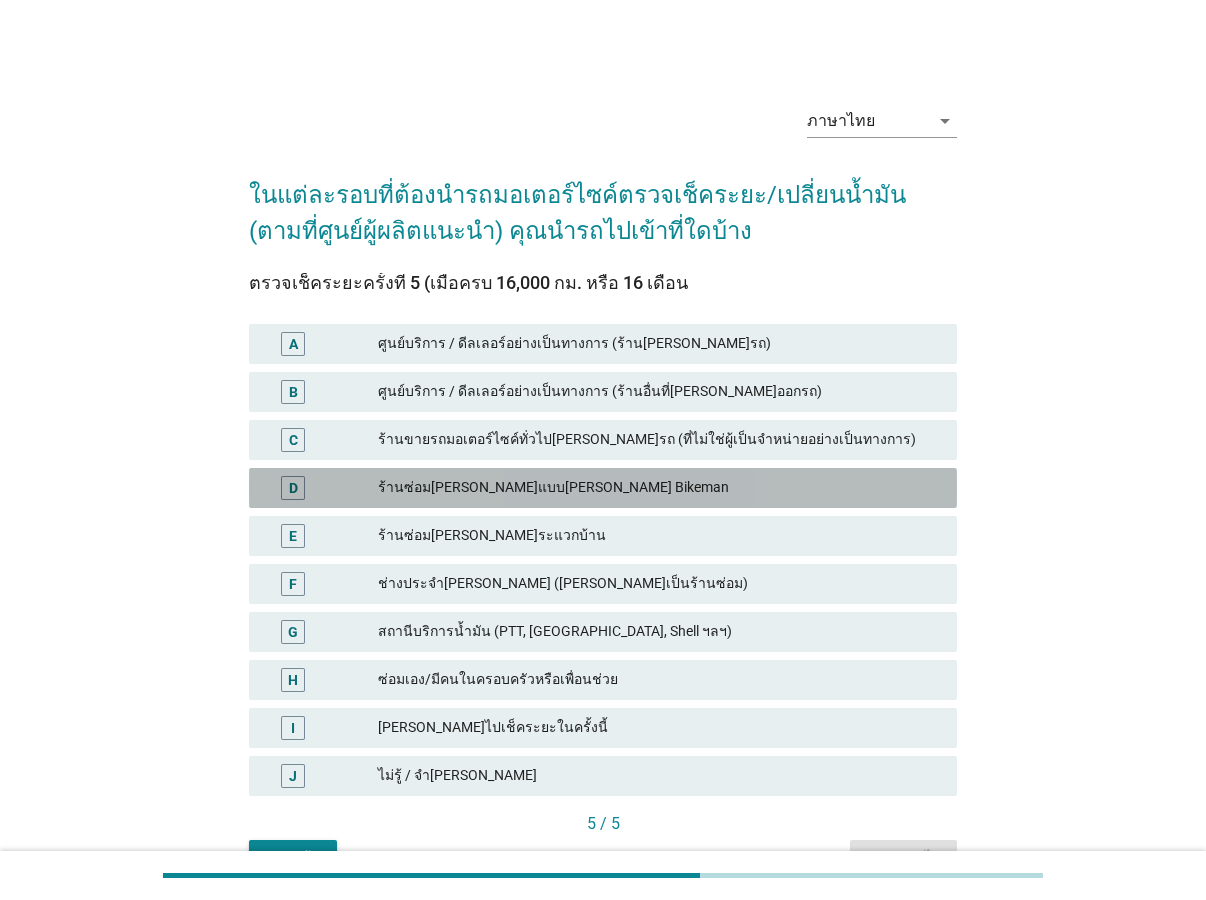 click on "ร้านซ่อม[PERSON_NAME]แบบ[PERSON_NAME] Bikeman" at bounding box center [659, 488] 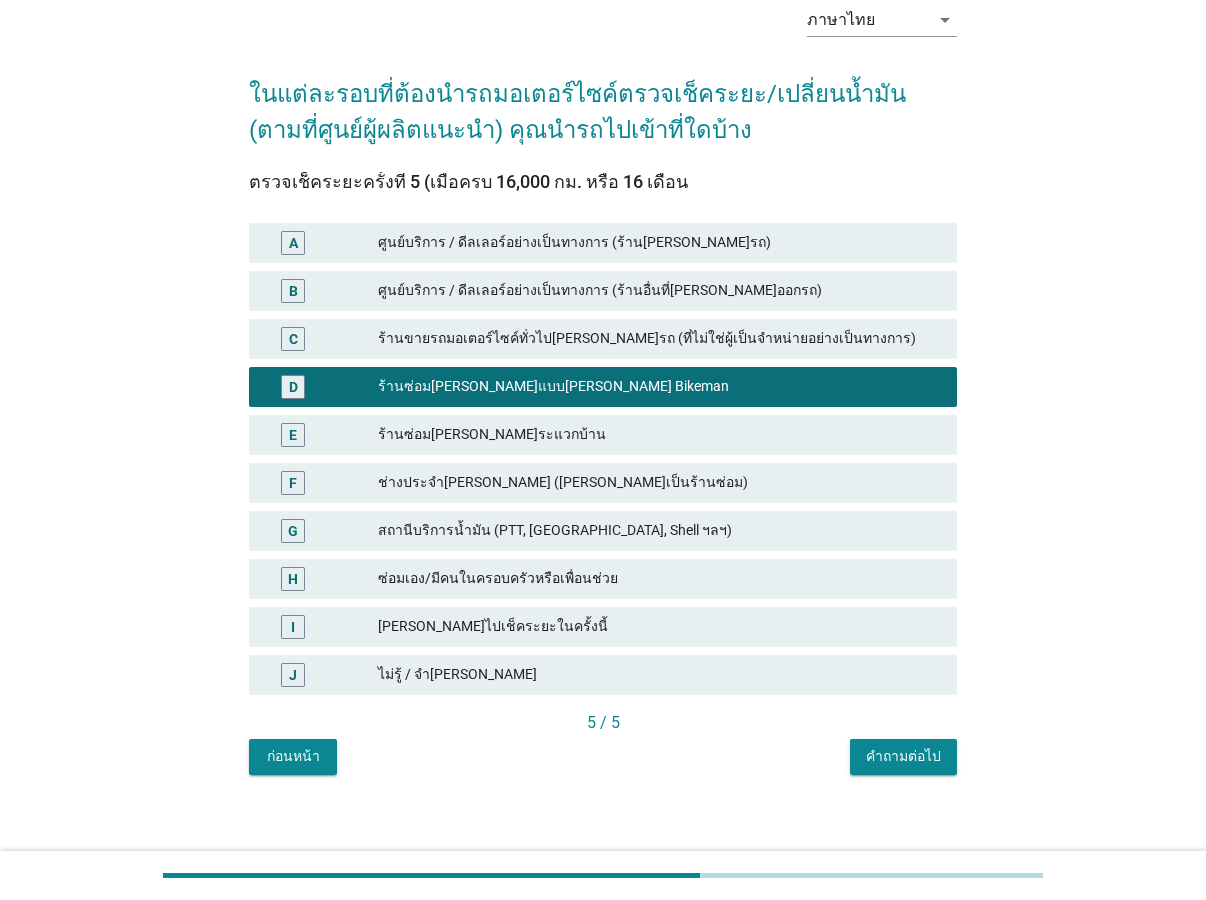 scroll, scrollTop: 102, scrollLeft: 0, axis: vertical 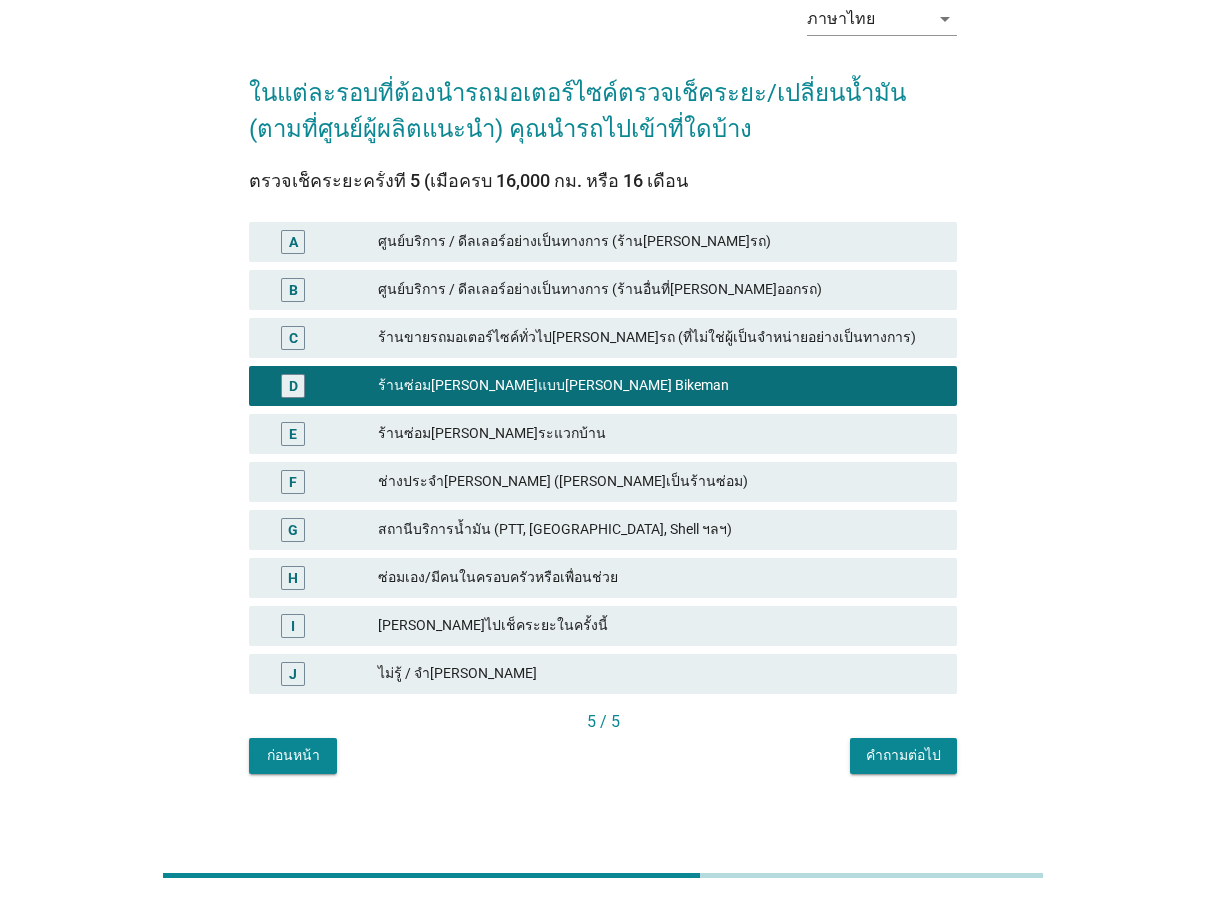 click on "คำถามต่อไป" at bounding box center [903, 755] 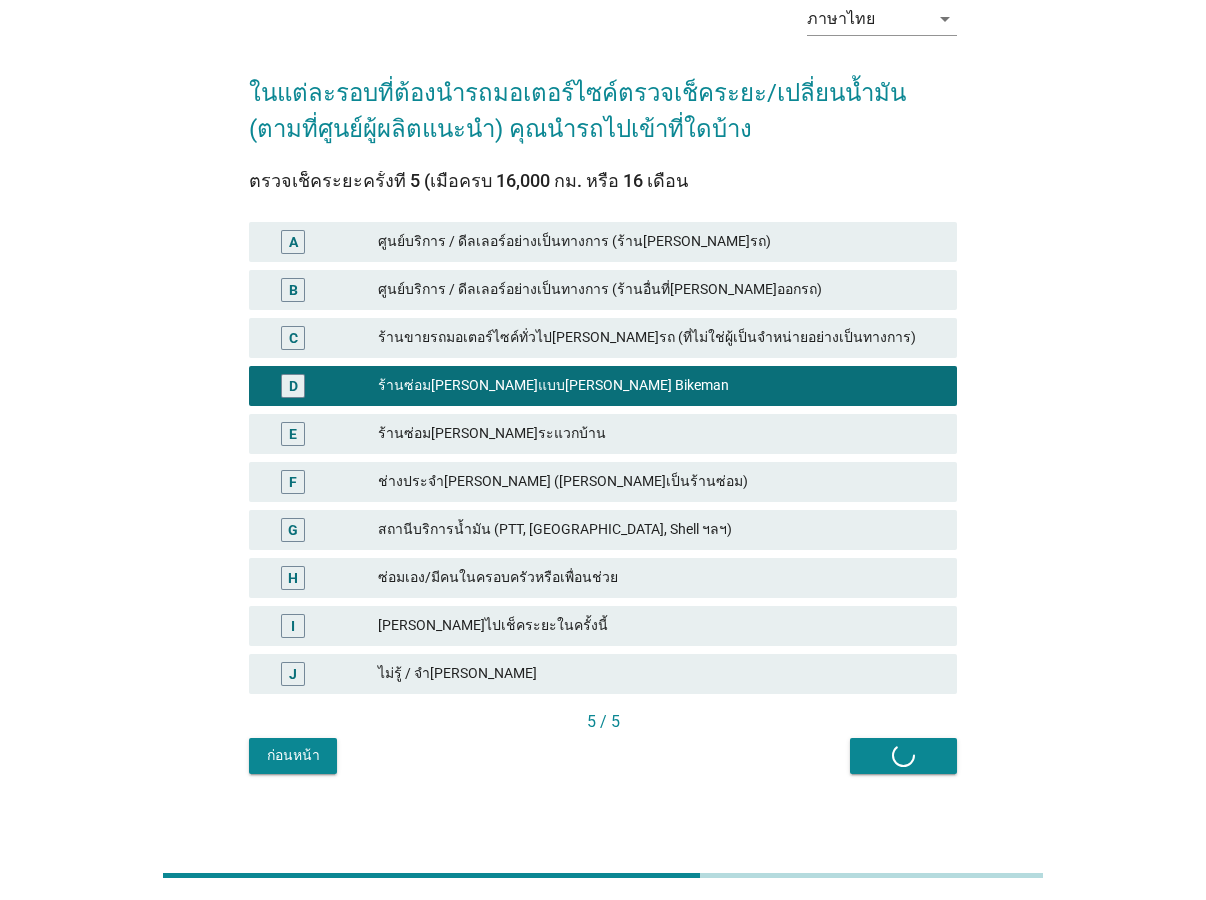 scroll, scrollTop: 0, scrollLeft: 0, axis: both 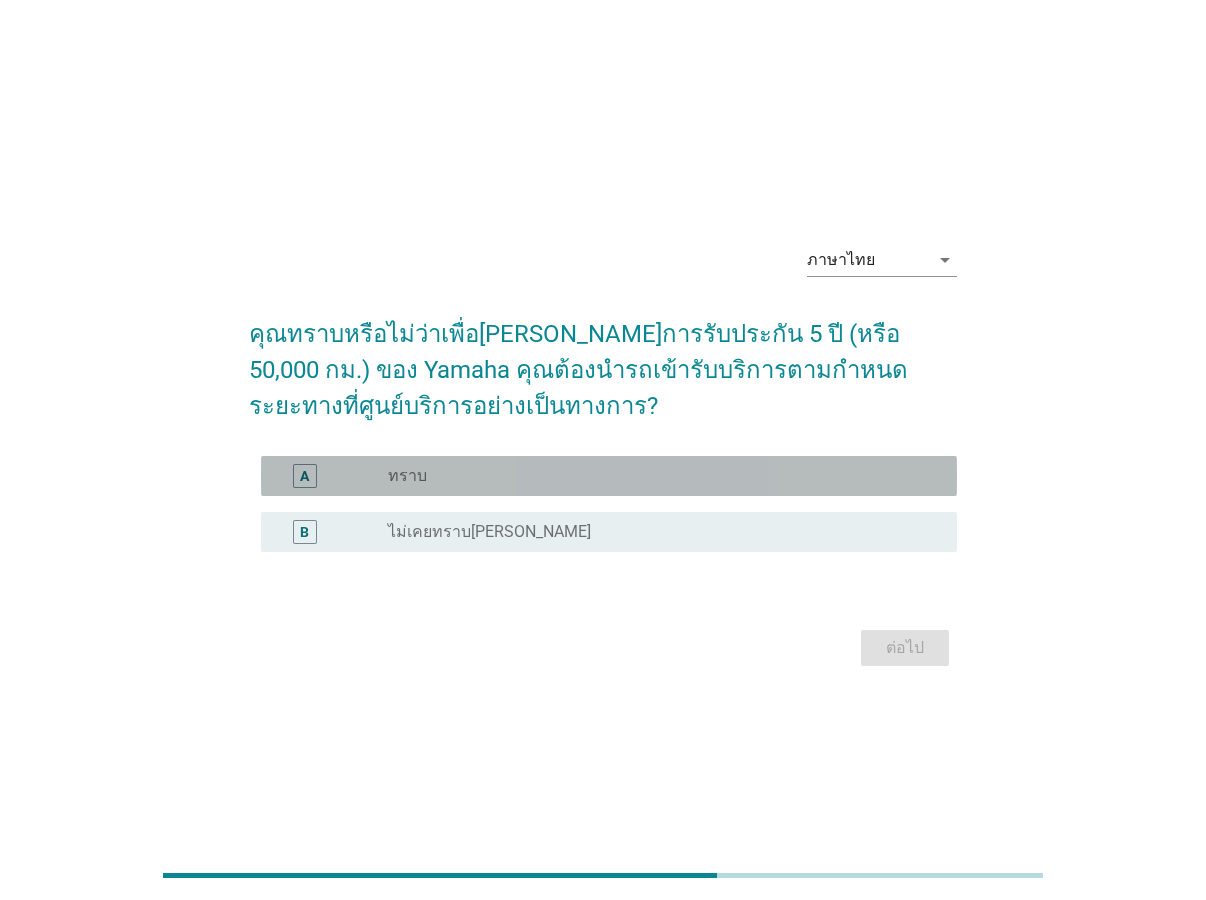 click on "radio_button_unchecked ทราบ" at bounding box center (656, 476) 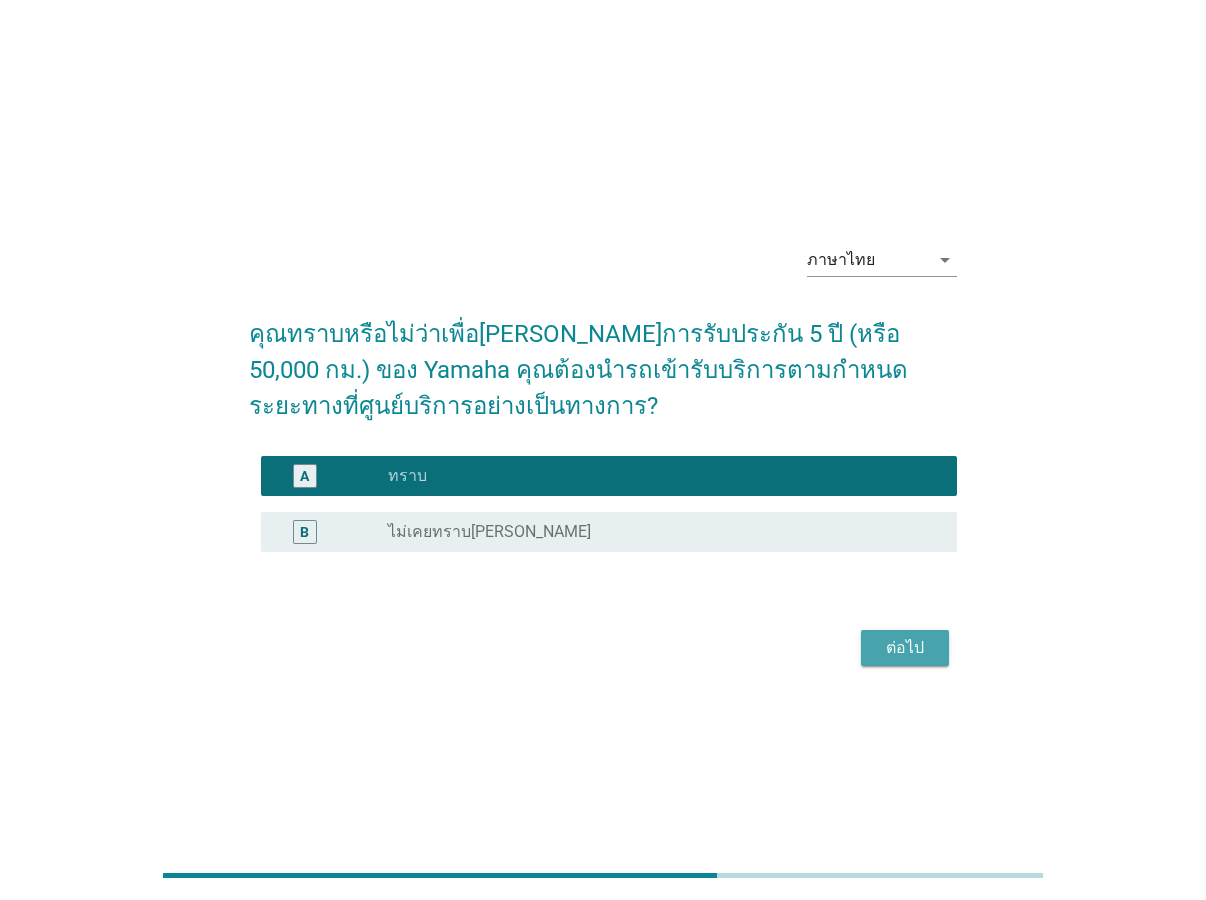 click on "ต่อไป" at bounding box center (905, 648) 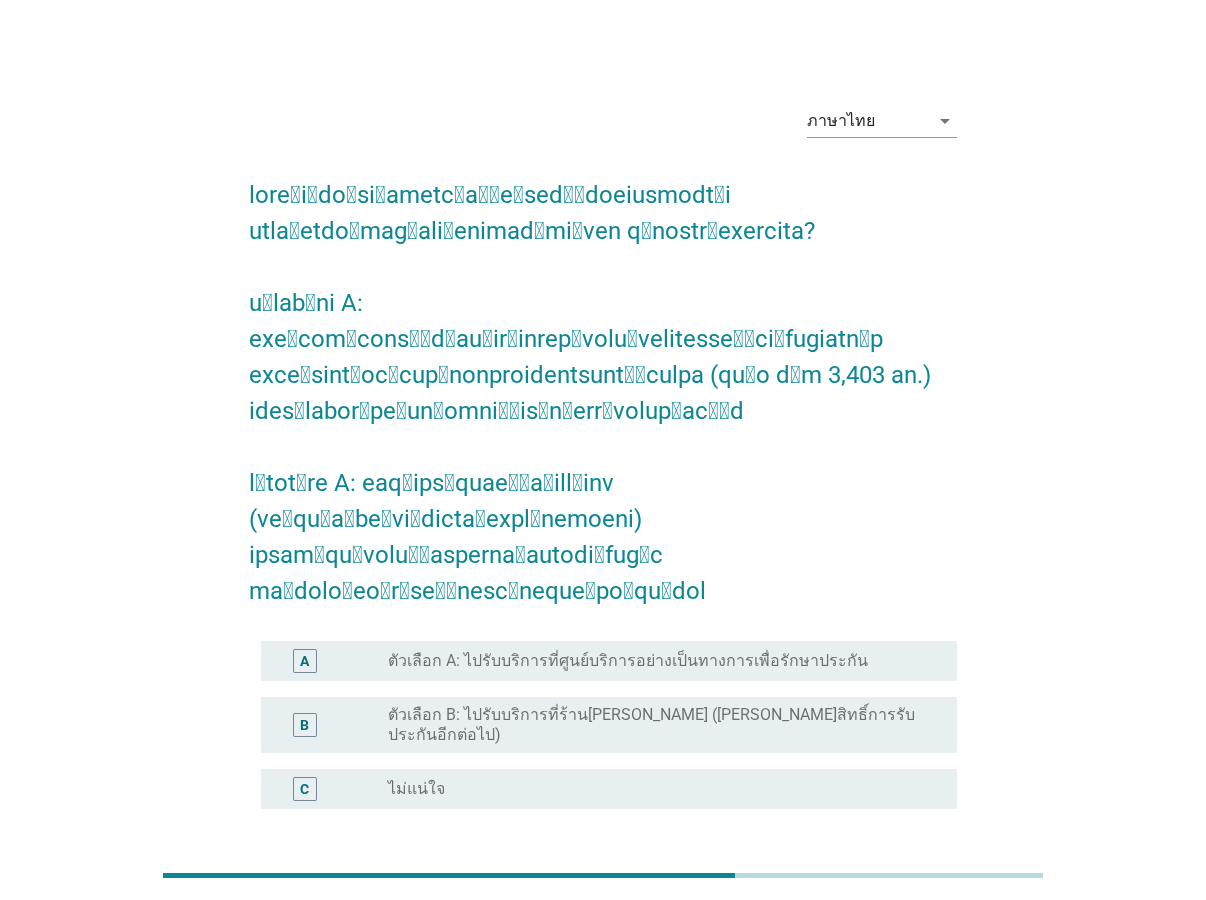 click on "ตัวเลือก A: ไปรับบริการที่ศูนย์บริการอย่างเป็นทางการเพื่อรักษาประกัน" at bounding box center [628, 661] 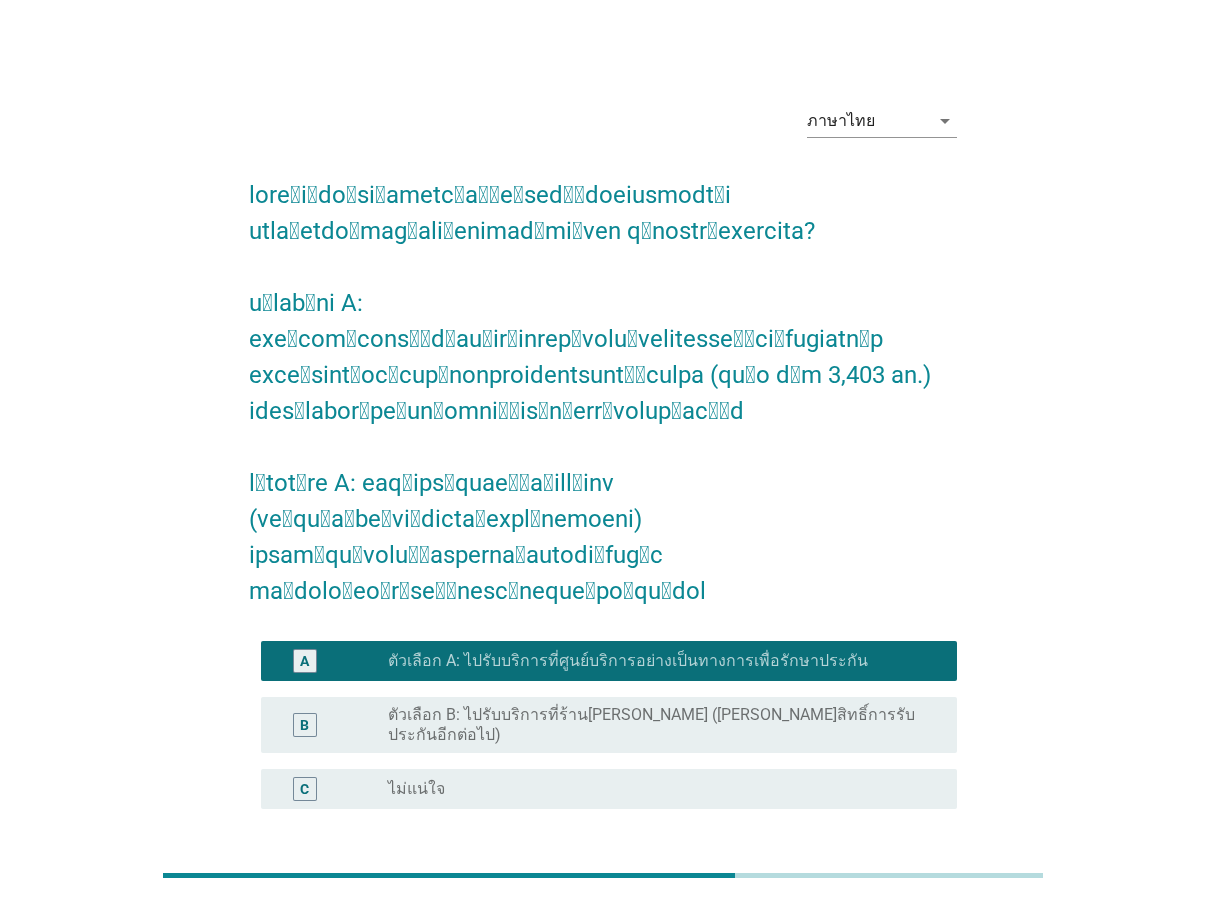 click on "ต่อไป" at bounding box center (905, 905) 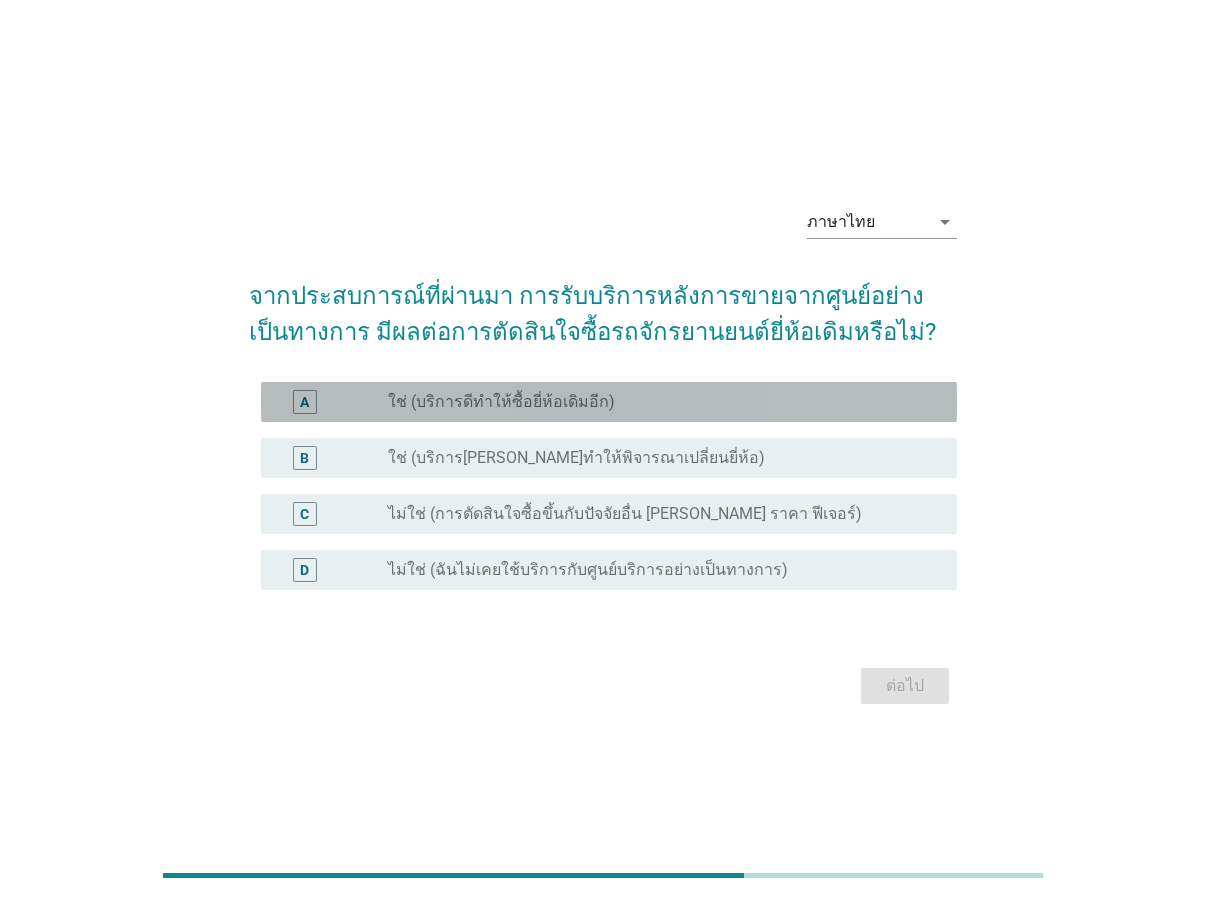 click on "radio_button_unchecked ใช่ (บริการดีทำให้ซื้อยี่ห้อเดิมอีก)" at bounding box center (664, 402) 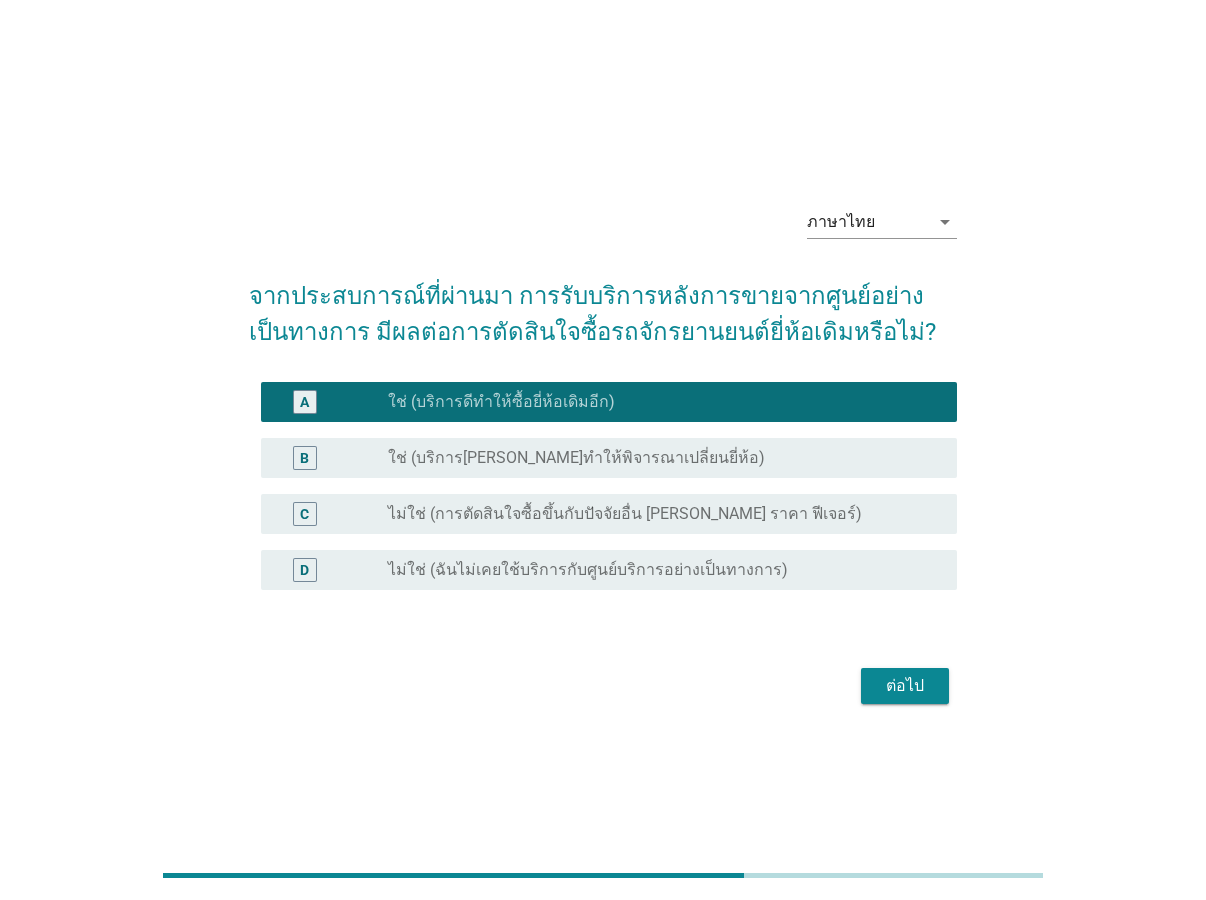click on "ต่อไป" at bounding box center [905, 686] 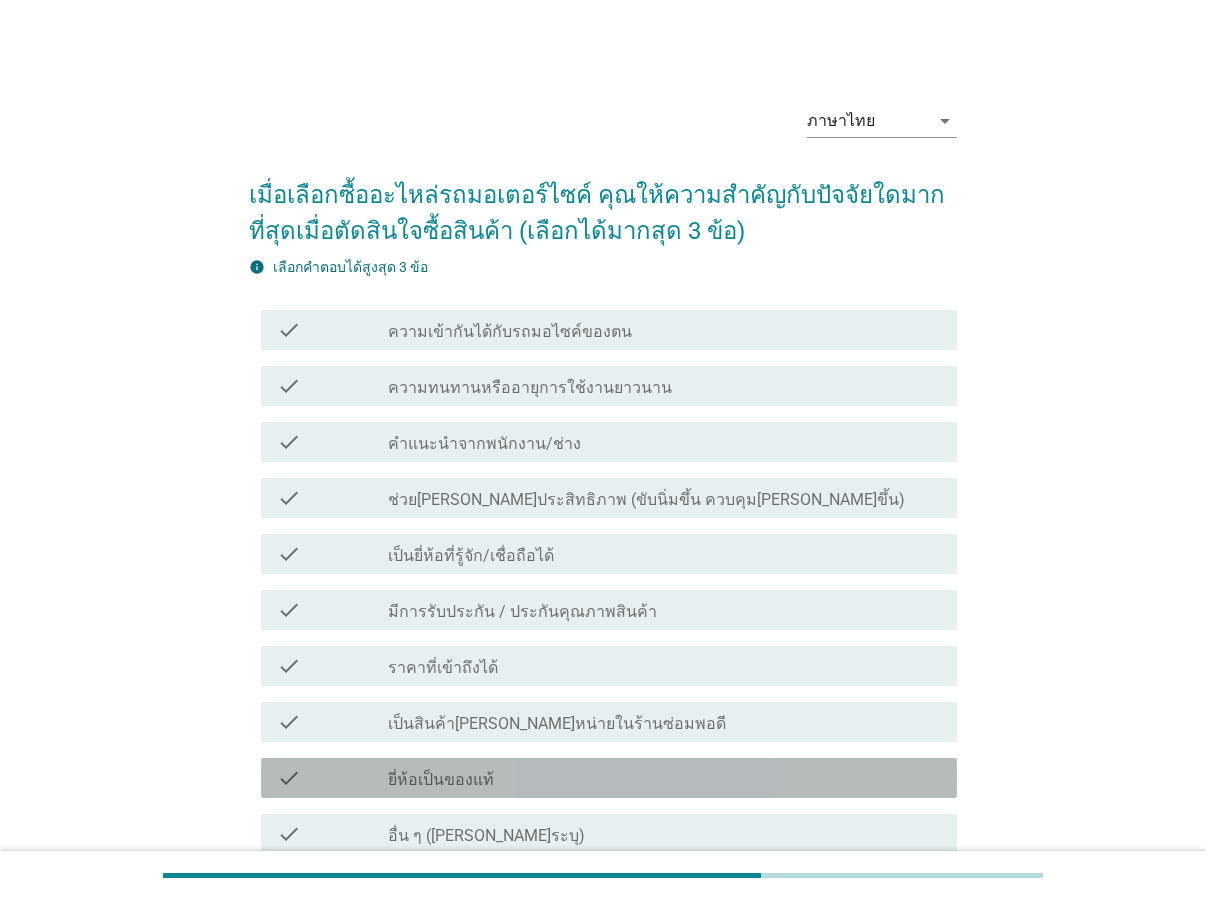 click on "check_box_outline_blank ยี่ห้อเป็นของแท้" at bounding box center [664, 778] 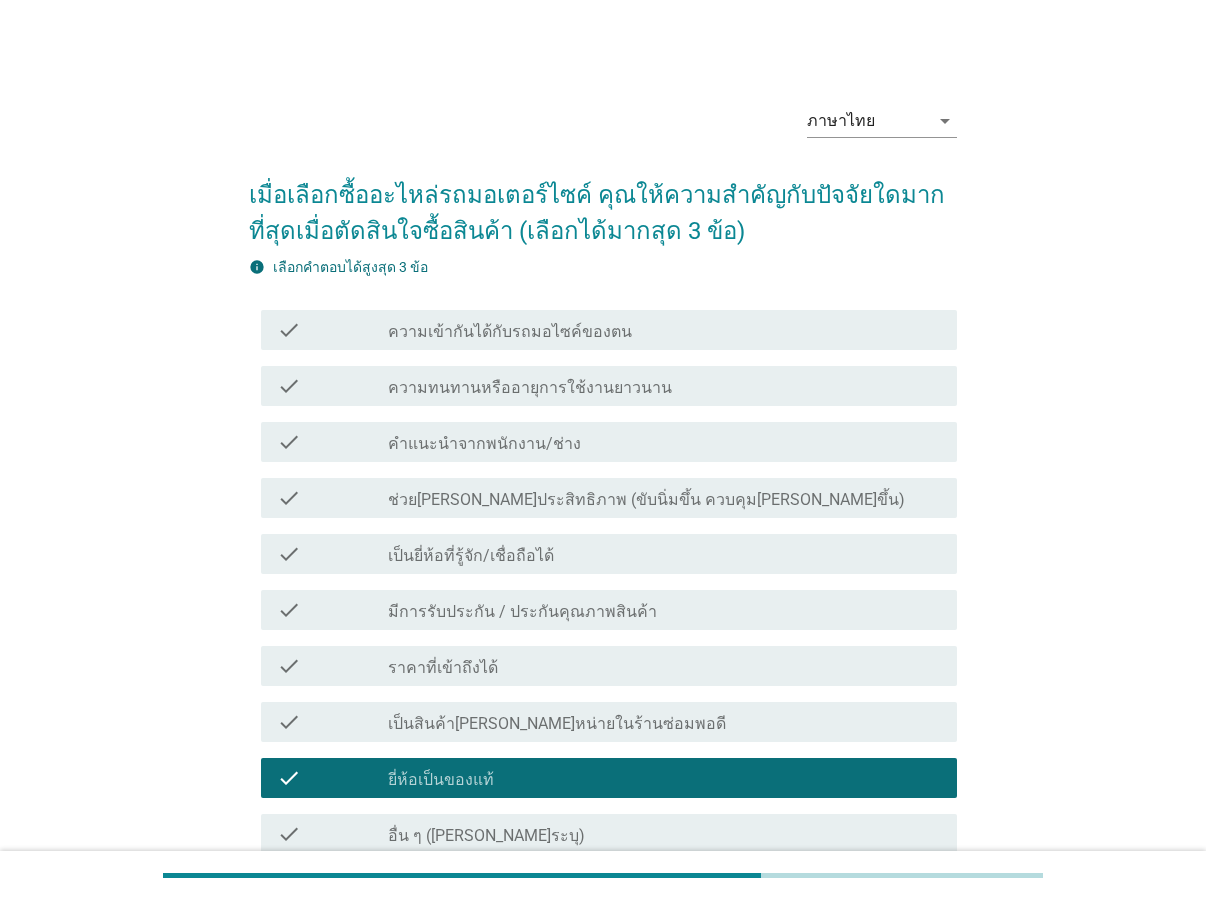 click on "ความทนทานหรืออายุการใช้งานยาวนาน" at bounding box center [530, 388] 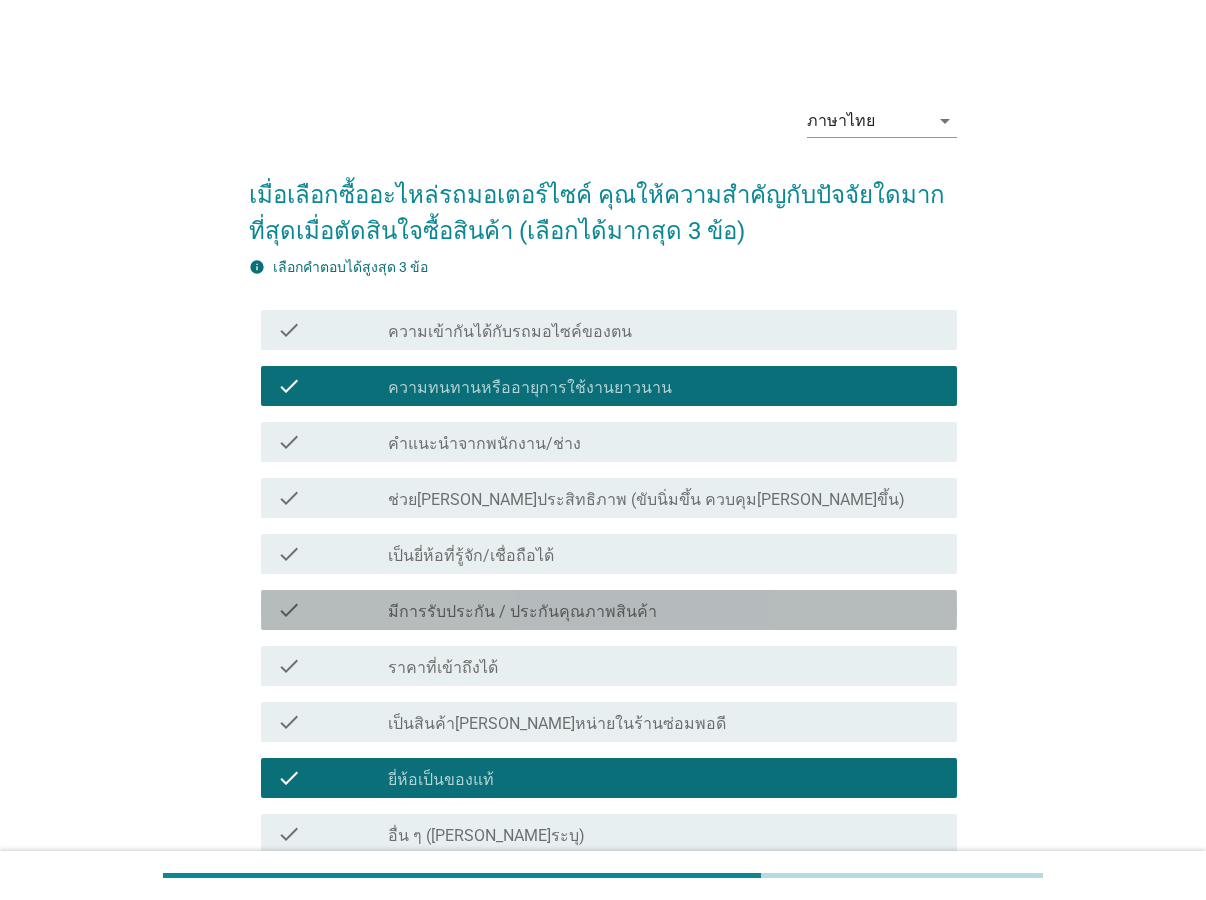 click on "มีการรับประกัน / ประกันคุณภาพสินค้า" at bounding box center [522, 612] 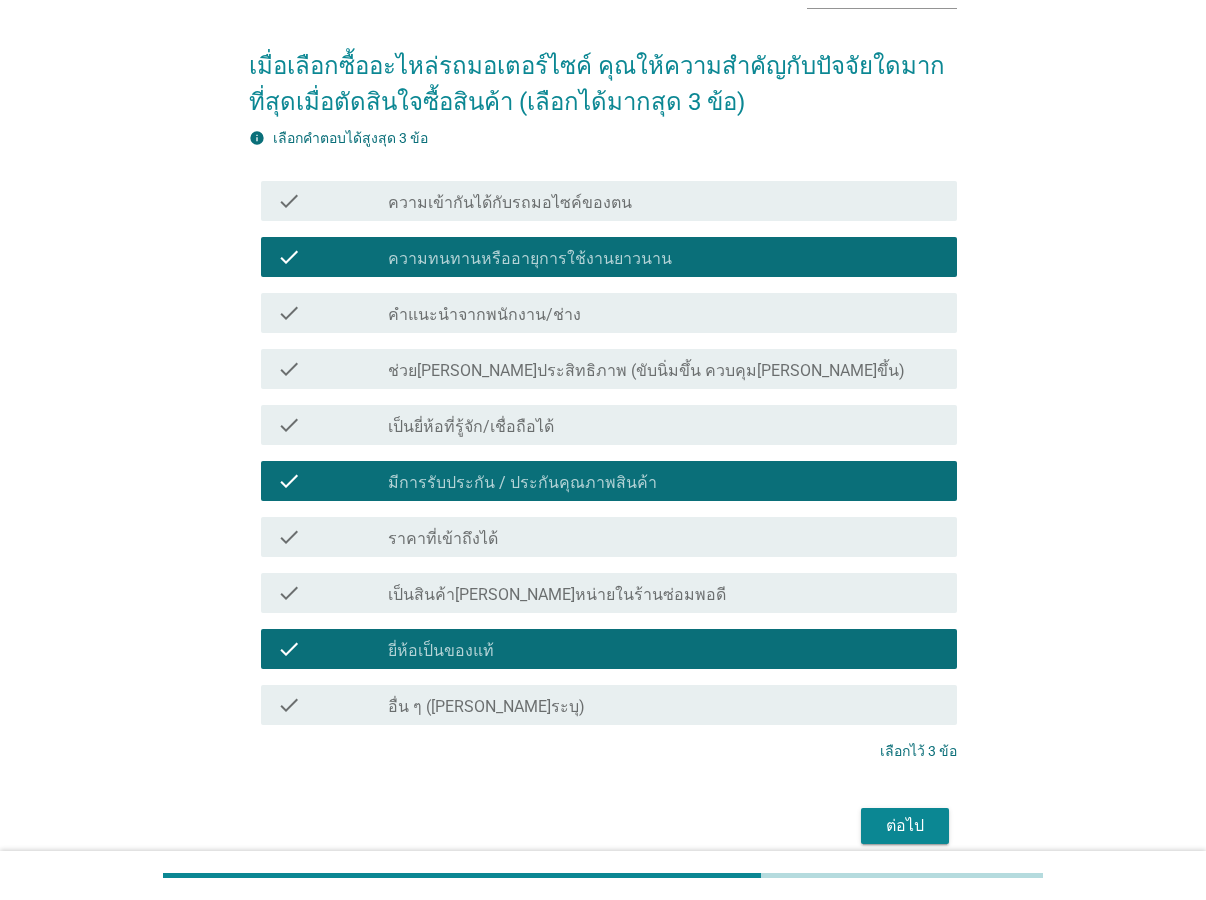 scroll, scrollTop: 216, scrollLeft: 0, axis: vertical 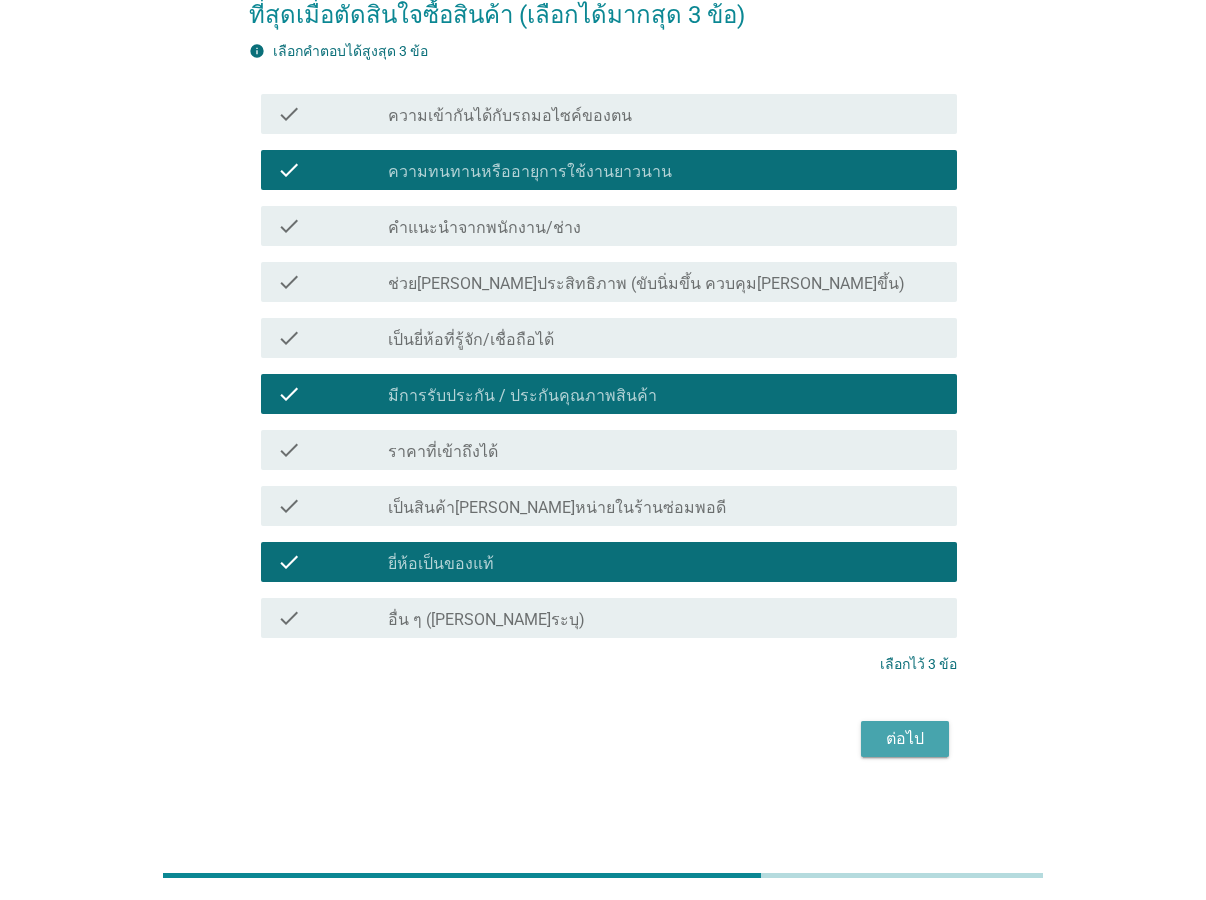 click on "ต่อไป" at bounding box center [905, 739] 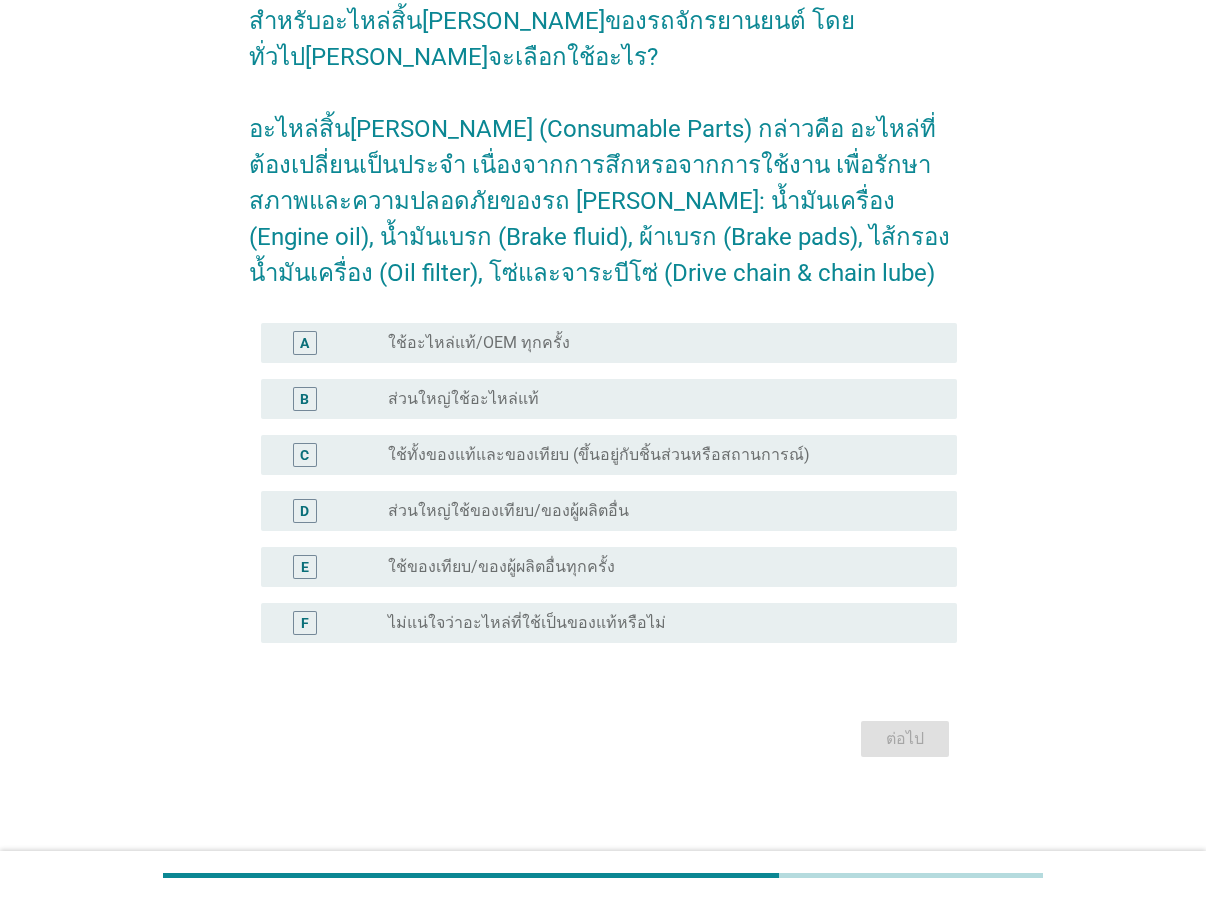 scroll, scrollTop: 0, scrollLeft: 0, axis: both 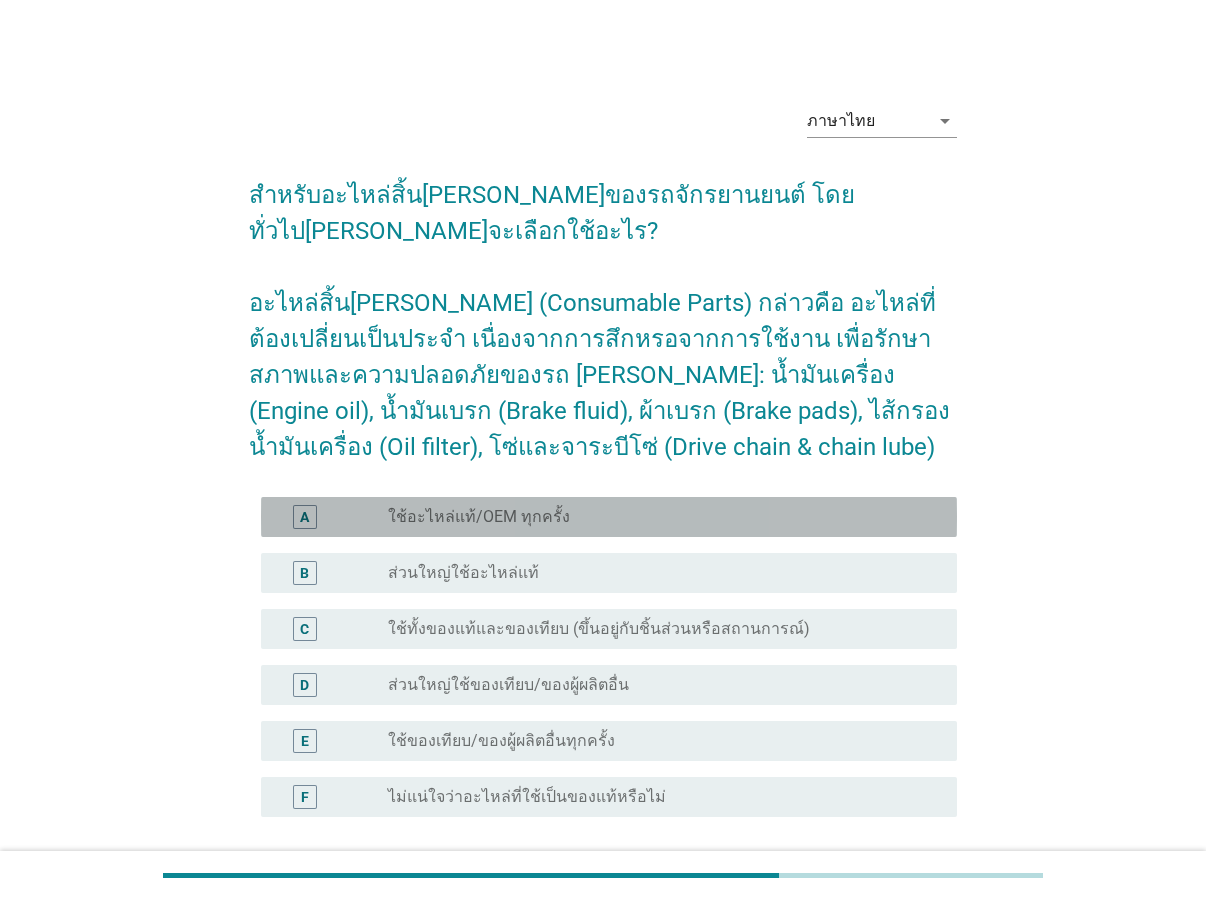 click on "ใช้อะไหล่แท้/OEM ทุกครั้ง" at bounding box center [479, 517] 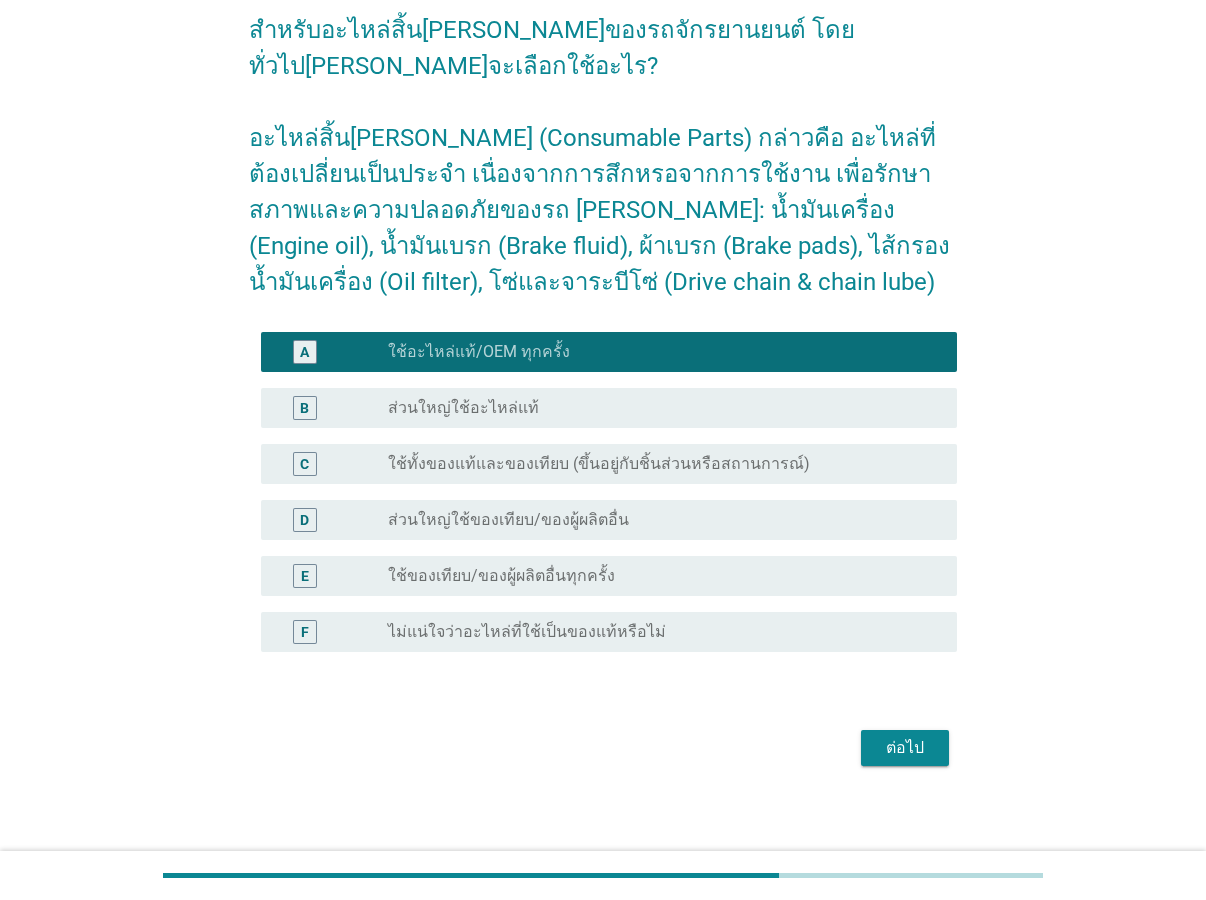 scroll, scrollTop: 174, scrollLeft: 0, axis: vertical 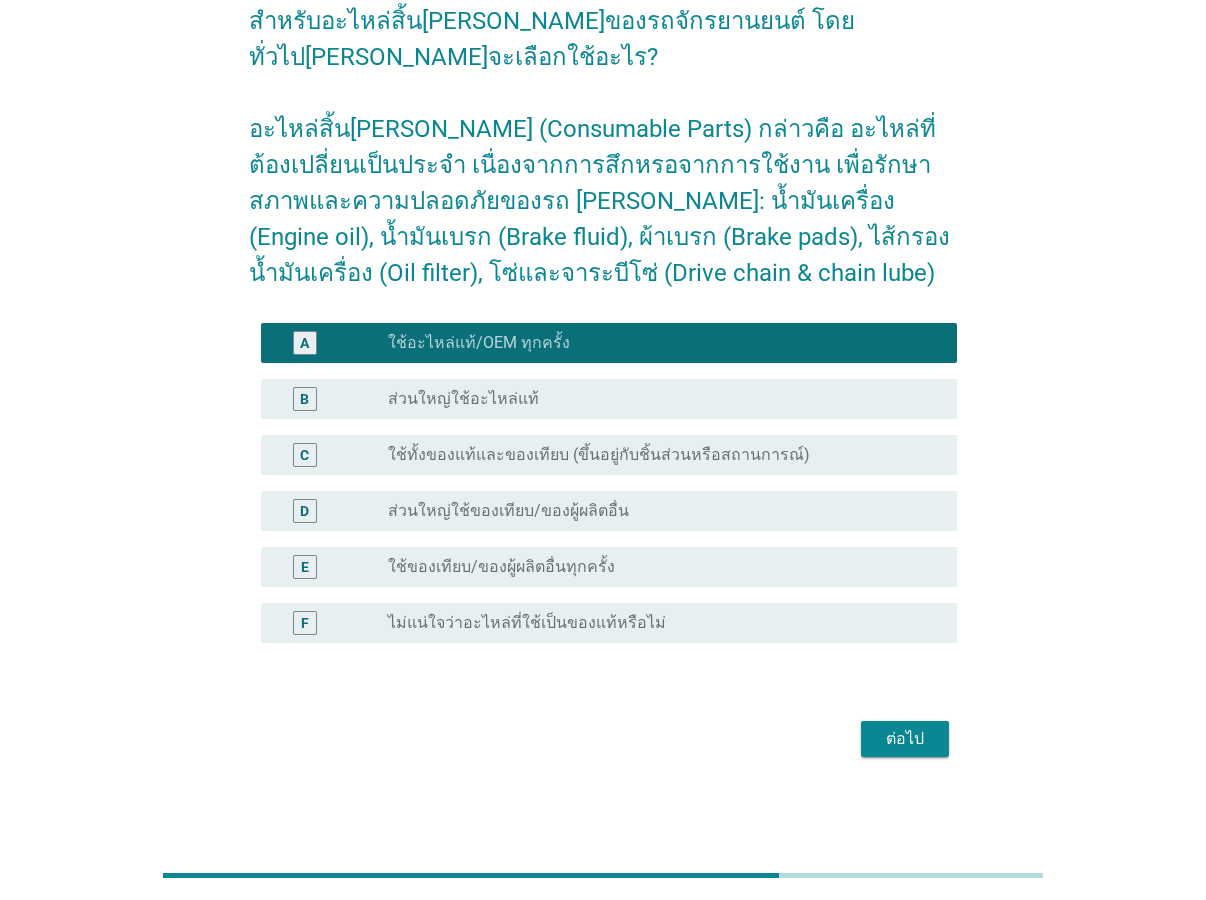 click on "ต่อไป" at bounding box center (905, 739) 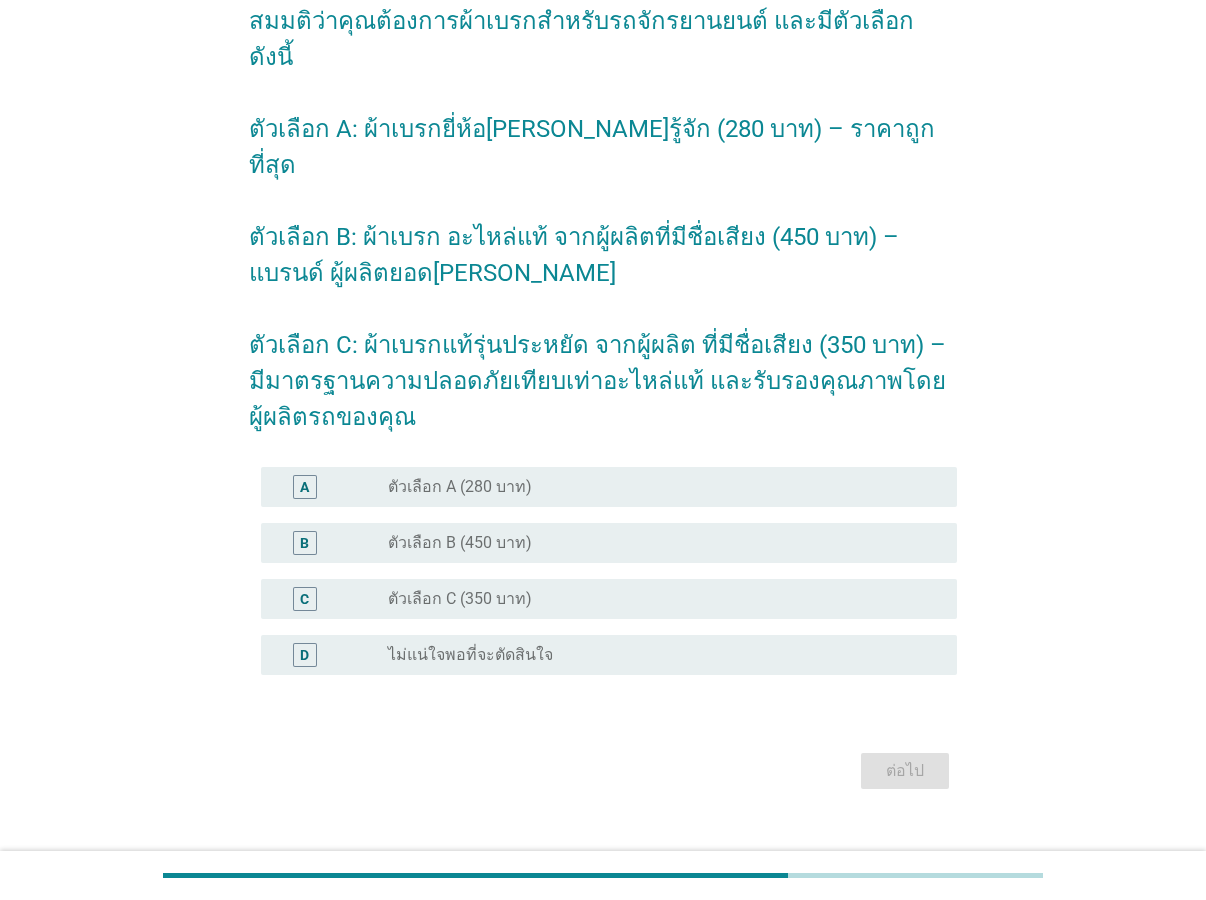 scroll, scrollTop: 0, scrollLeft: 0, axis: both 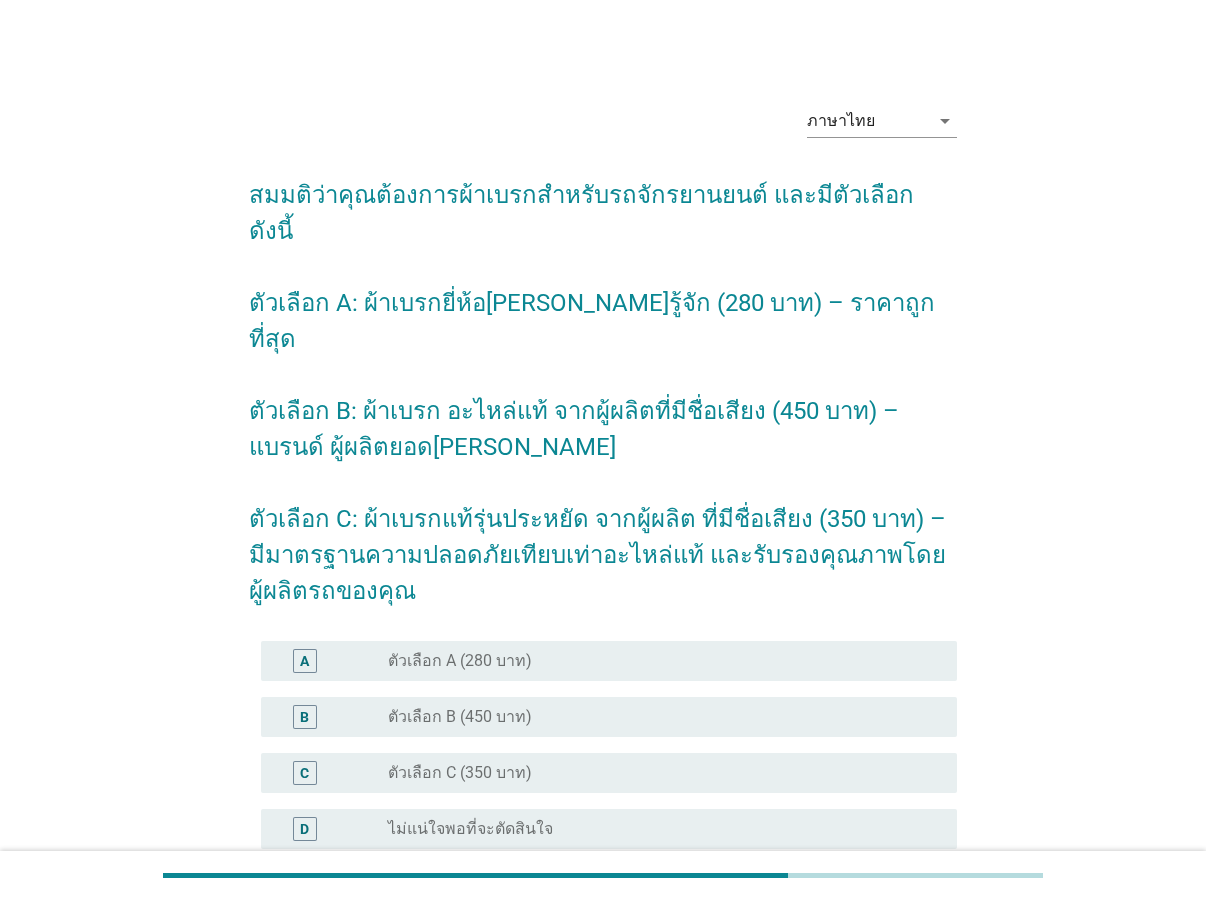 click on "ตัวเลือก B (450 บาท)" at bounding box center [460, 717] 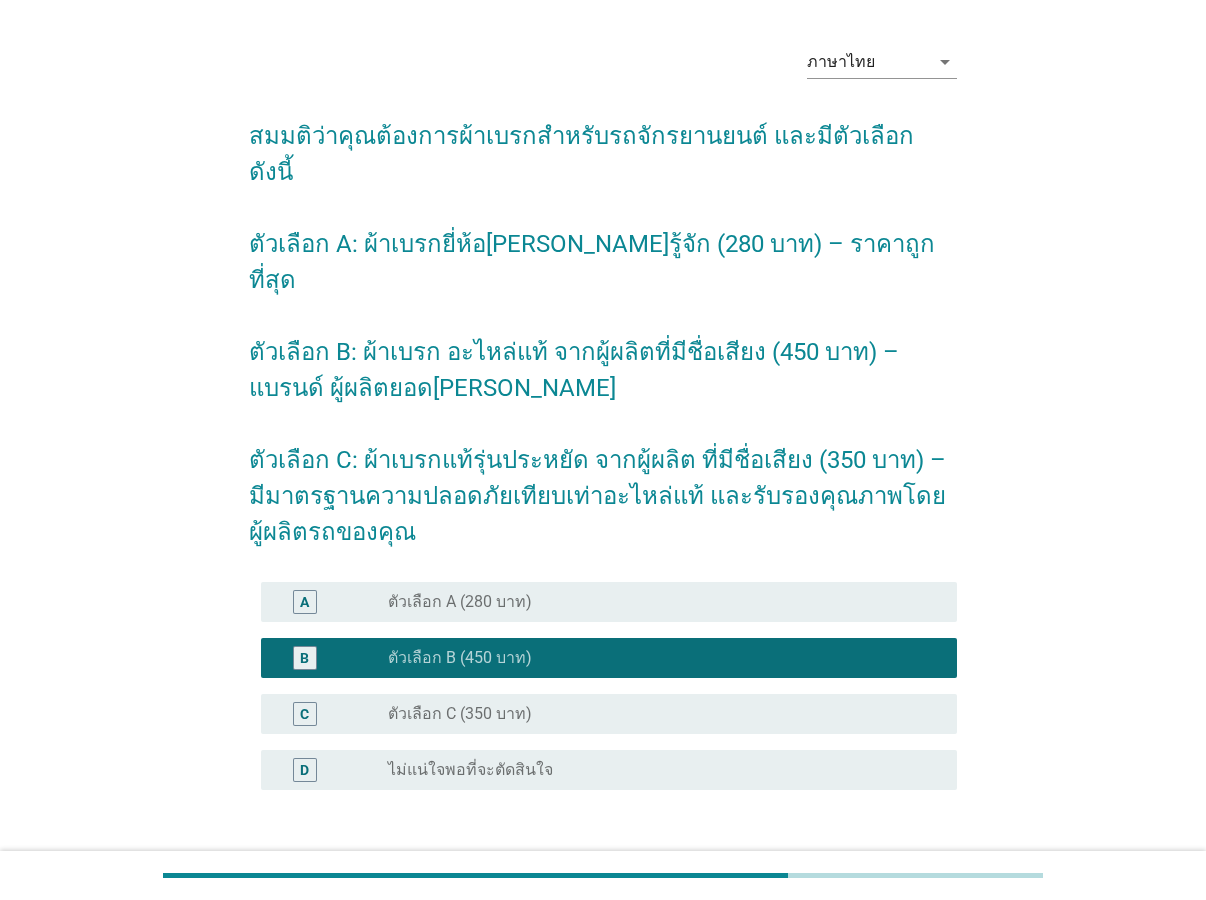 scroll, scrollTop: 102, scrollLeft: 0, axis: vertical 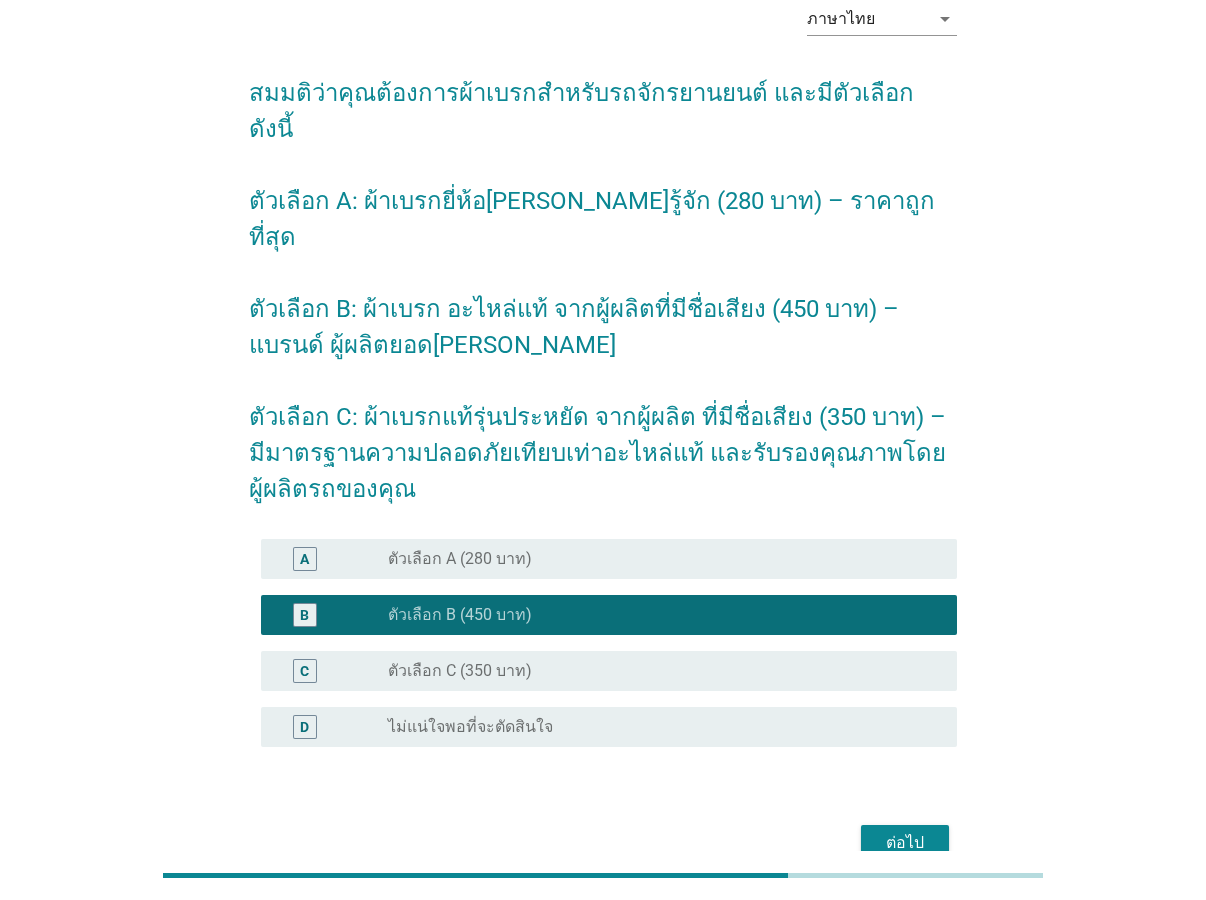 click on "ต่อไป" at bounding box center [905, 843] 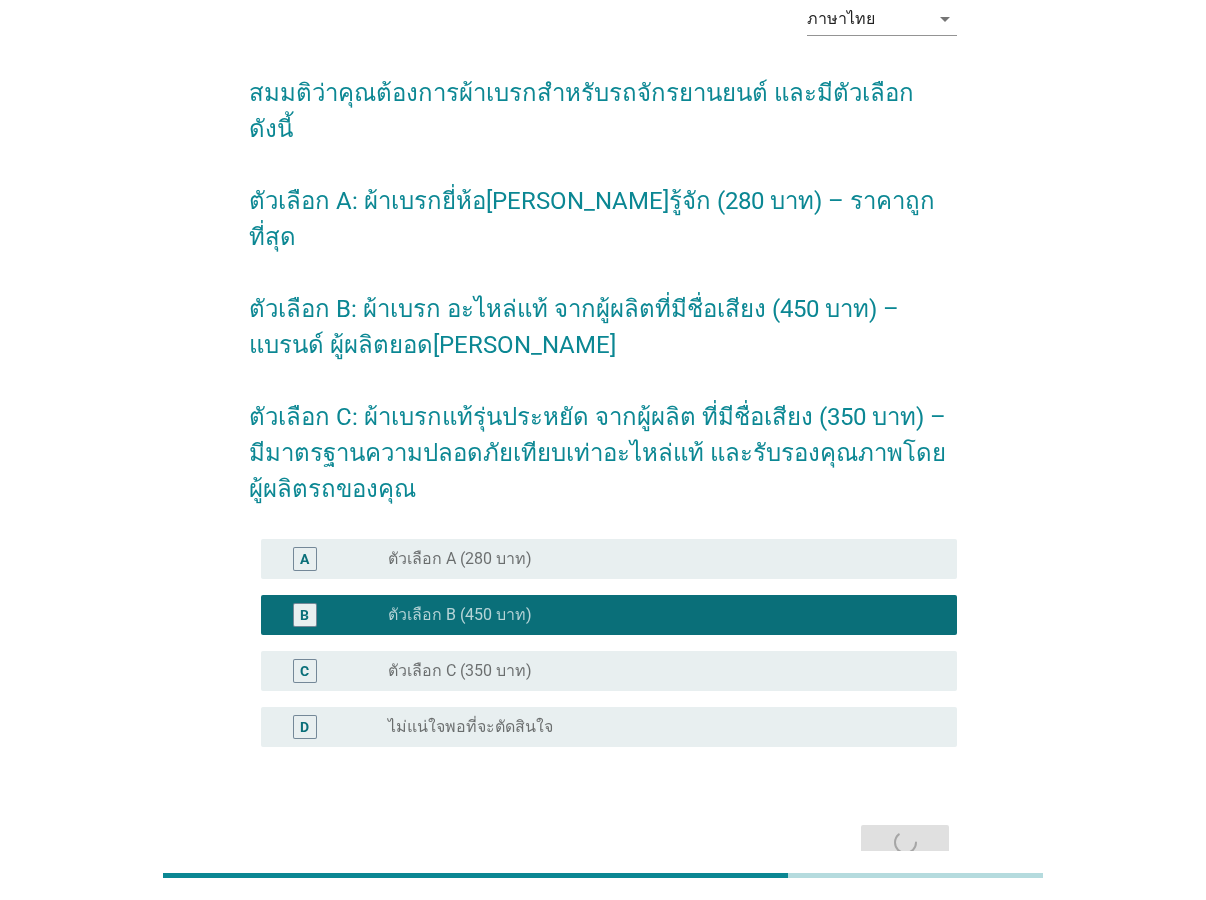 scroll, scrollTop: 0, scrollLeft: 0, axis: both 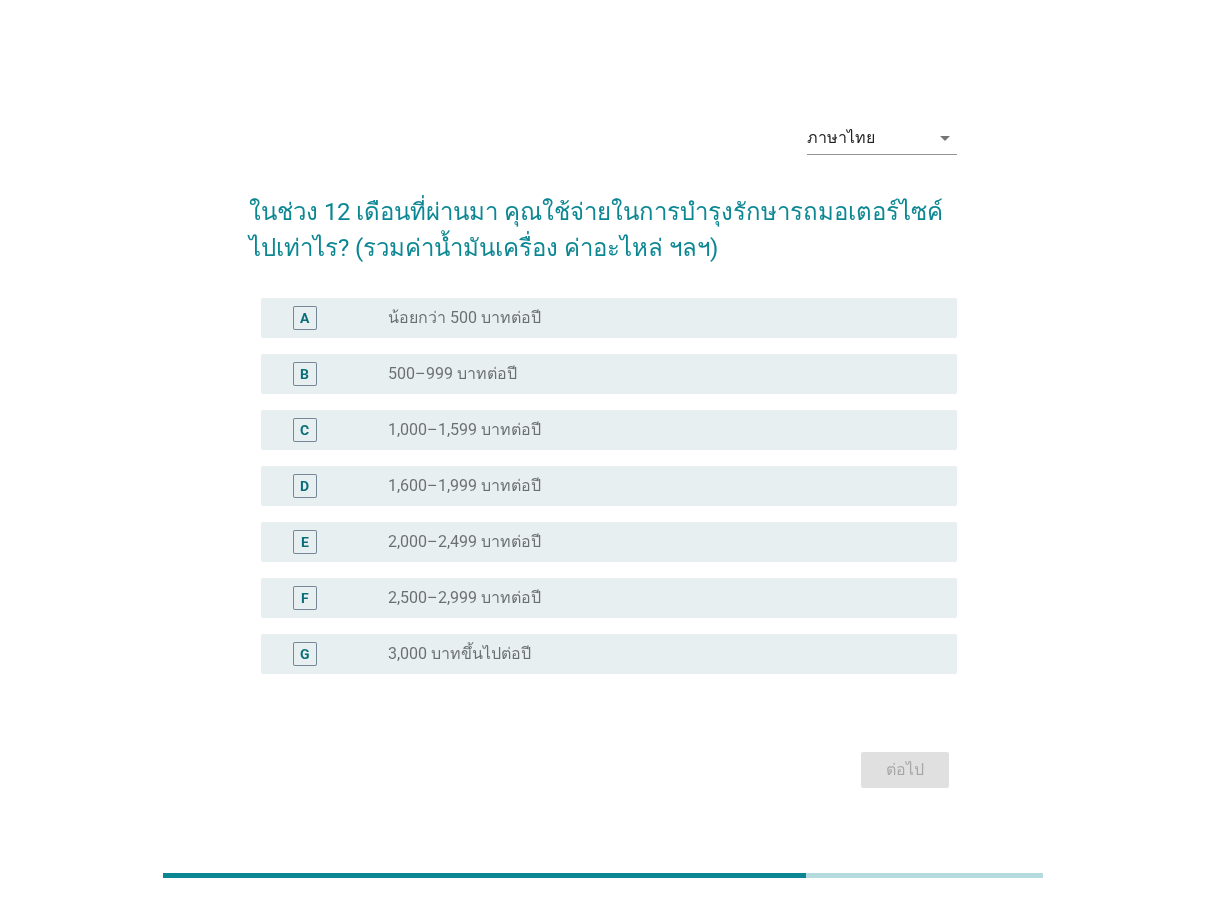 click on "1,000–1,599 บาทต่อปี" at bounding box center [464, 430] 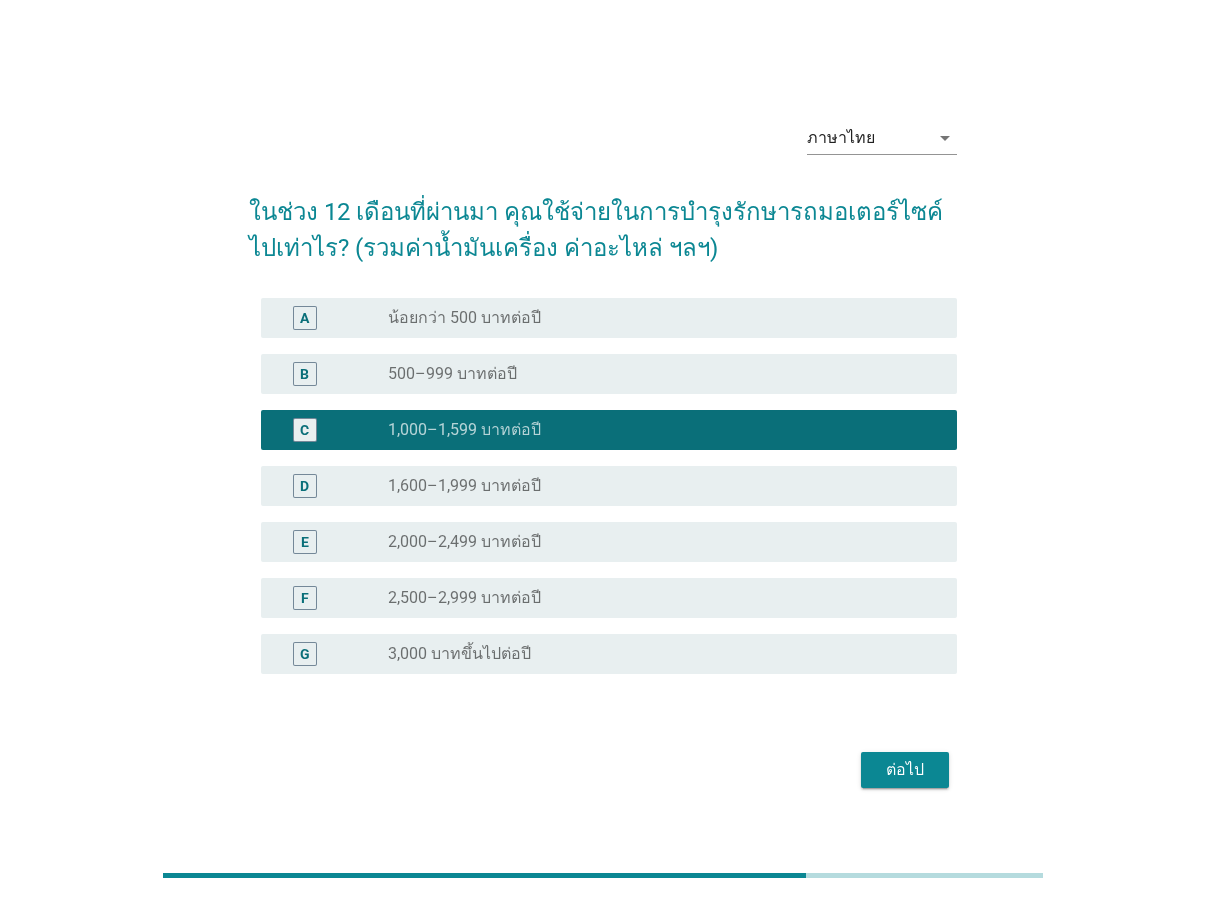 click on "ต่อไป" at bounding box center [905, 770] 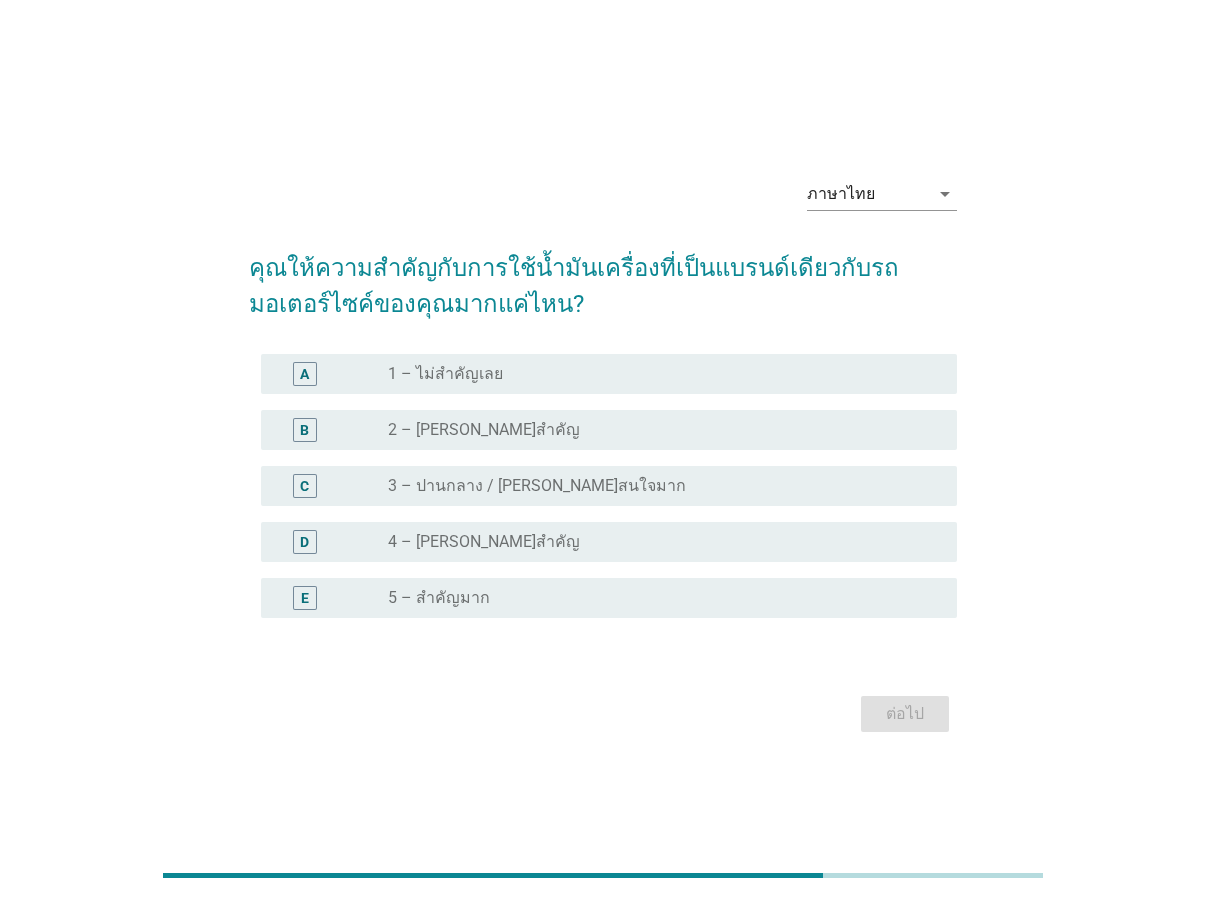 click on "3 – ปานกลาง / [PERSON_NAME]สนใจมาก" at bounding box center (537, 486) 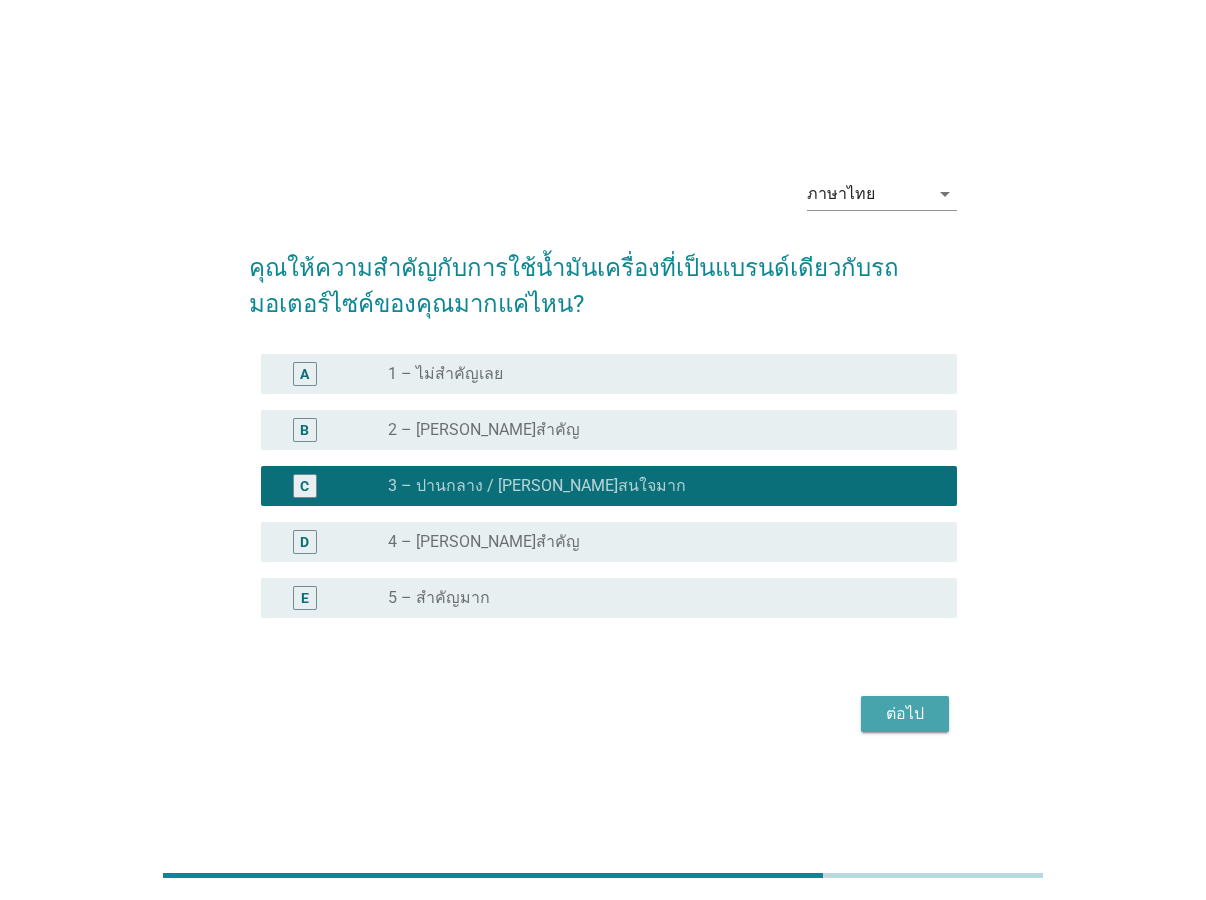 click on "ต่อไป" at bounding box center (905, 714) 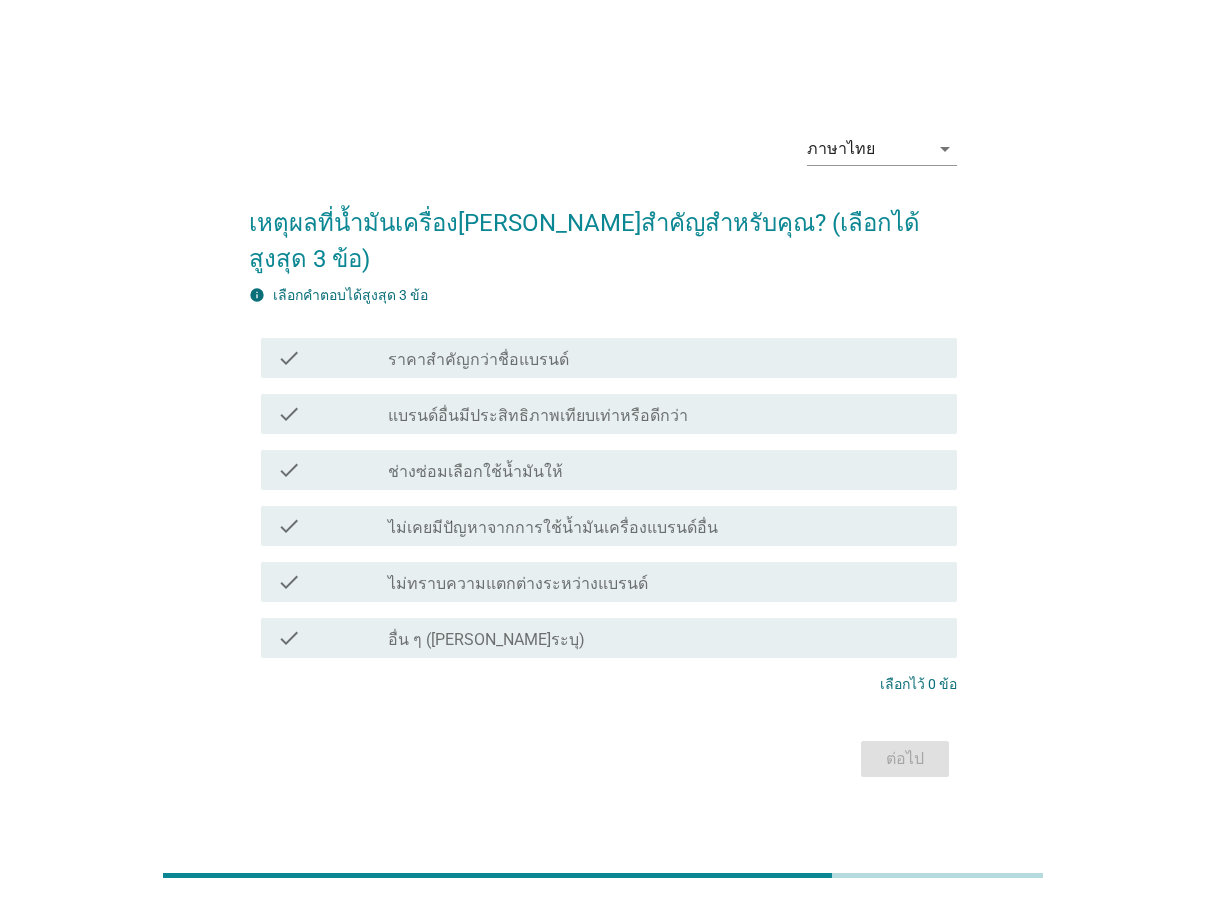 click on "ไม่เคยมีปัญหาจากการใช้น้ำมันเครื่องแบรนด์อื่น" at bounding box center (553, 528) 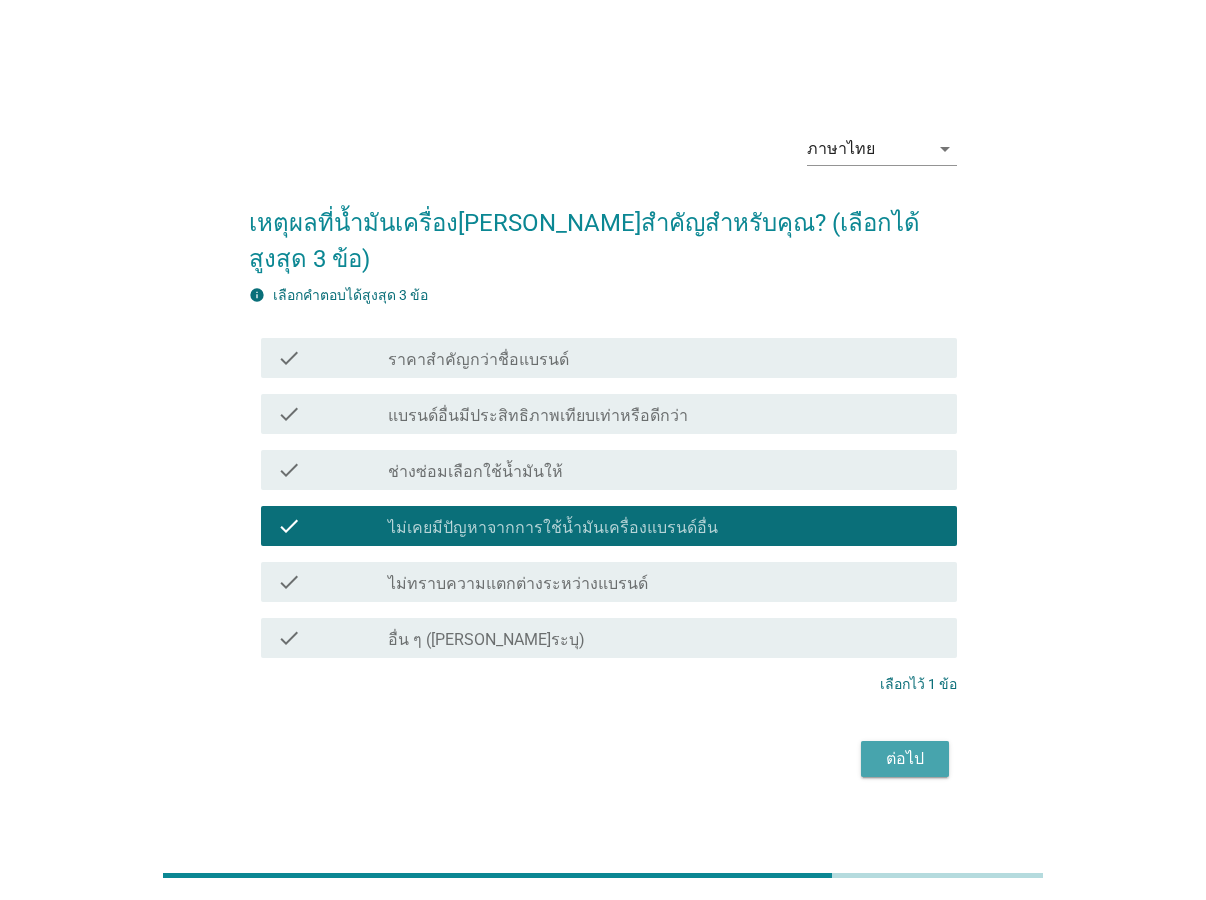 click on "ต่อไป" at bounding box center [905, 759] 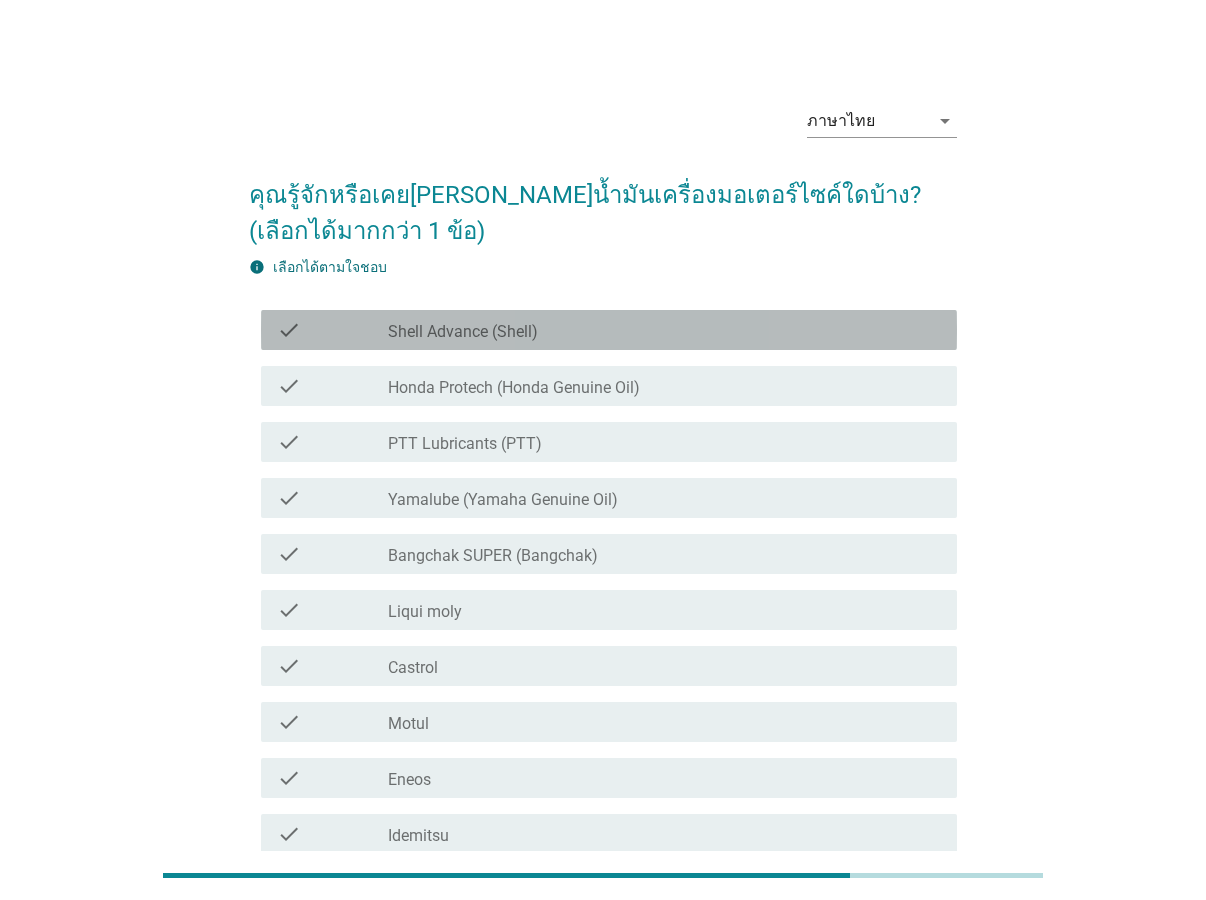 click on "Shell Advance (Shell)" at bounding box center [463, 332] 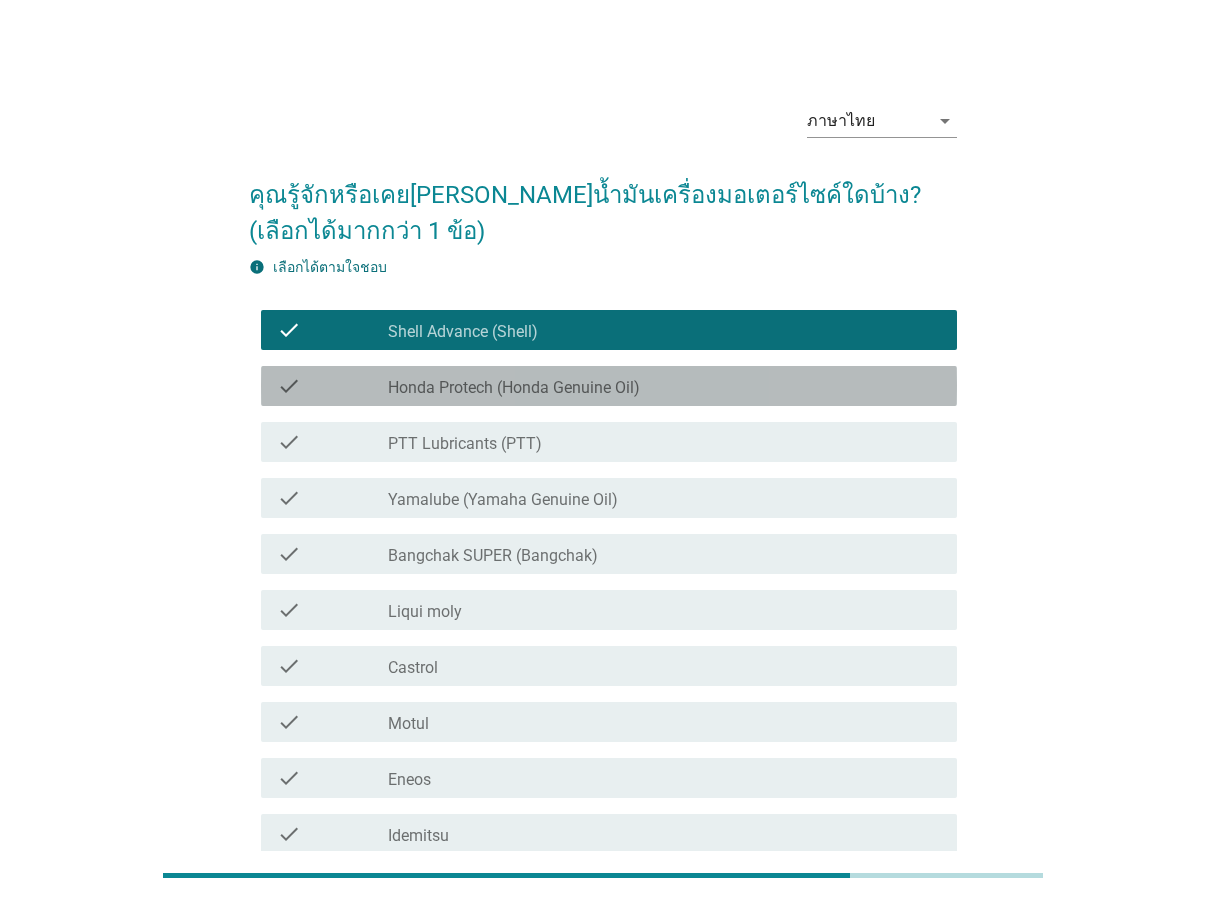 click on "Honda Protech (Honda Genuine Oil)" at bounding box center (514, 388) 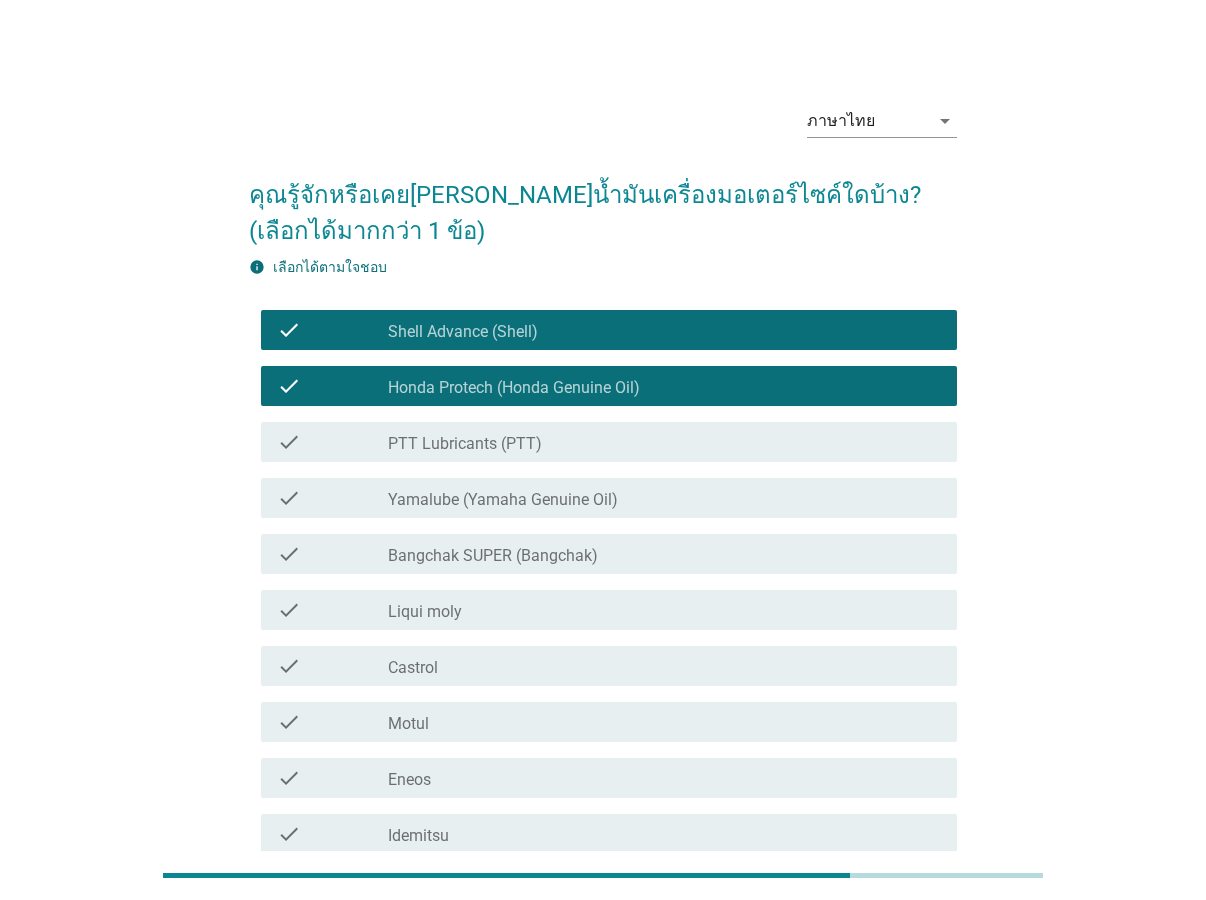 click on "PTT Lubricants (PTT)" at bounding box center [465, 444] 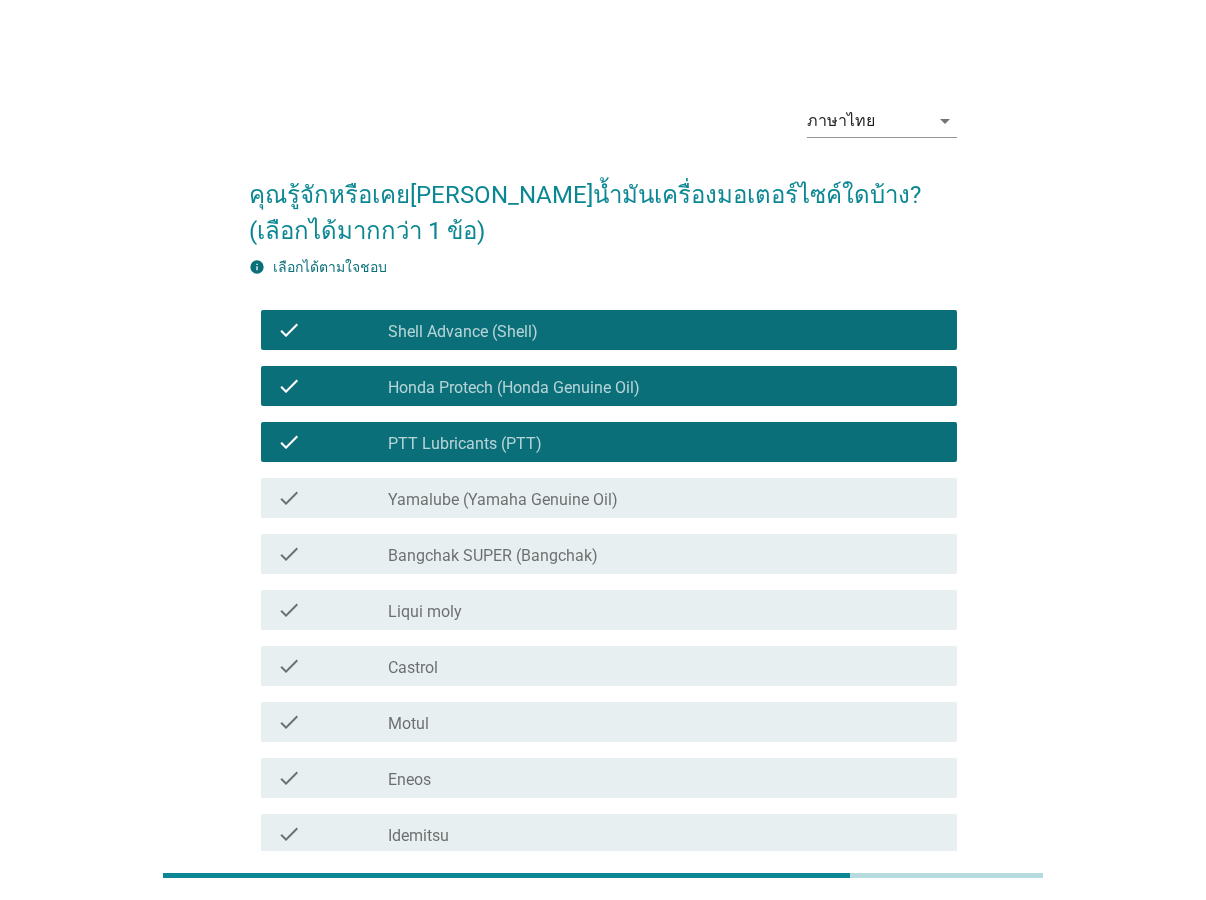 click on "Yamalube (Yamaha Genuine Oil)" at bounding box center (503, 500) 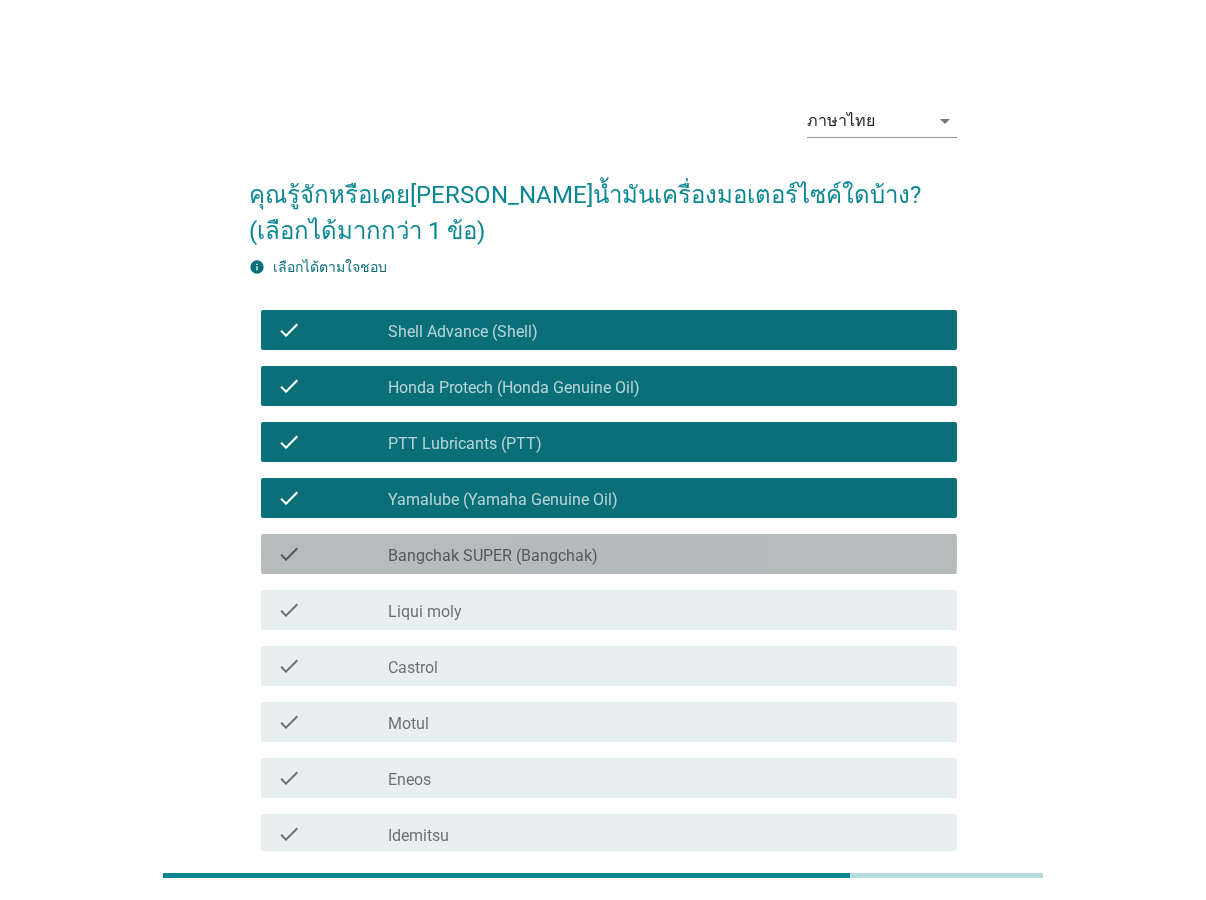 click on "Bangchak SUPER (Bangchak)" at bounding box center [493, 556] 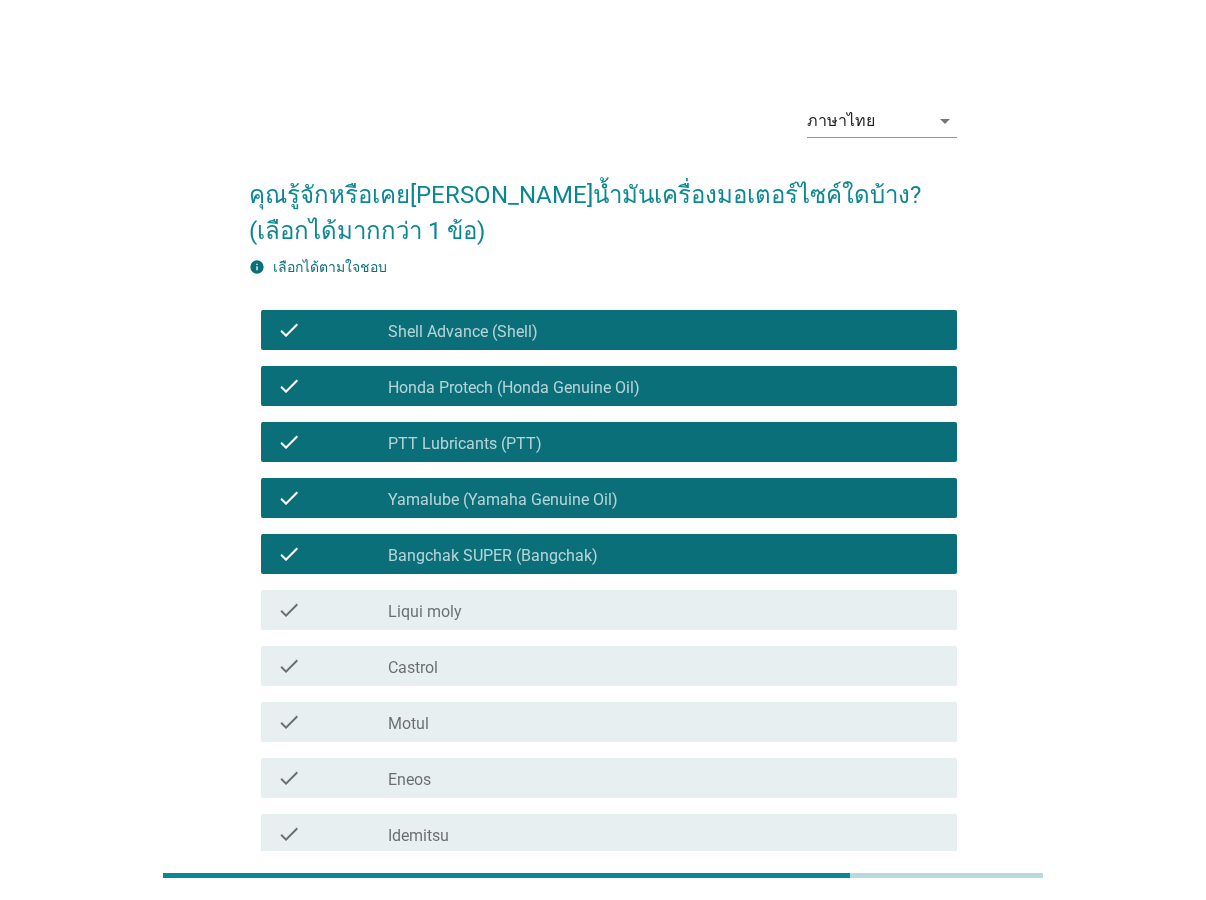 click on "check     check_box_outline_blank Castrol" at bounding box center (609, 666) 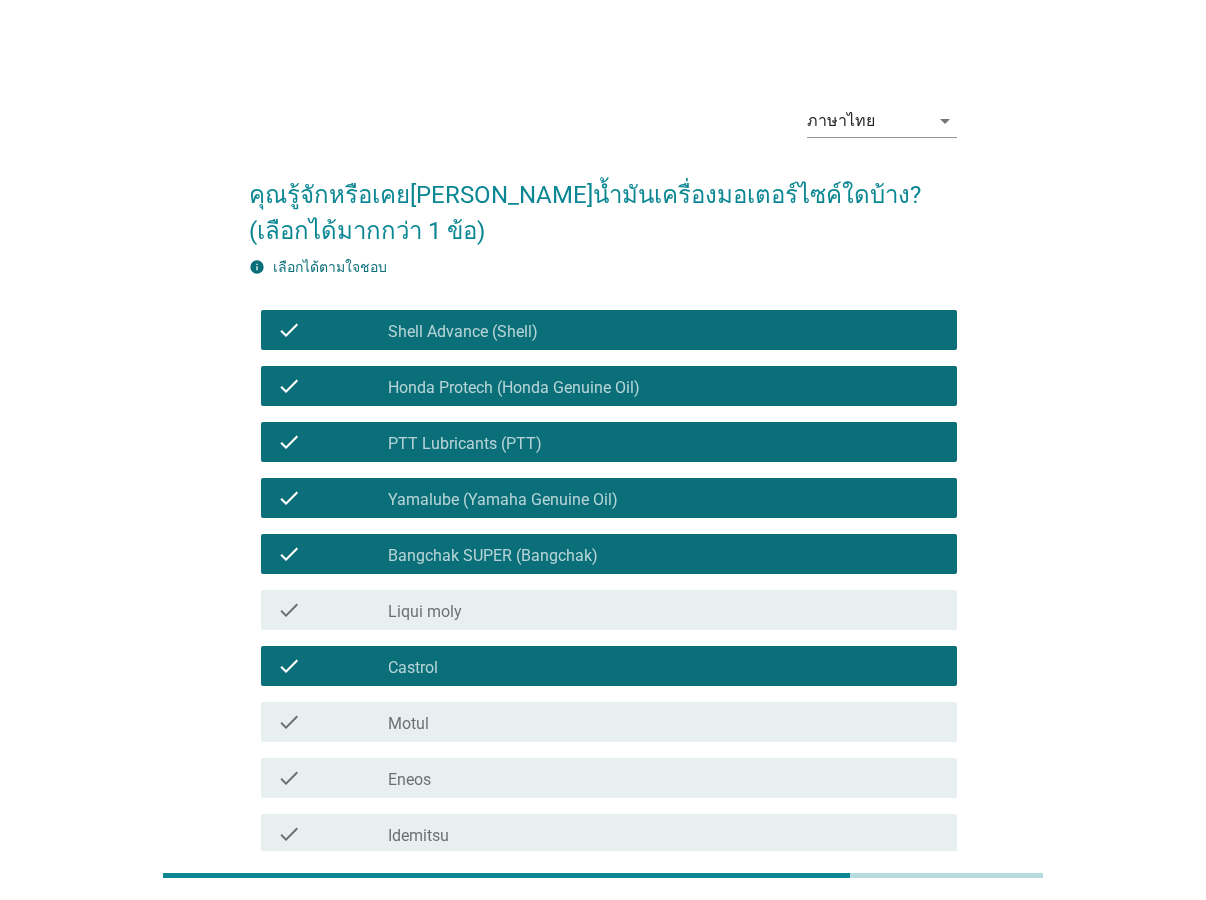click on "check_box_outline_blank Eneos" at bounding box center [664, 778] 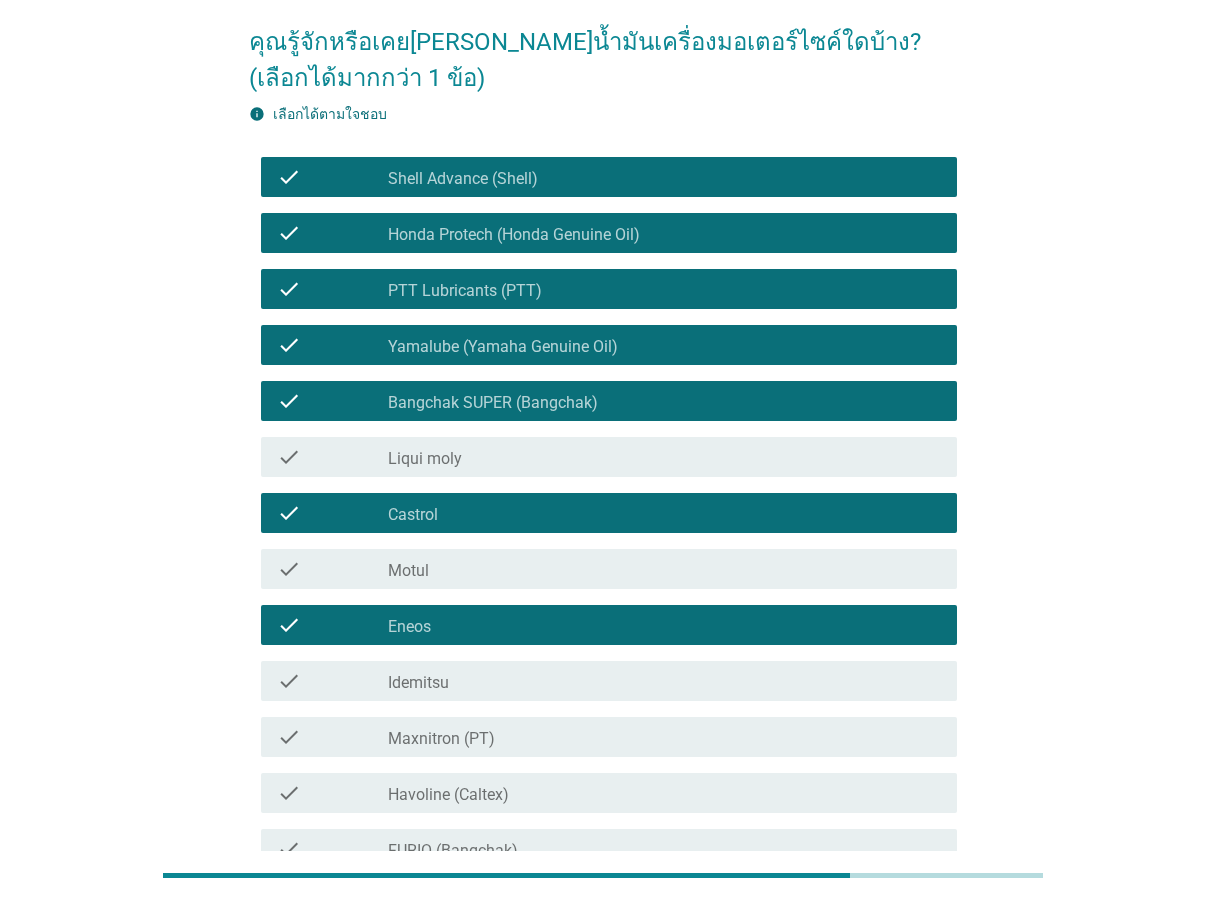 scroll, scrollTop: 306, scrollLeft: 0, axis: vertical 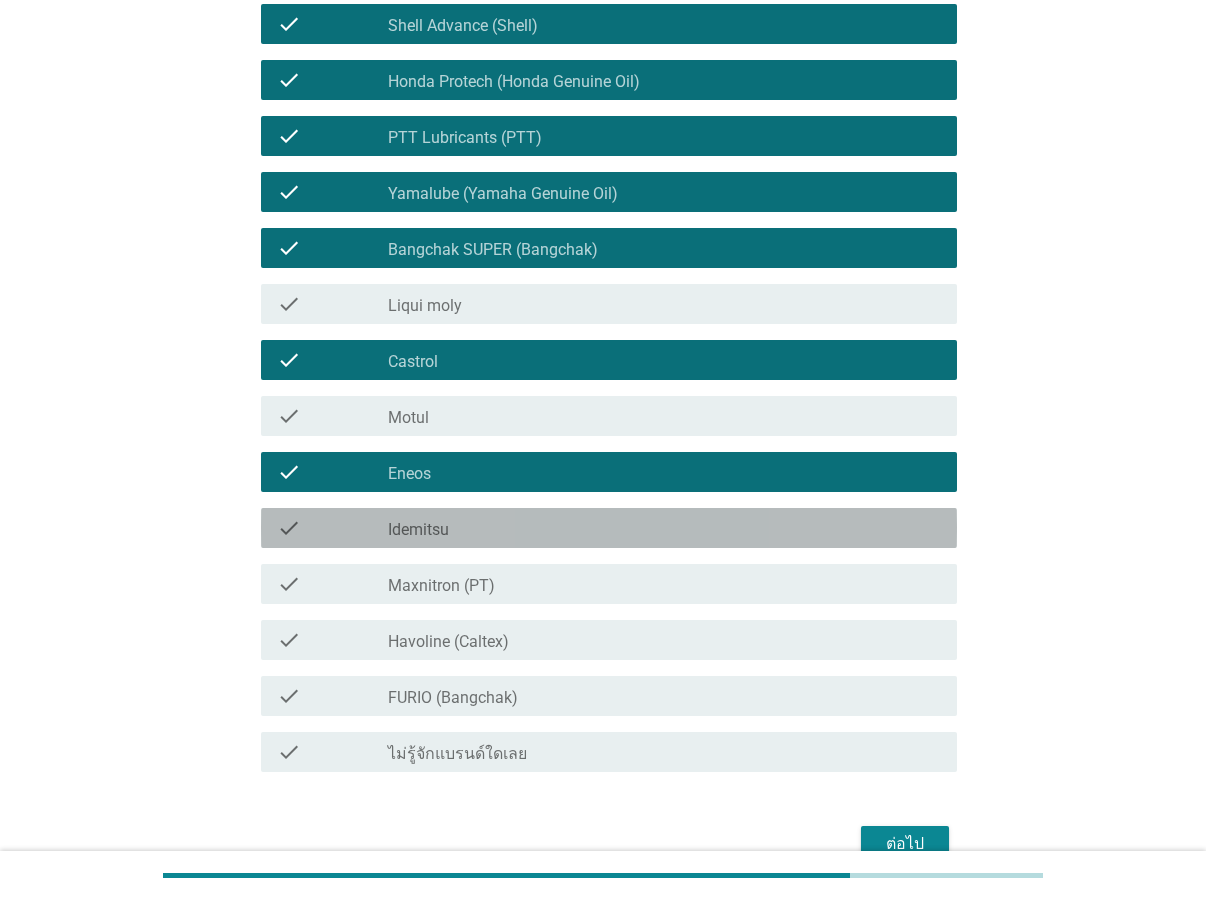 click on "check_box_outline_blank Idemitsu" at bounding box center (664, 528) 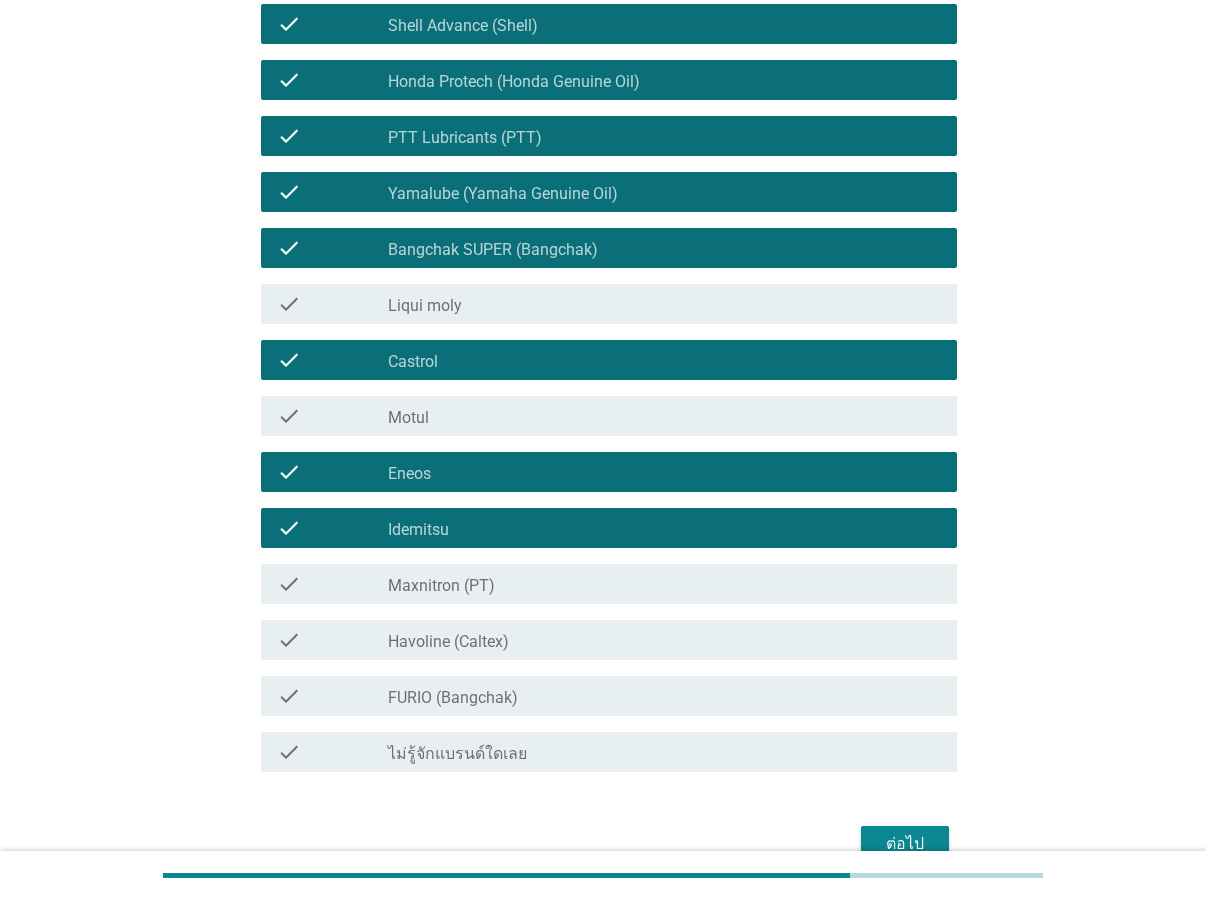 click on "Havoline (Caltex)" at bounding box center (448, 642) 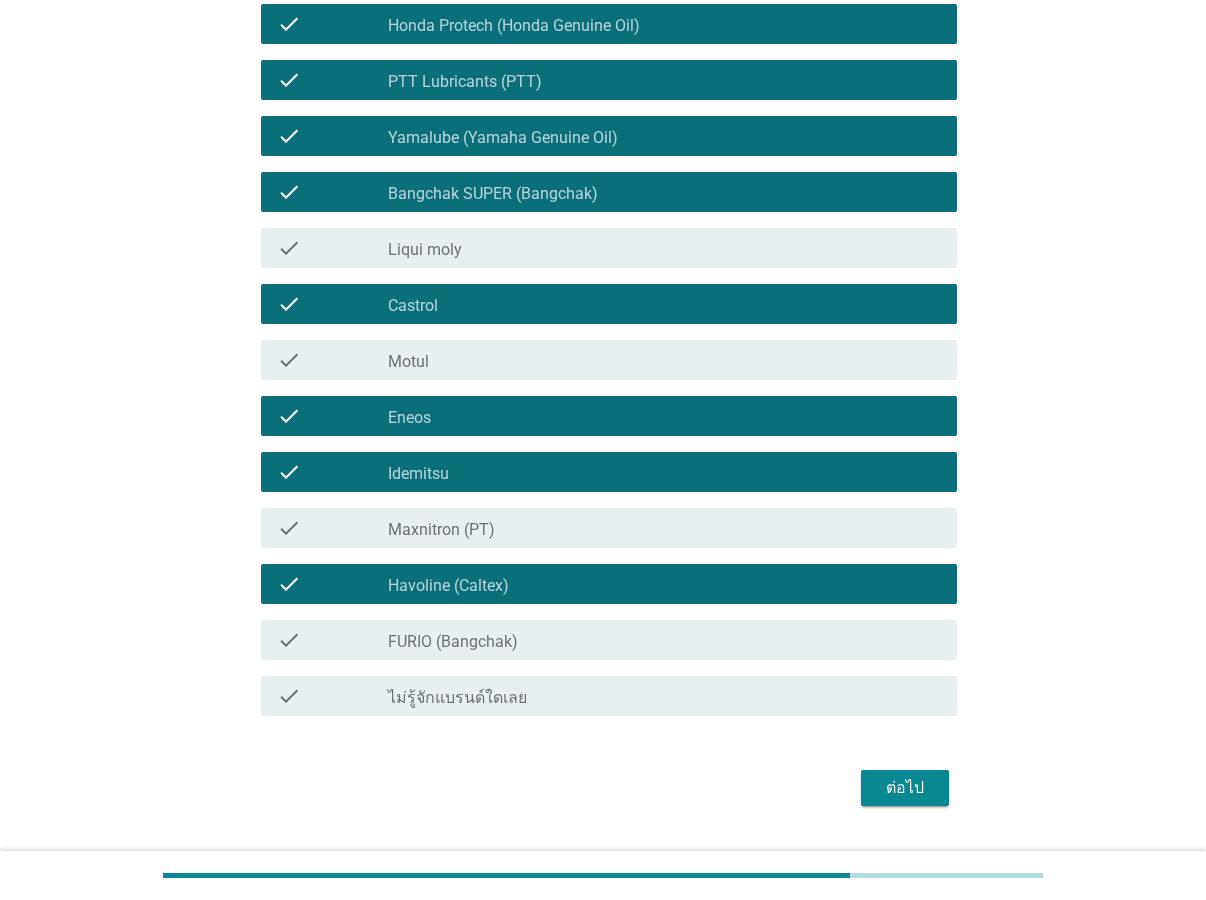 scroll, scrollTop: 411, scrollLeft: 0, axis: vertical 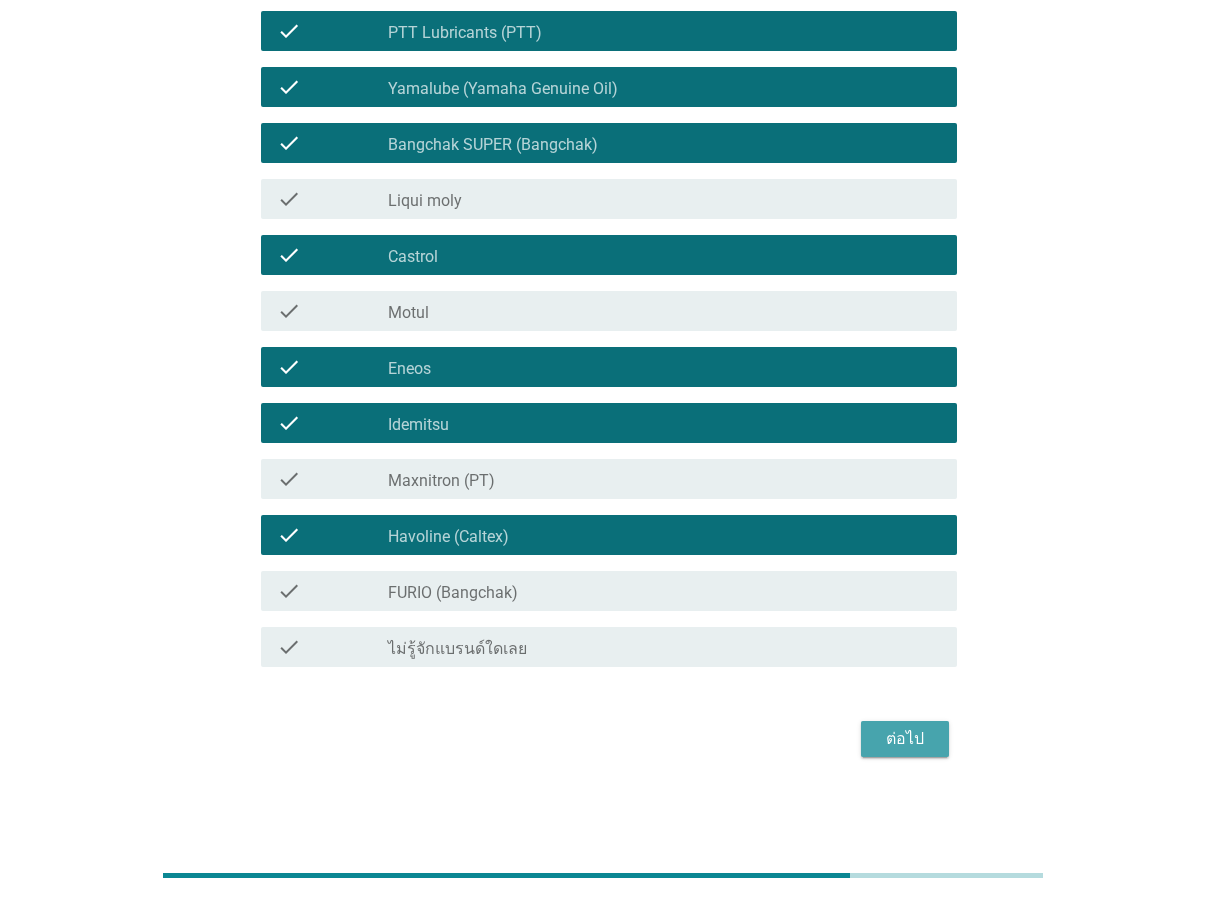 click on "ต่อไป" at bounding box center [905, 739] 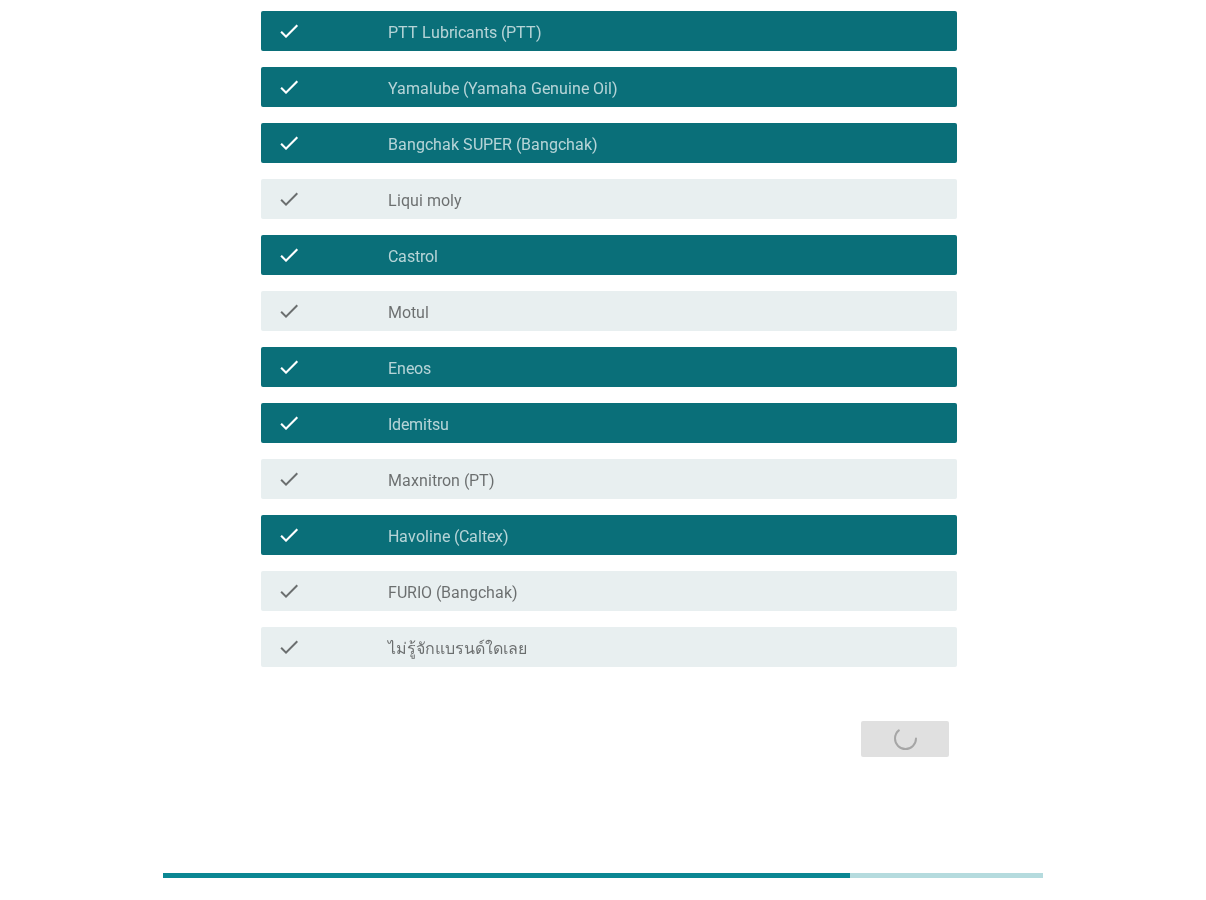 scroll, scrollTop: 0, scrollLeft: 0, axis: both 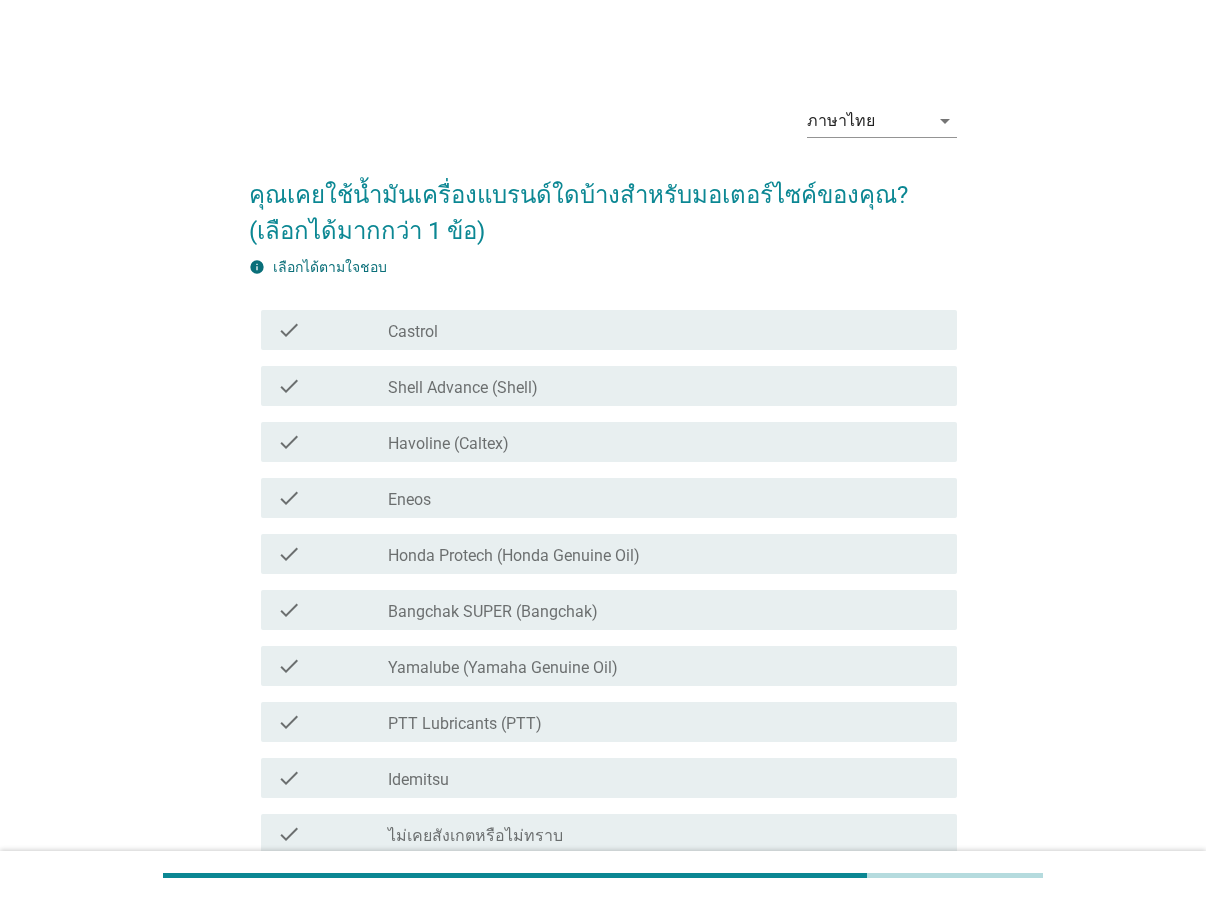 click on "check_box_outline_blank Castrol" at bounding box center [664, 330] 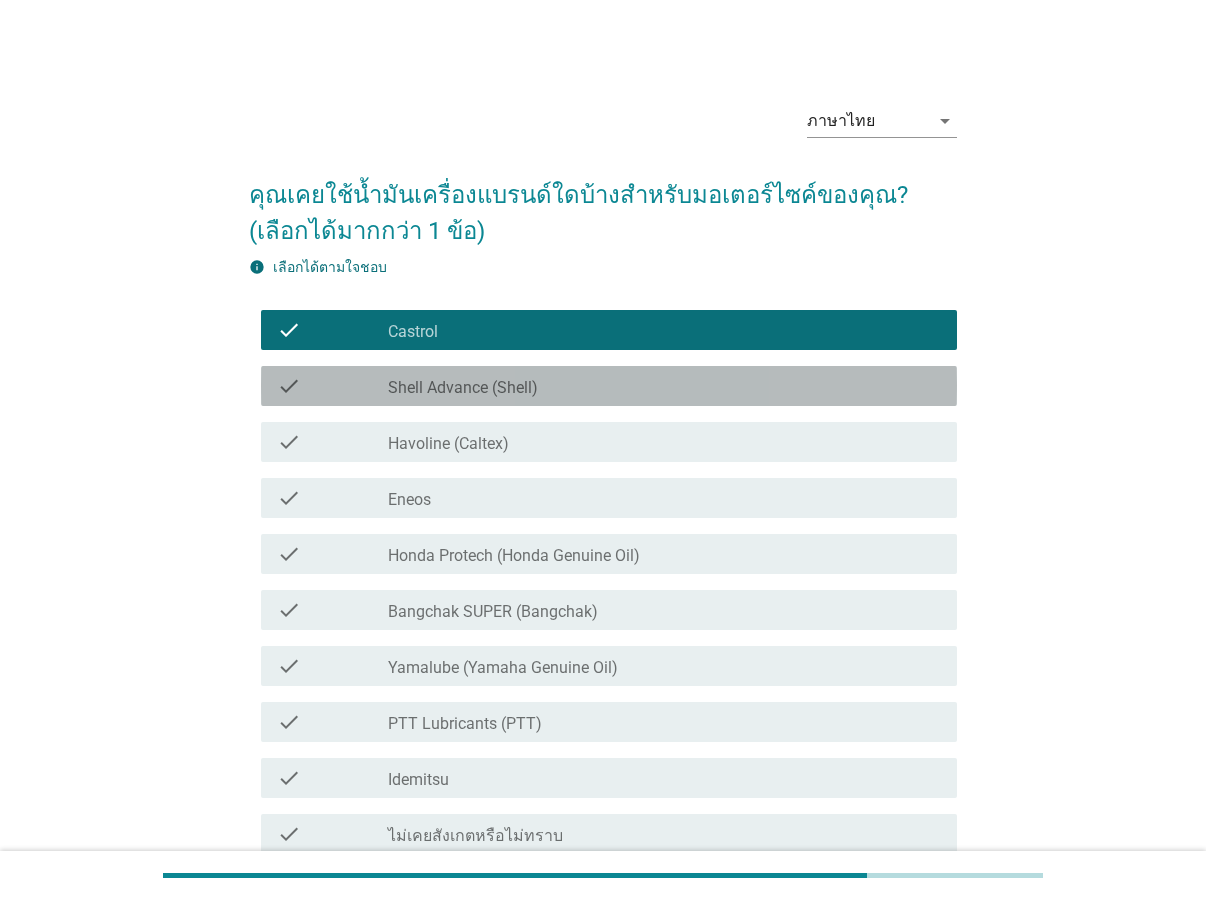 click on "Shell Advance (Shell)" at bounding box center [463, 388] 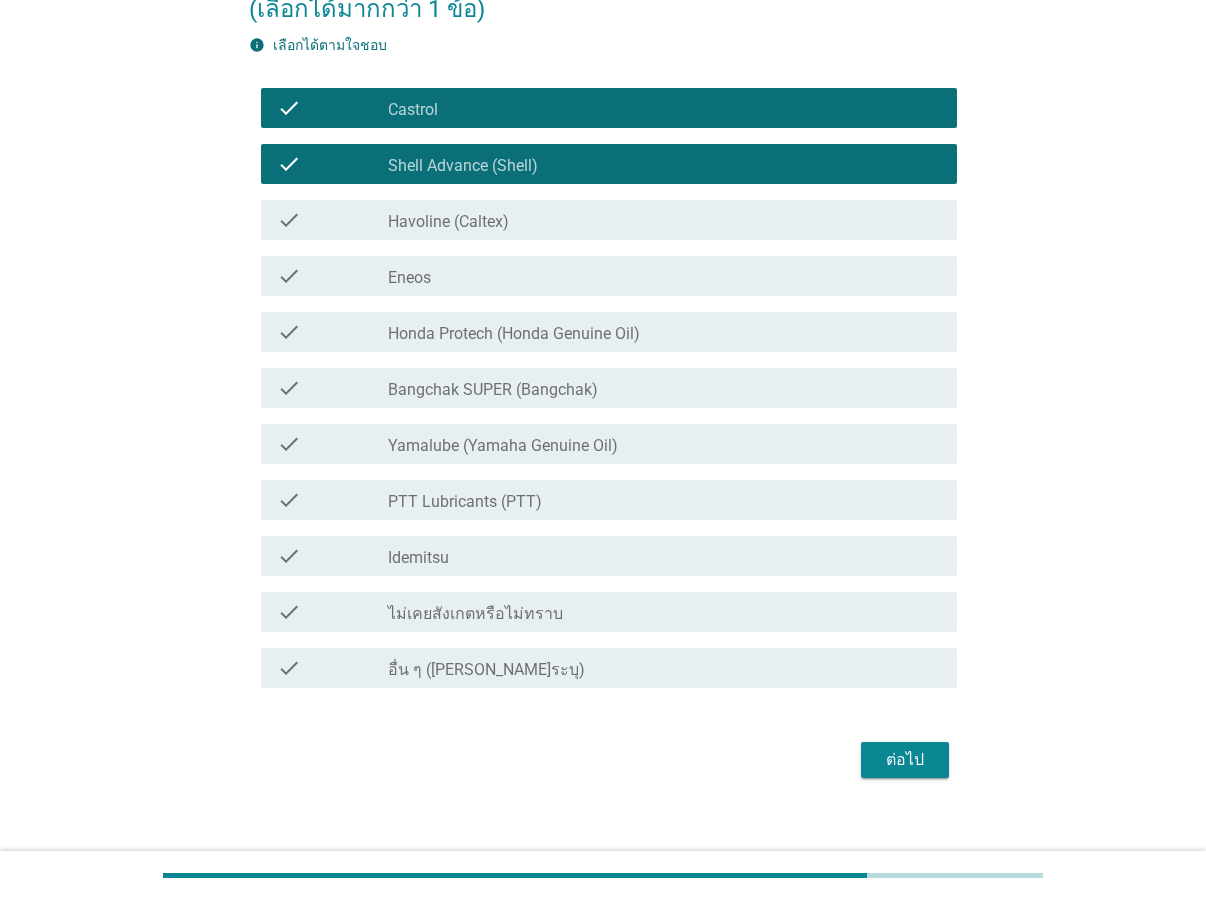 scroll, scrollTop: 243, scrollLeft: 0, axis: vertical 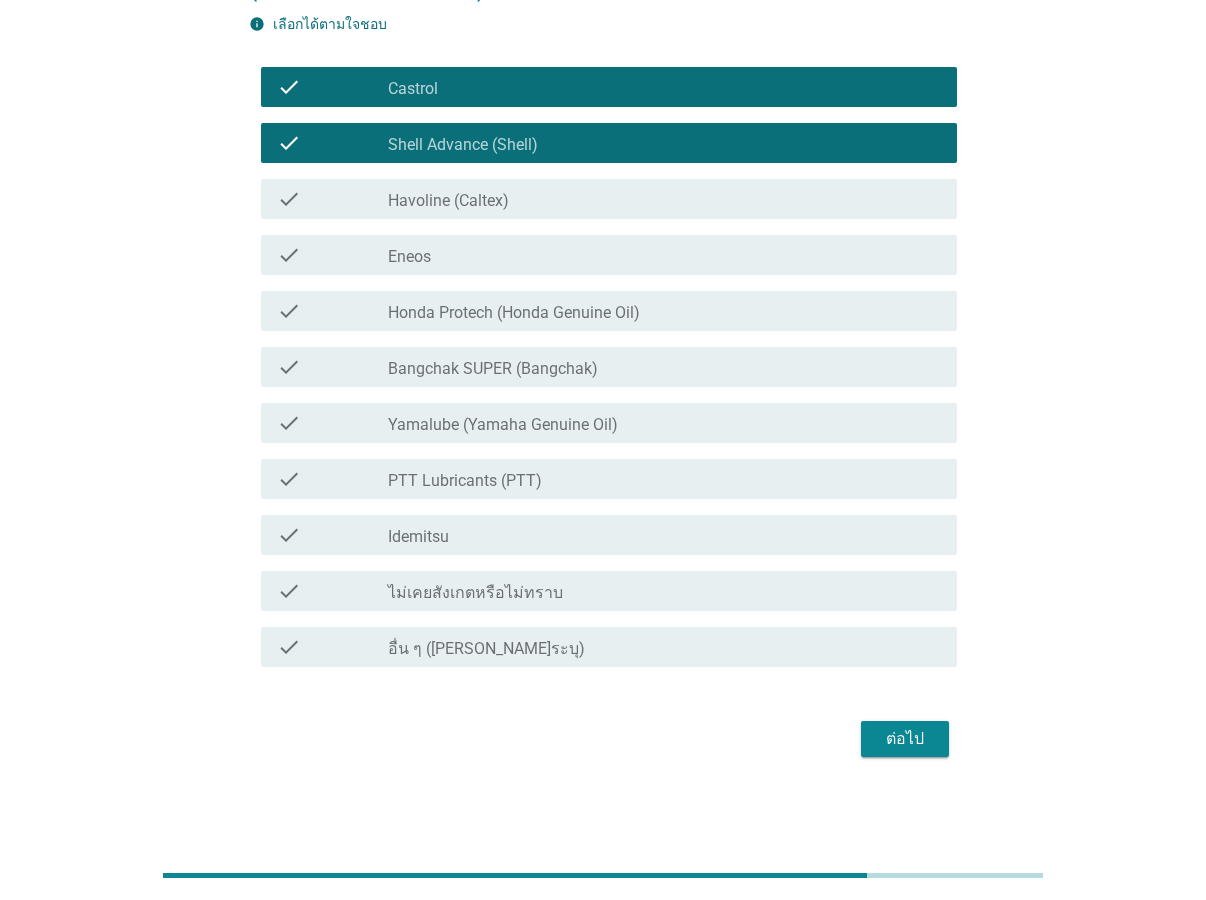 click on "ต่อไป" at bounding box center (905, 739) 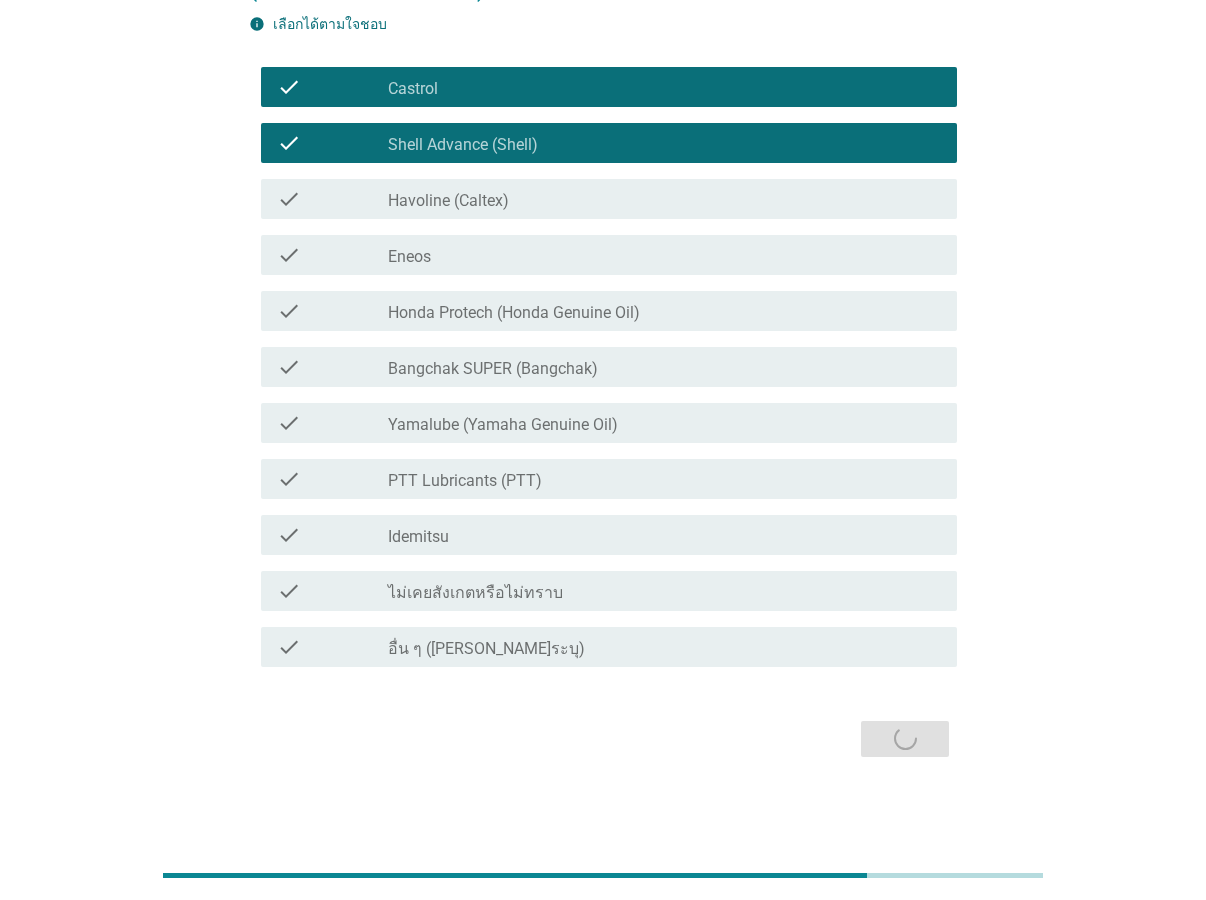 scroll, scrollTop: 0, scrollLeft: 0, axis: both 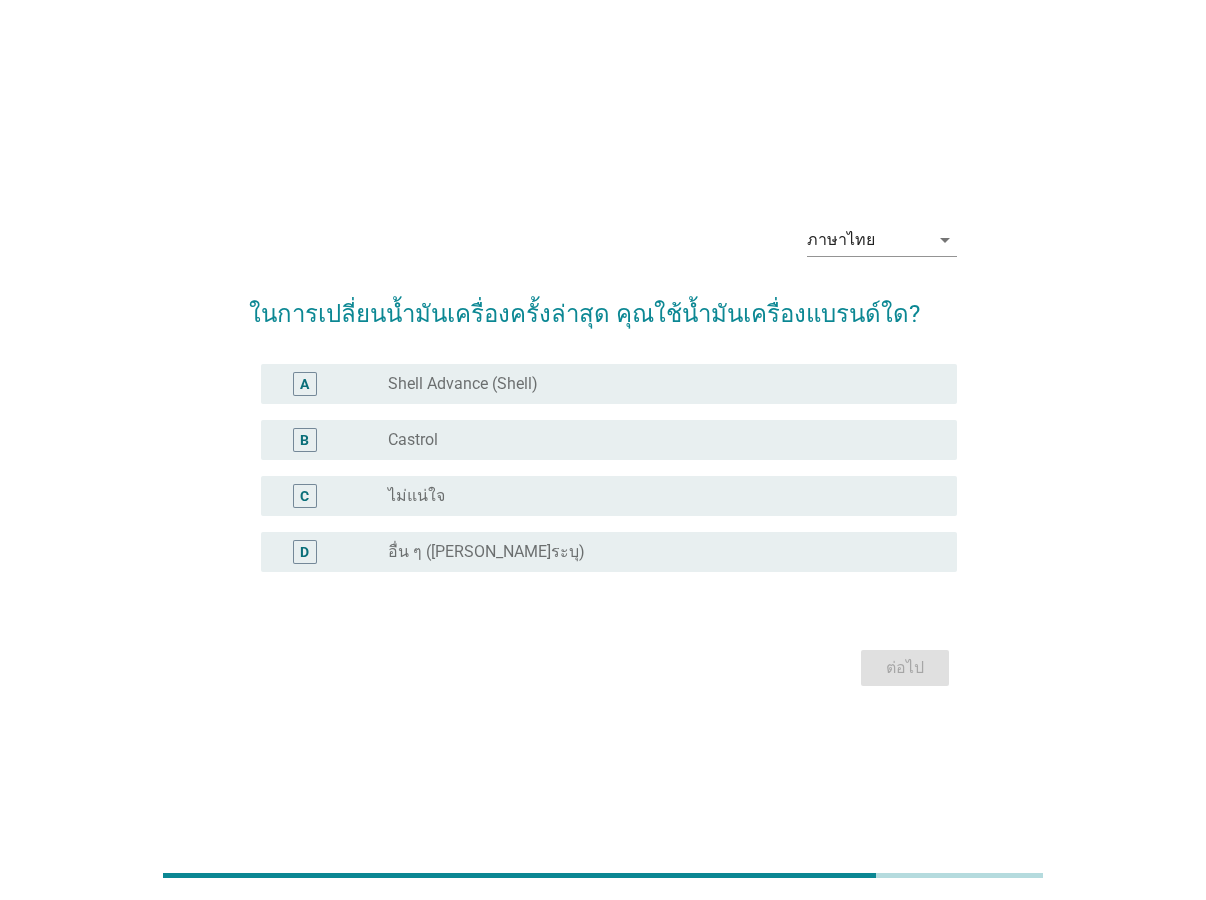 click on "Shell Advance (Shell)" at bounding box center [463, 384] 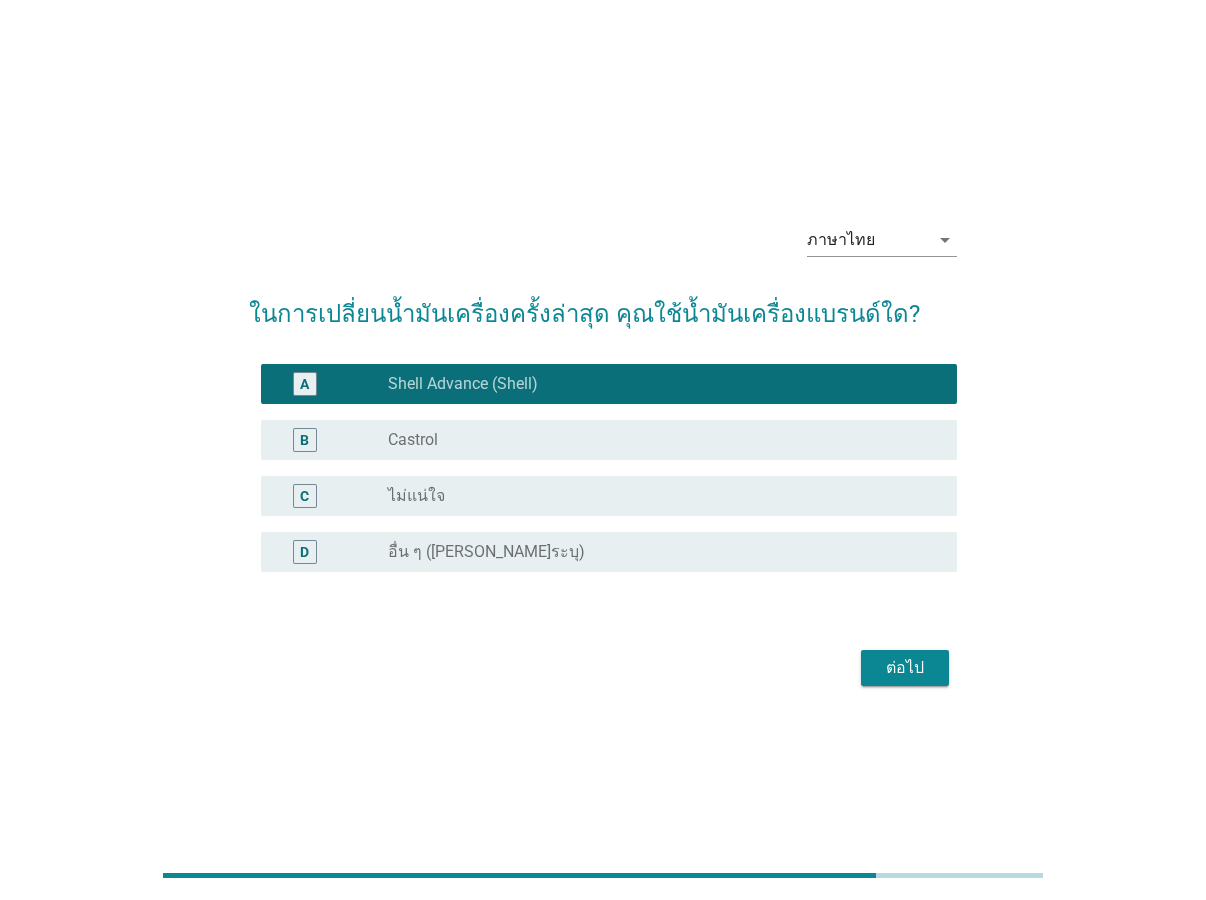 click on "ต่อไป" at bounding box center [905, 668] 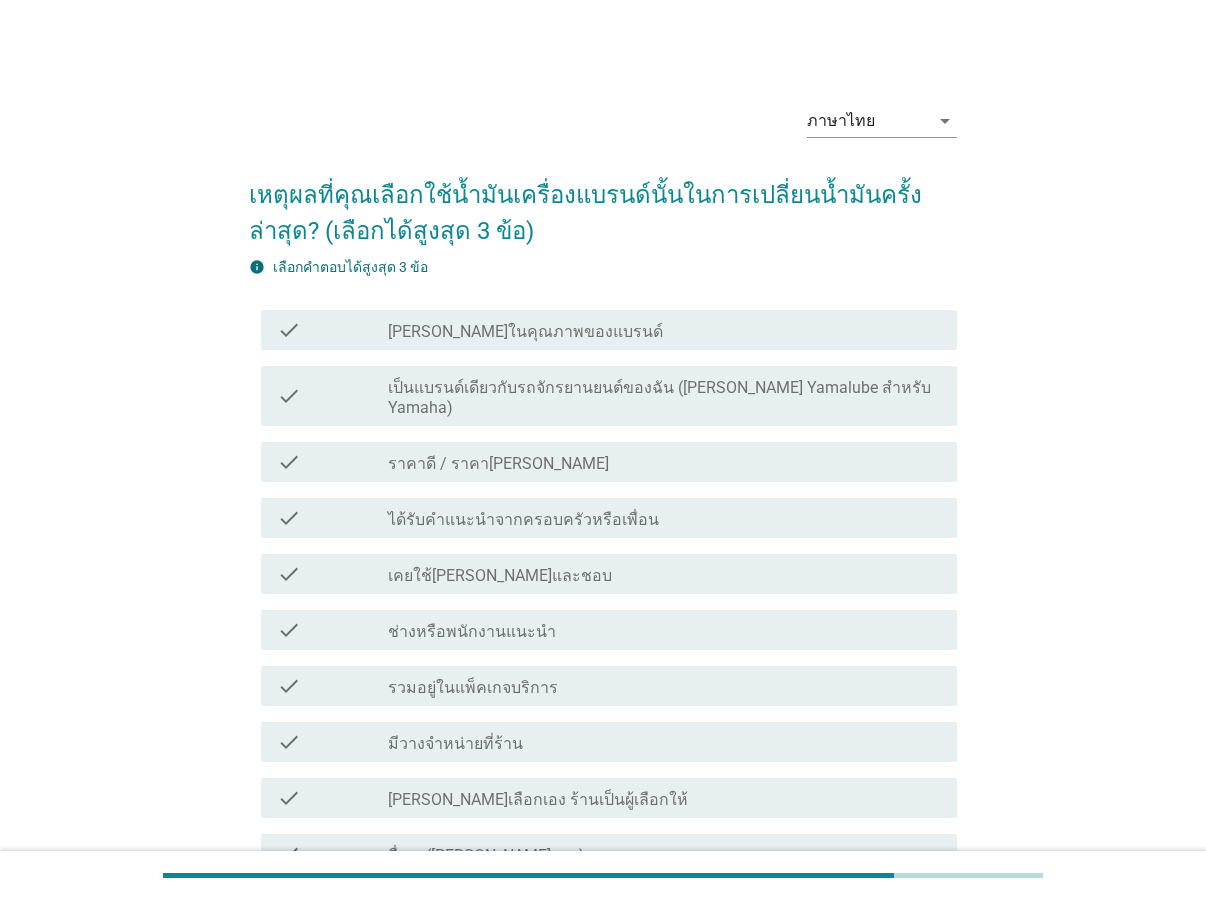 click on "check     check_box_outline_blank [PERSON_NAME]ในคุณภาพของแบรนด์" at bounding box center [609, 330] 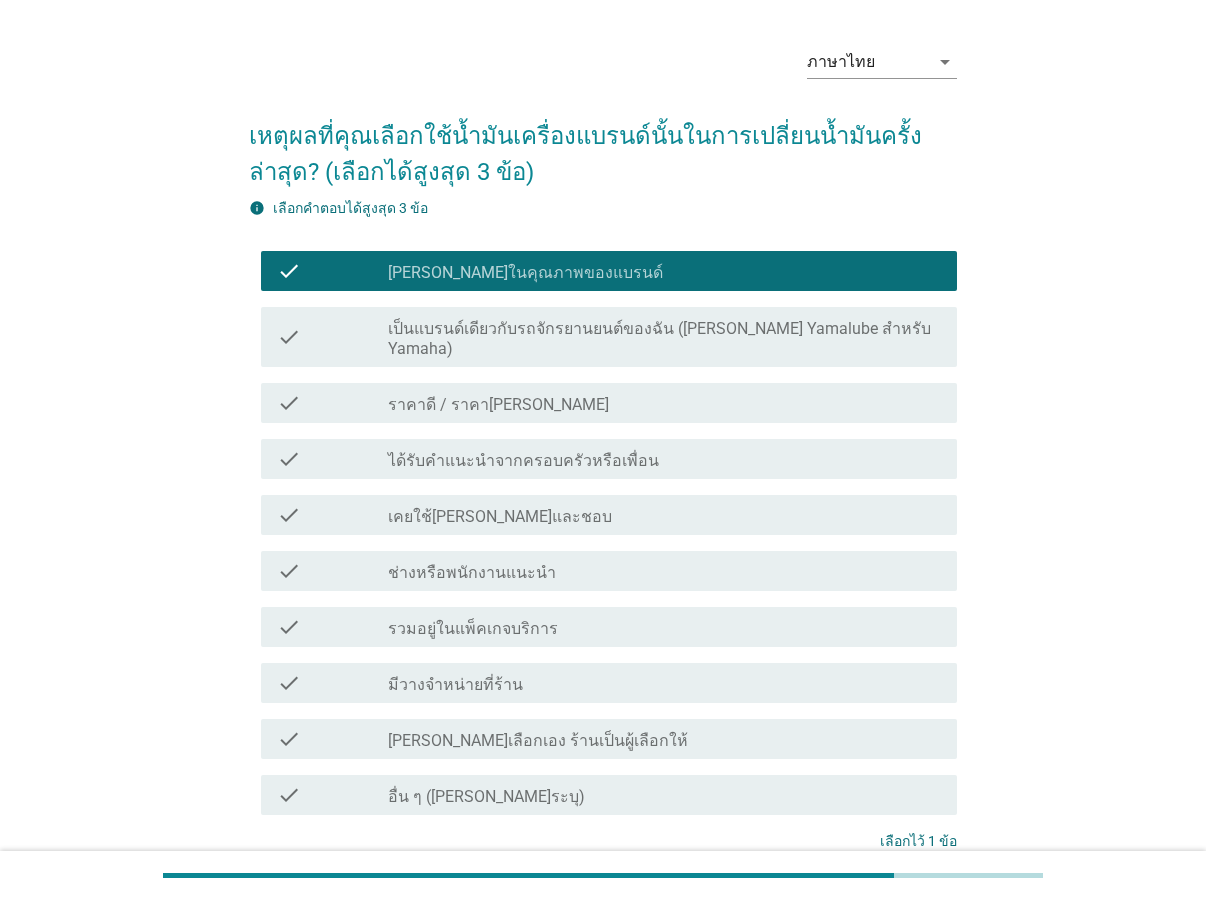 scroll, scrollTop: 102, scrollLeft: 0, axis: vertical 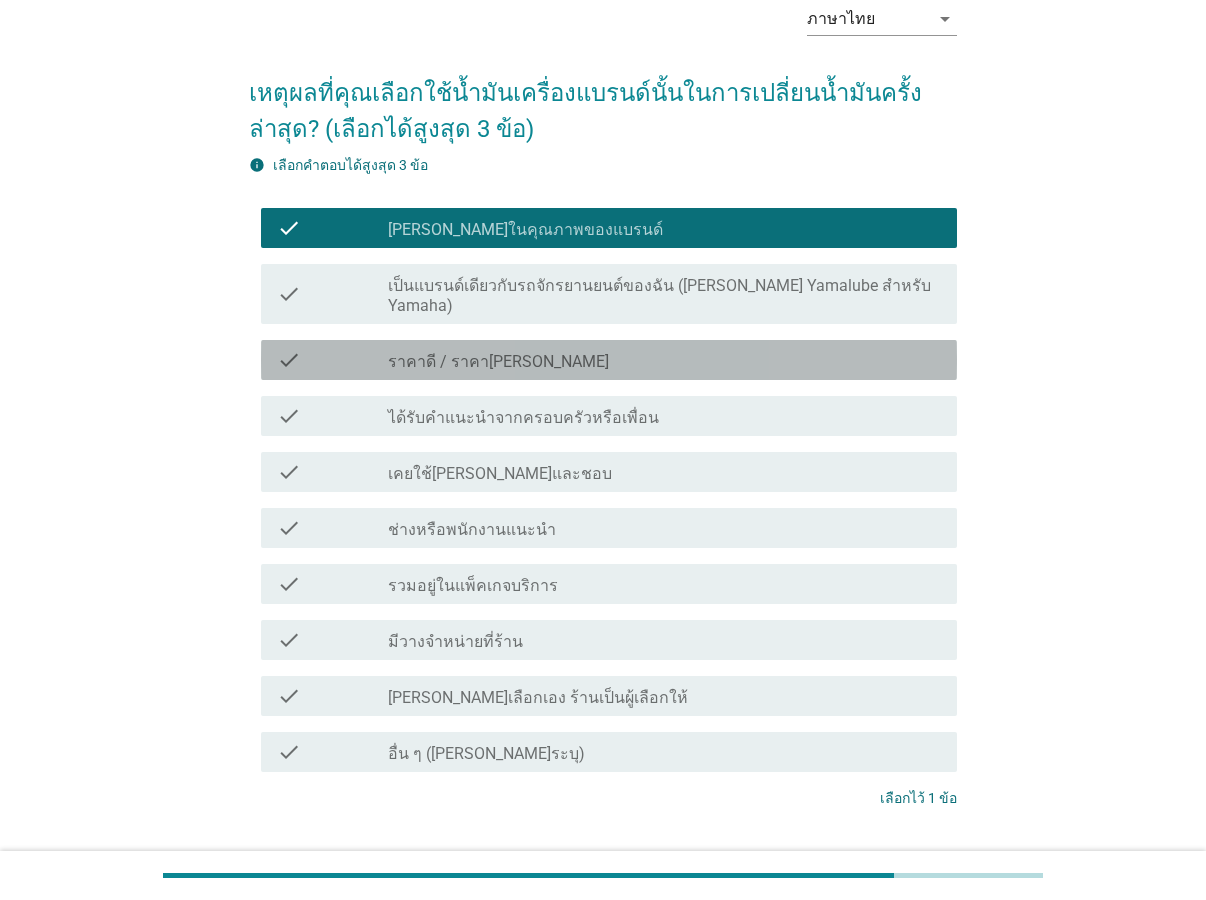 click on "ราคาดี / ราคา[PERSON_NAME]" at bounding box center [498, 362] 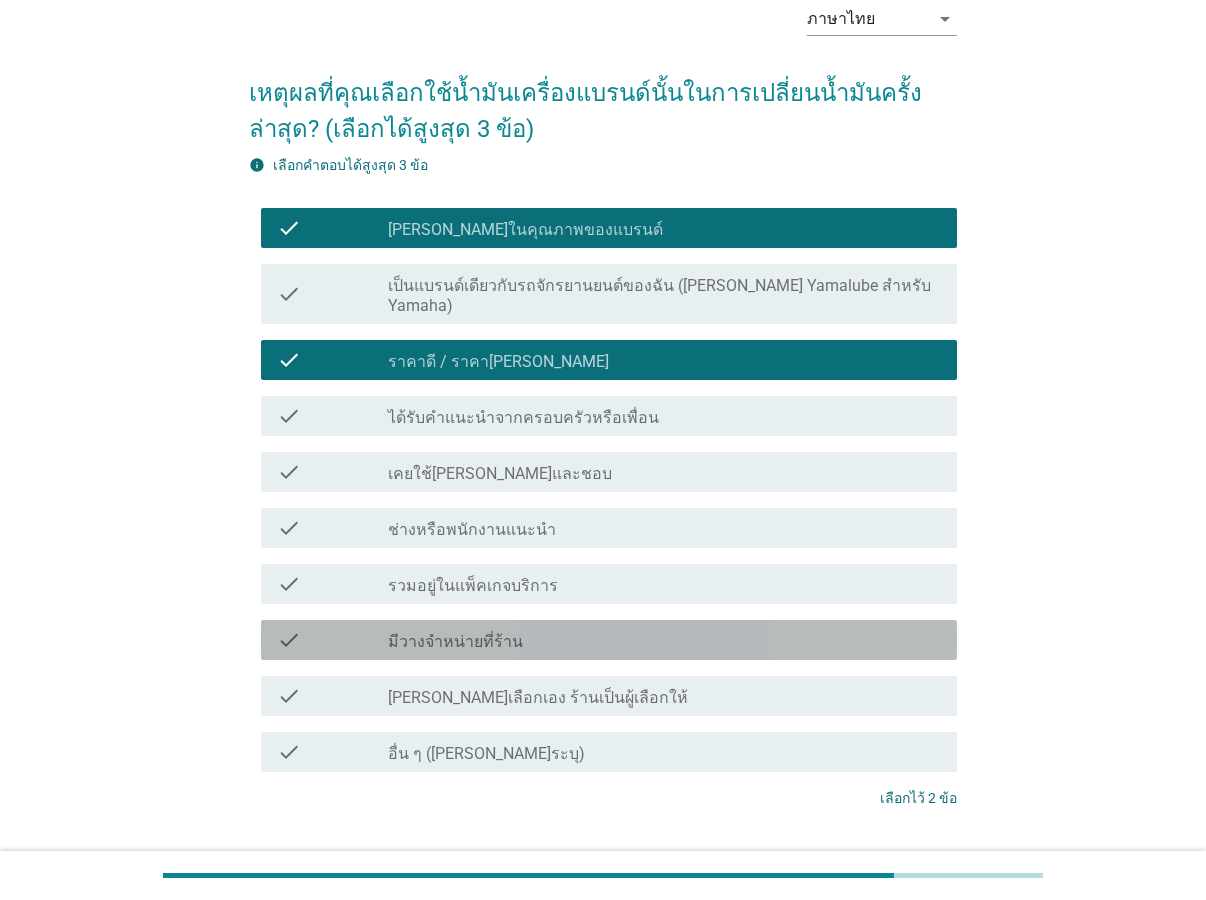 click on "มีวางจำหน่ายที่ร้าน" at bounding box center [455, 642] 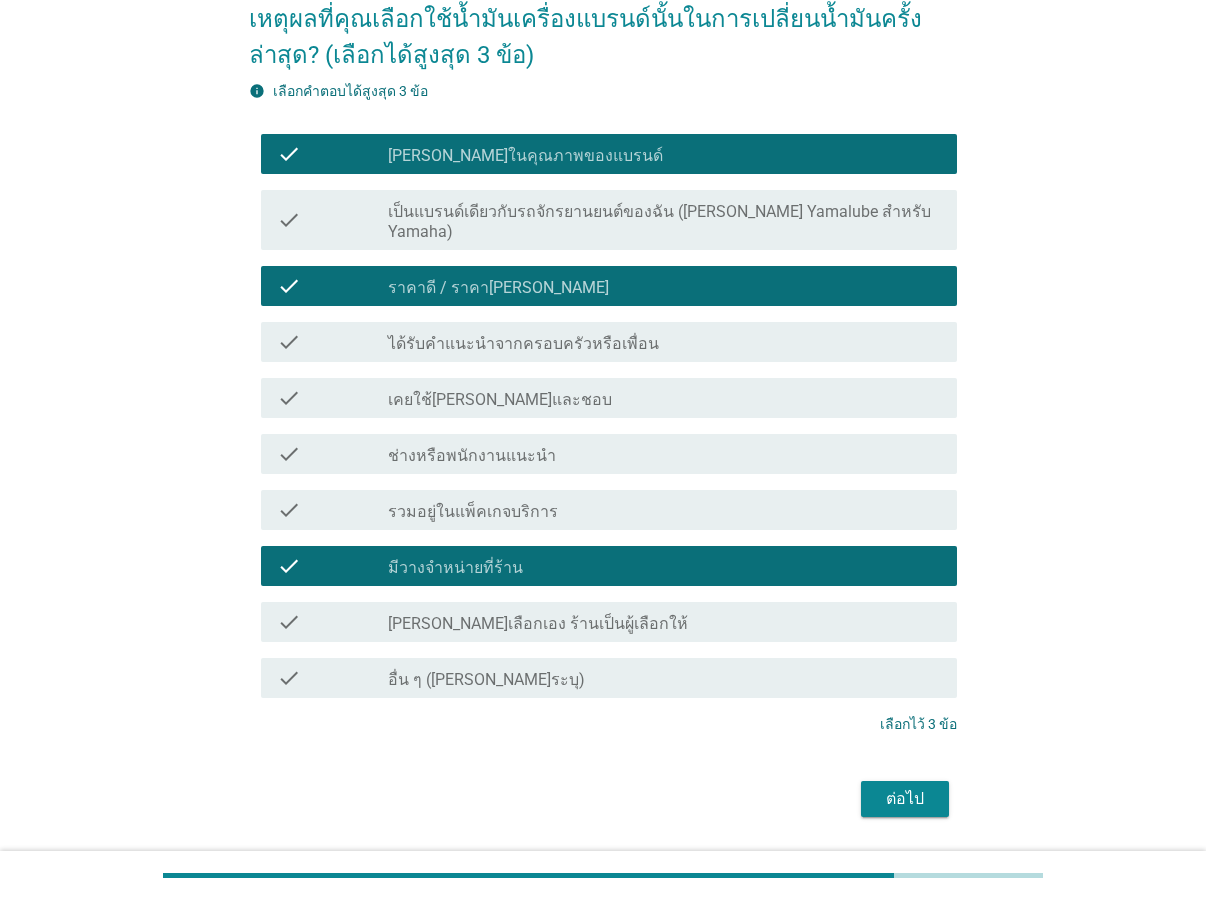 scroll, scrollTop: 216, scrollLeft: 0, axis: vertical 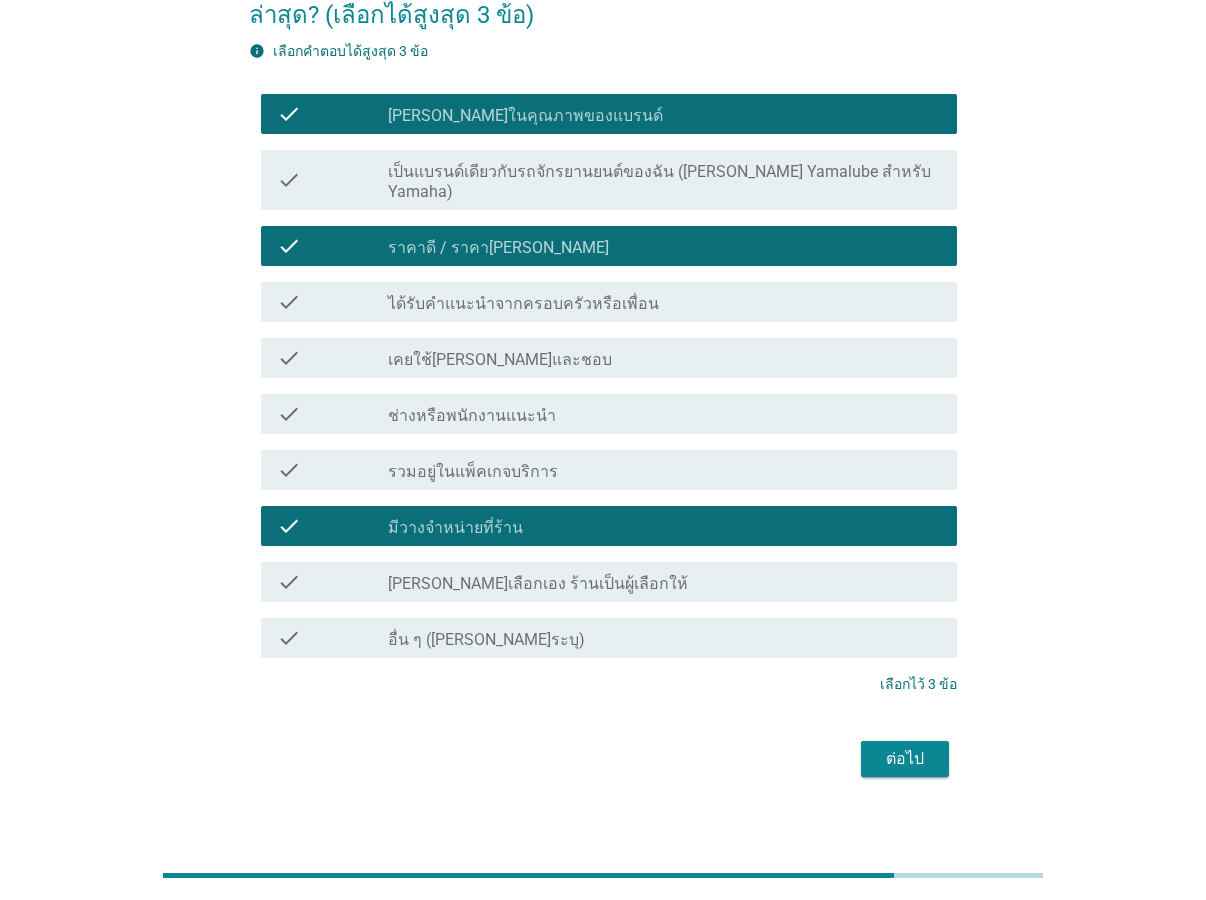 click on "ต่อไป" at bounding box center [905, 759] 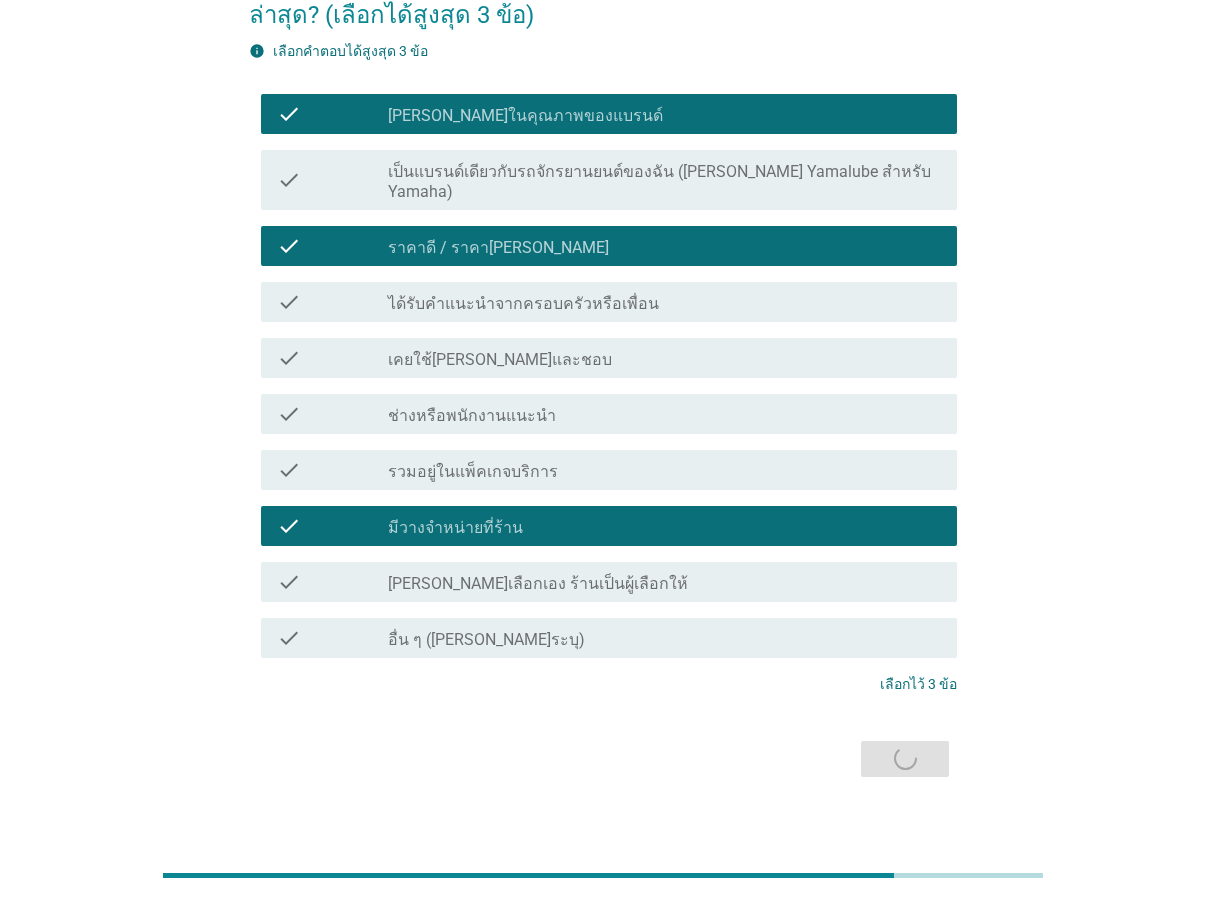 scroll, scrollTop: 0, scrollLeft: 0, axis: both 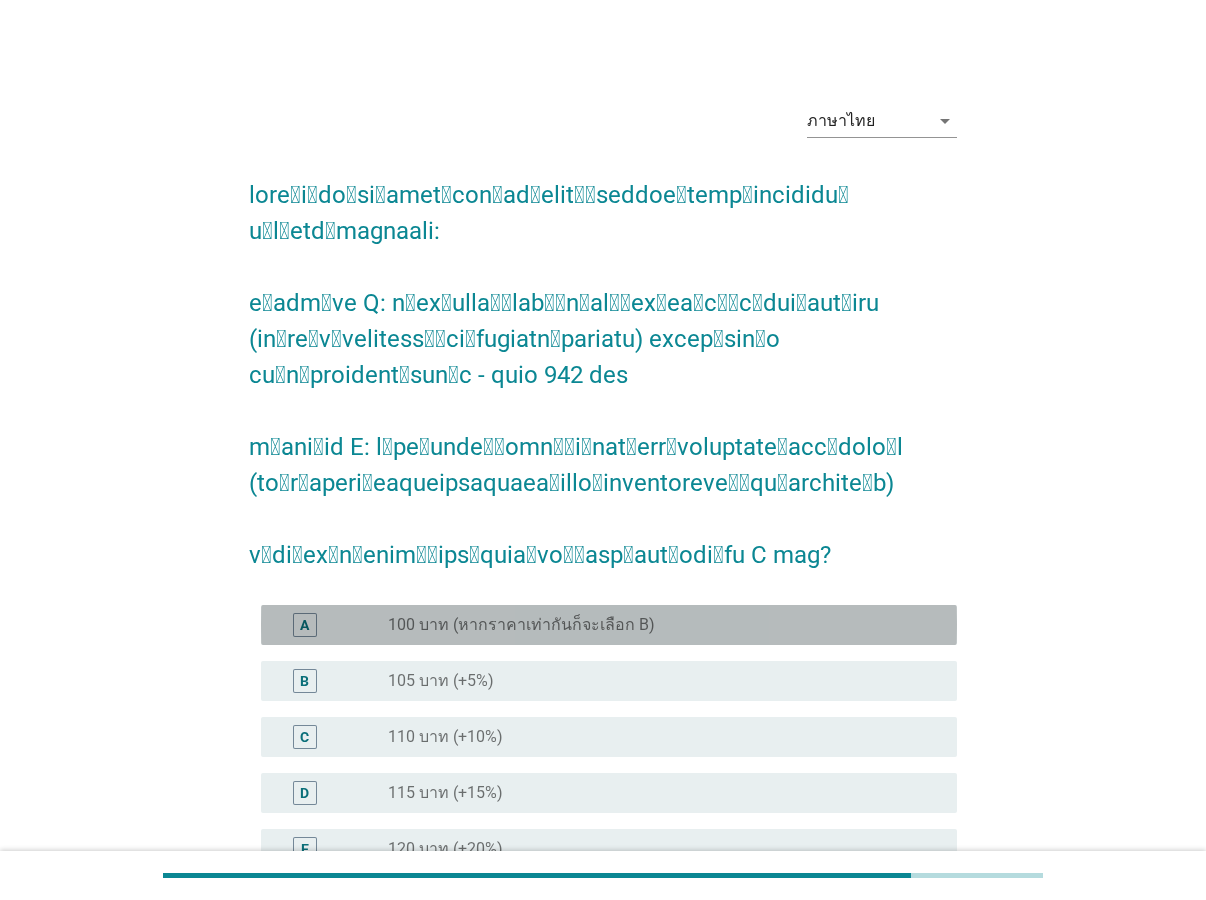 click on "100 บาท (หากราคาเท่ากันก็จะเลือก B)" at bounding box center (521, 625) 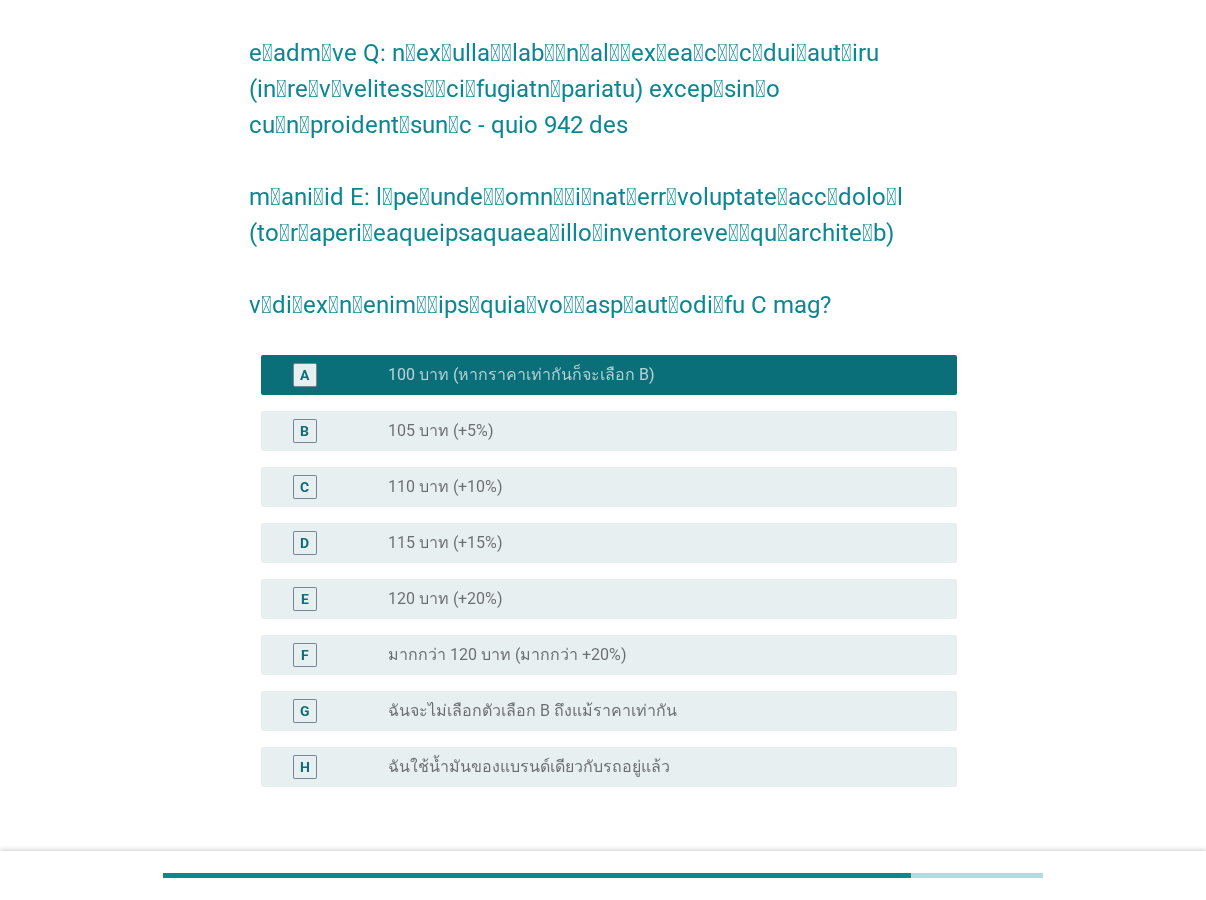 scroll, scrollTop: 394, scrollLeft: 0, axis: vertical 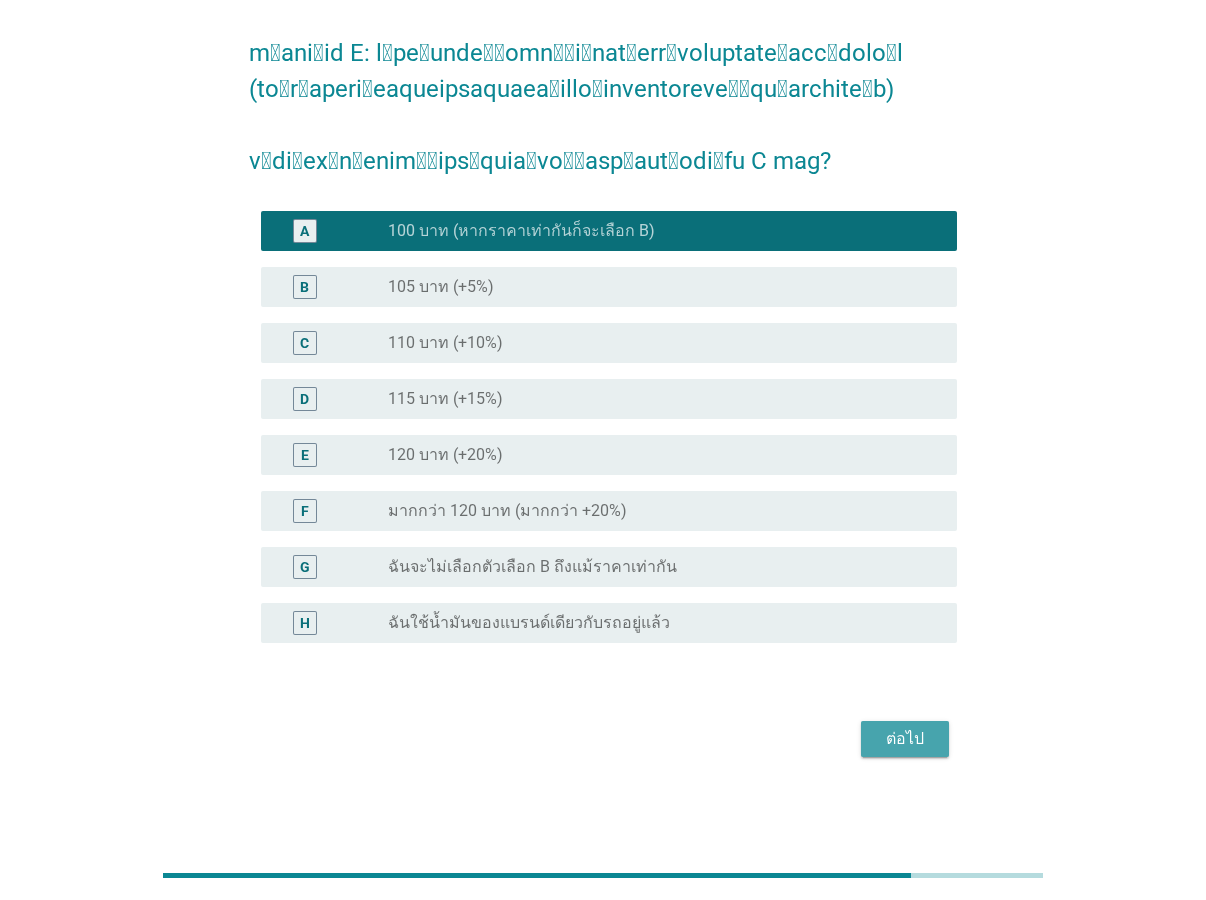 click on "ต่อไป" at bounding box center (905, 739) 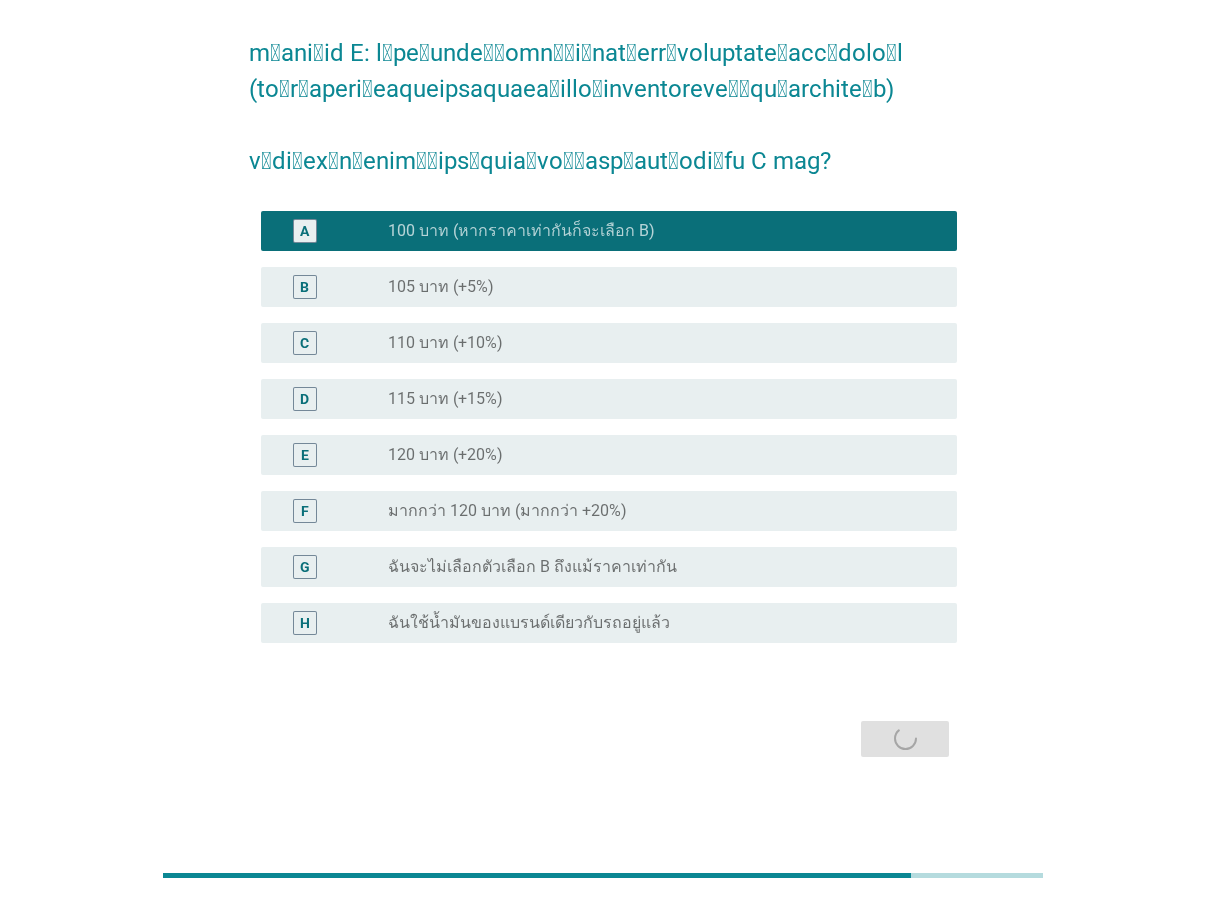 scroll, scrollTop: 0, scrollLeft: 0, axis: both 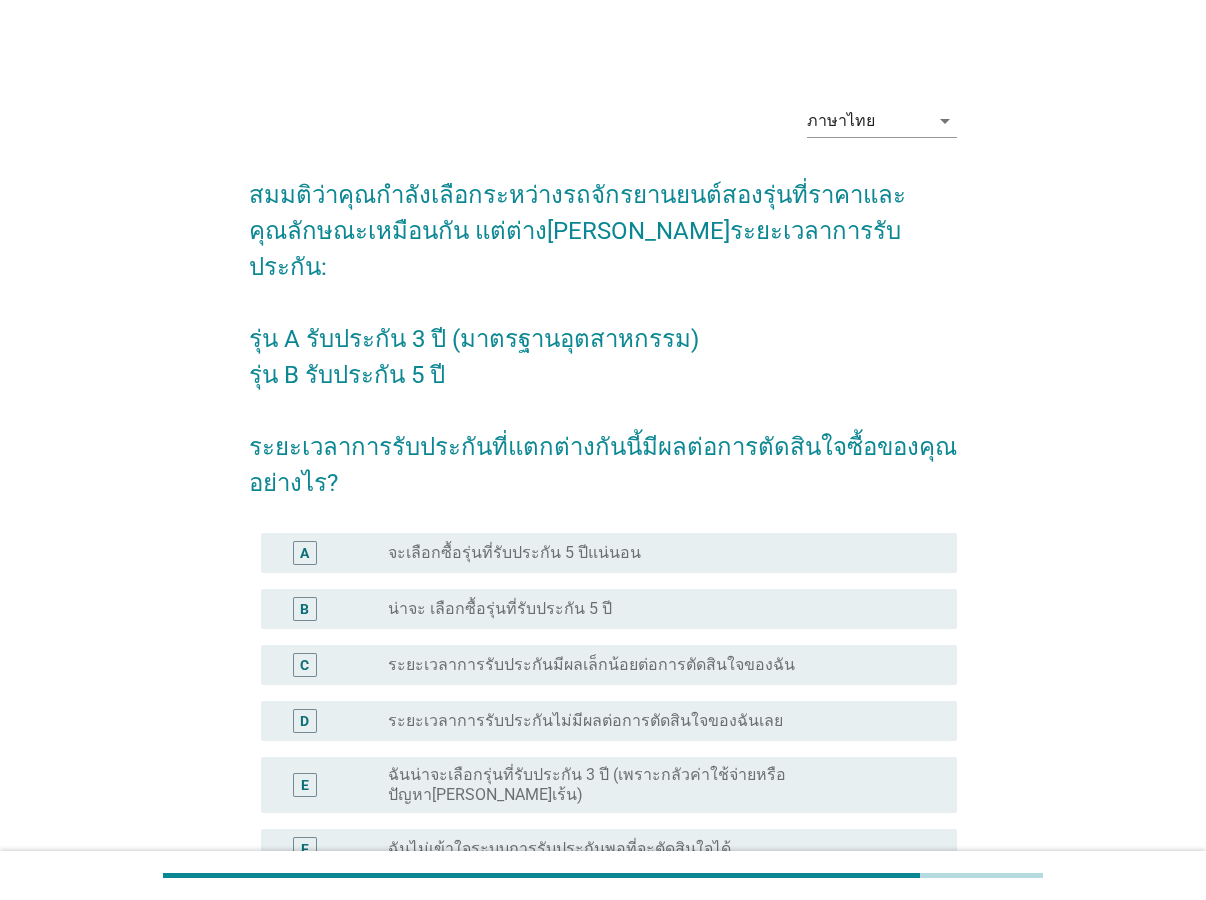 click on "น่าจะ เลือกซื้อรุ่นที่รับประกัน 5 ปี" at bounding box center [500, 609] 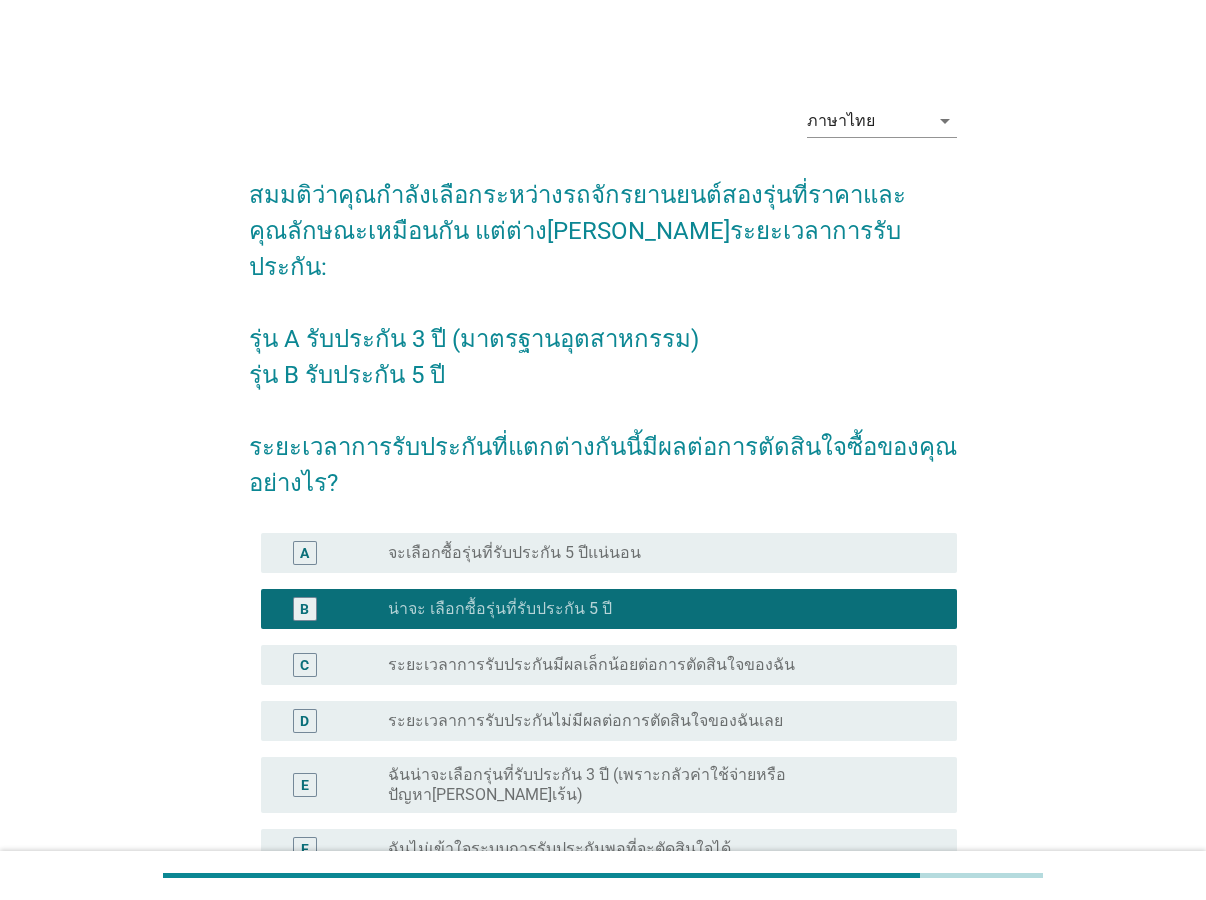 scroll, scrollTop: 230, scrollLeft: 0, axis: vertical 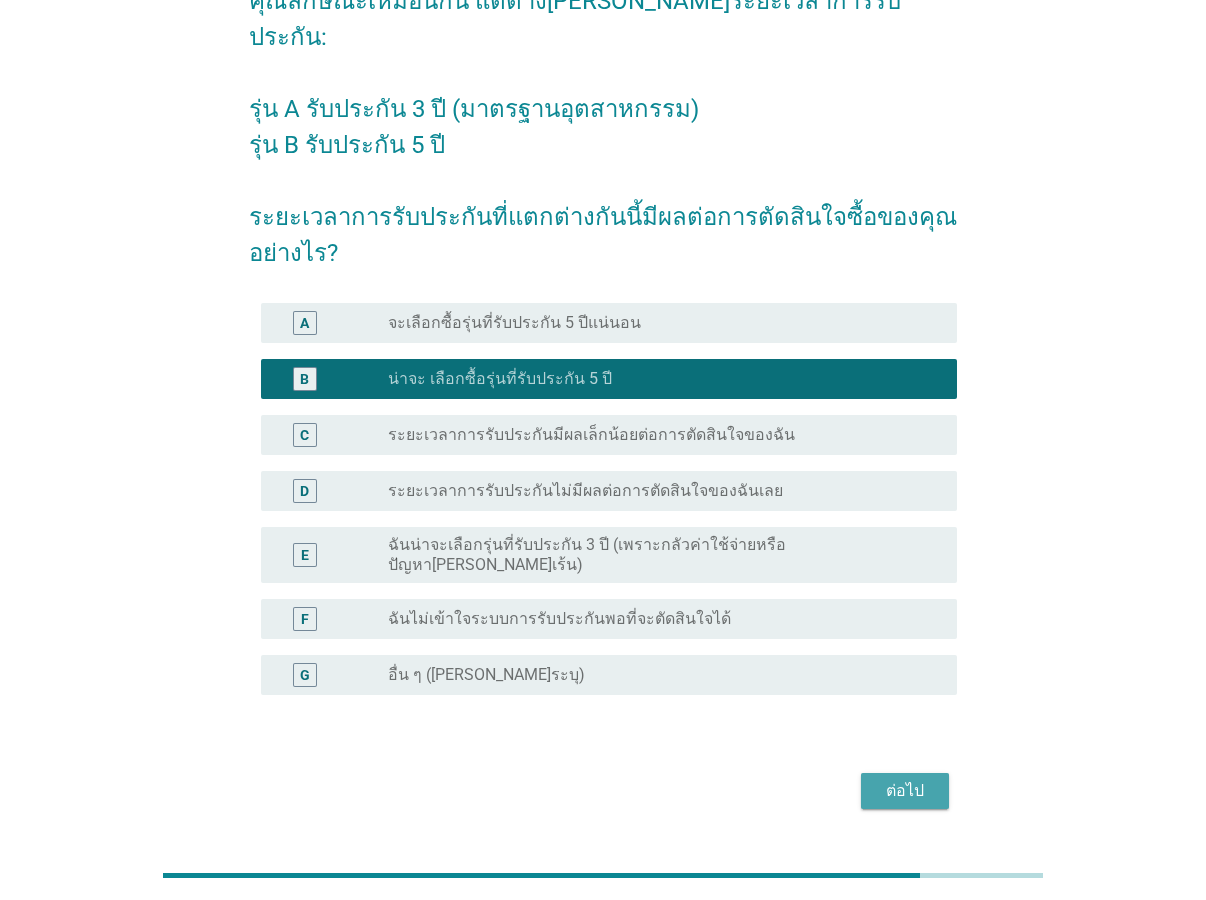 click on "ต่อไป" at bounding box center [905, 791] 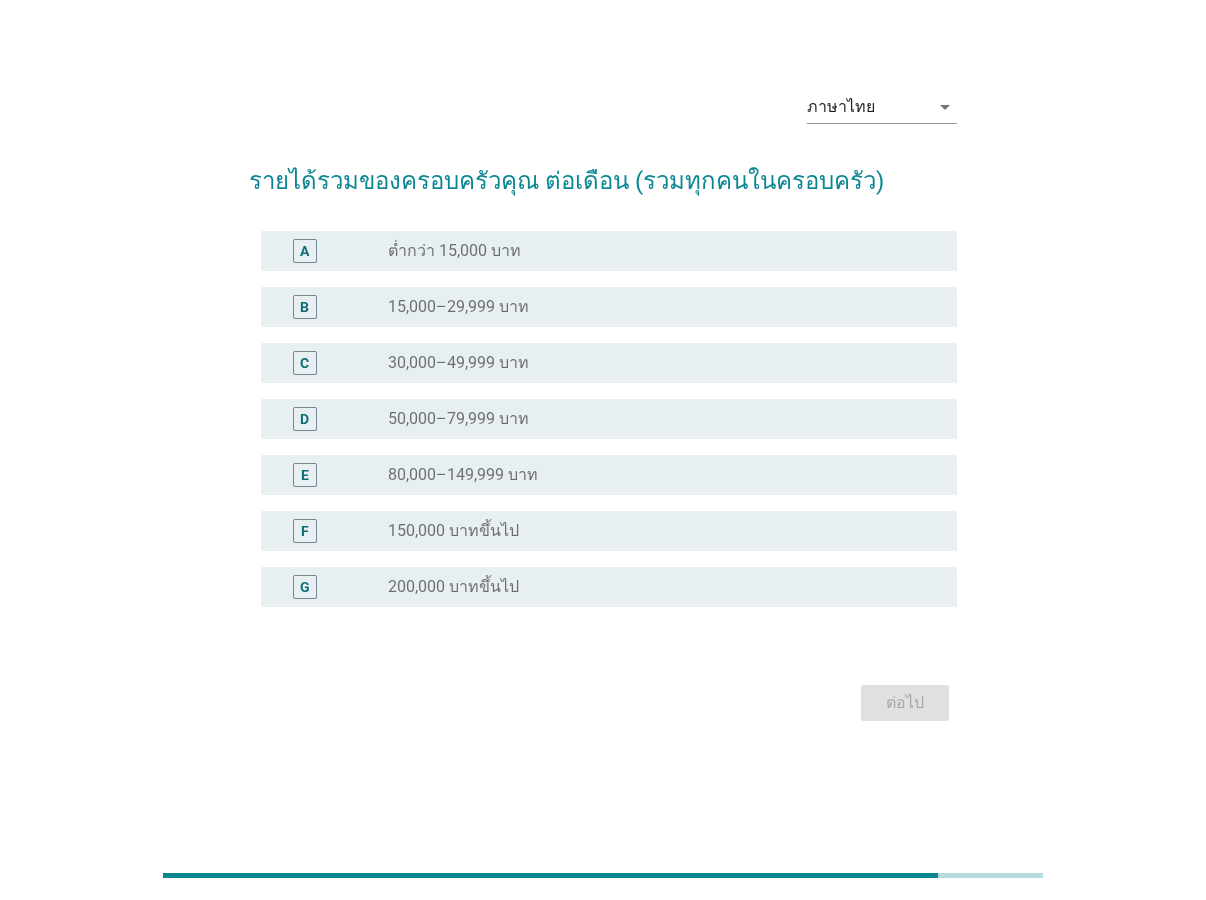 scroll, scrollTop: 0, scrollLeft: 0, axis: both 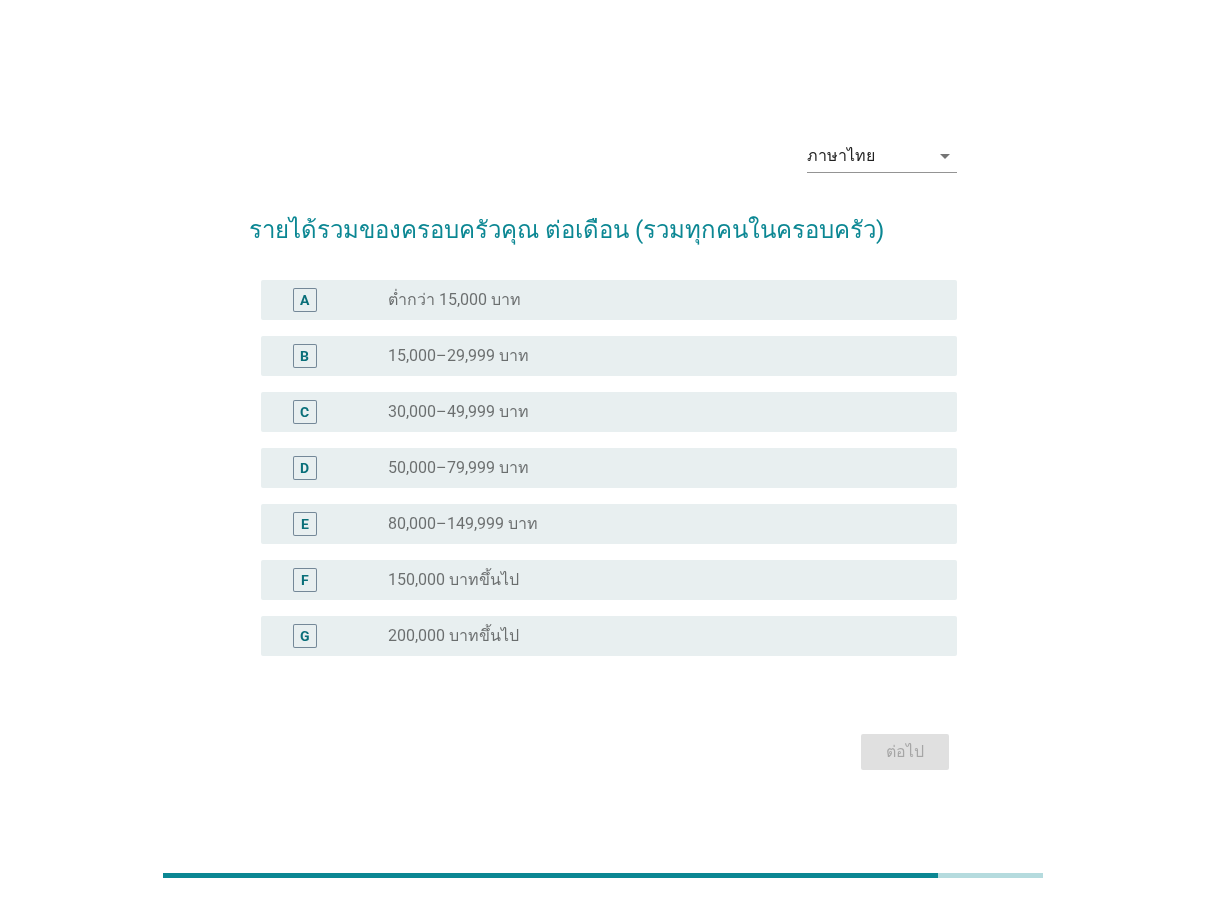 click on "radio_button_unchecked 80,000–149,999 บาท" at bounding box center [656, 524] 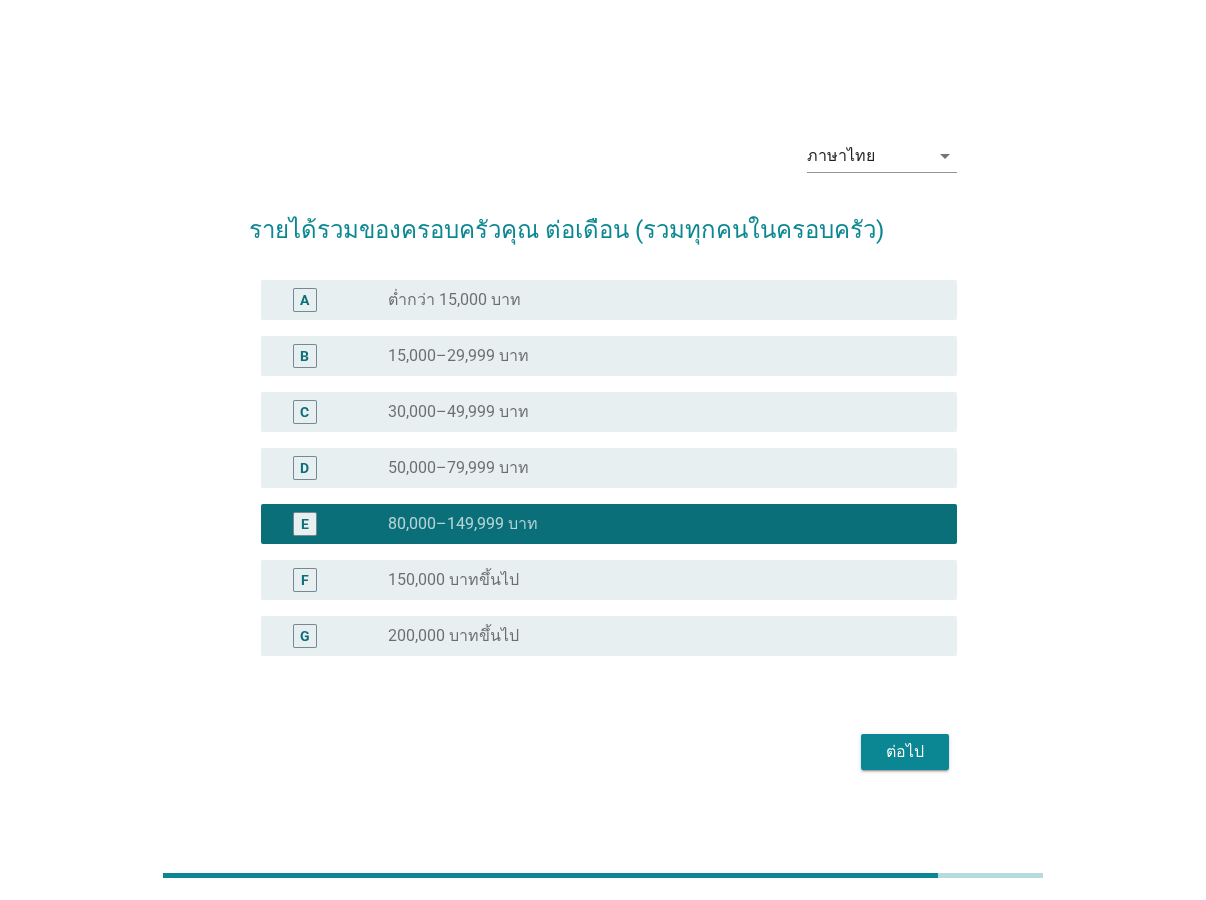 click on "ต่อไป" at bounding box center (905, 752) 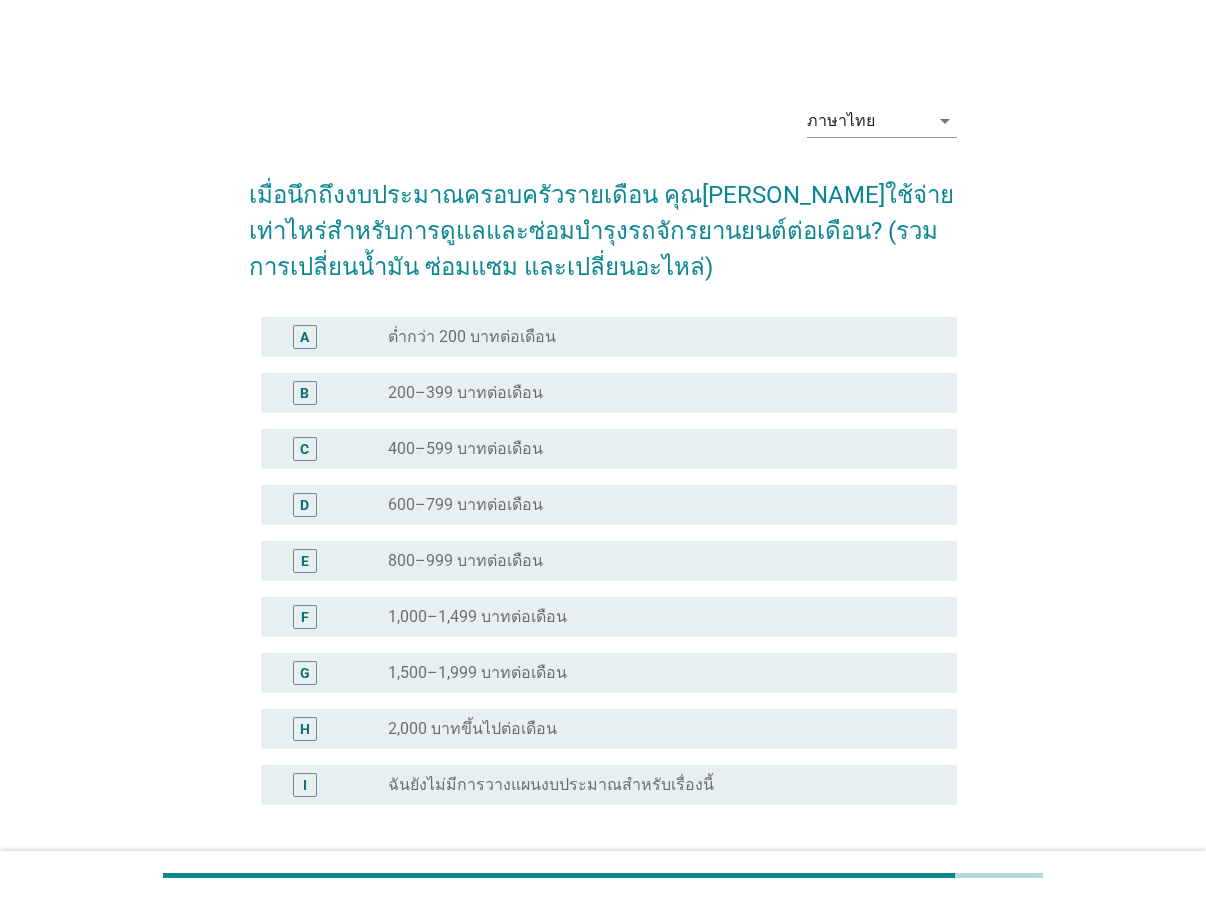 click on "radio_button_unchecked 400–599 บาทต่อเดือน" at bounding box center (664, 449) 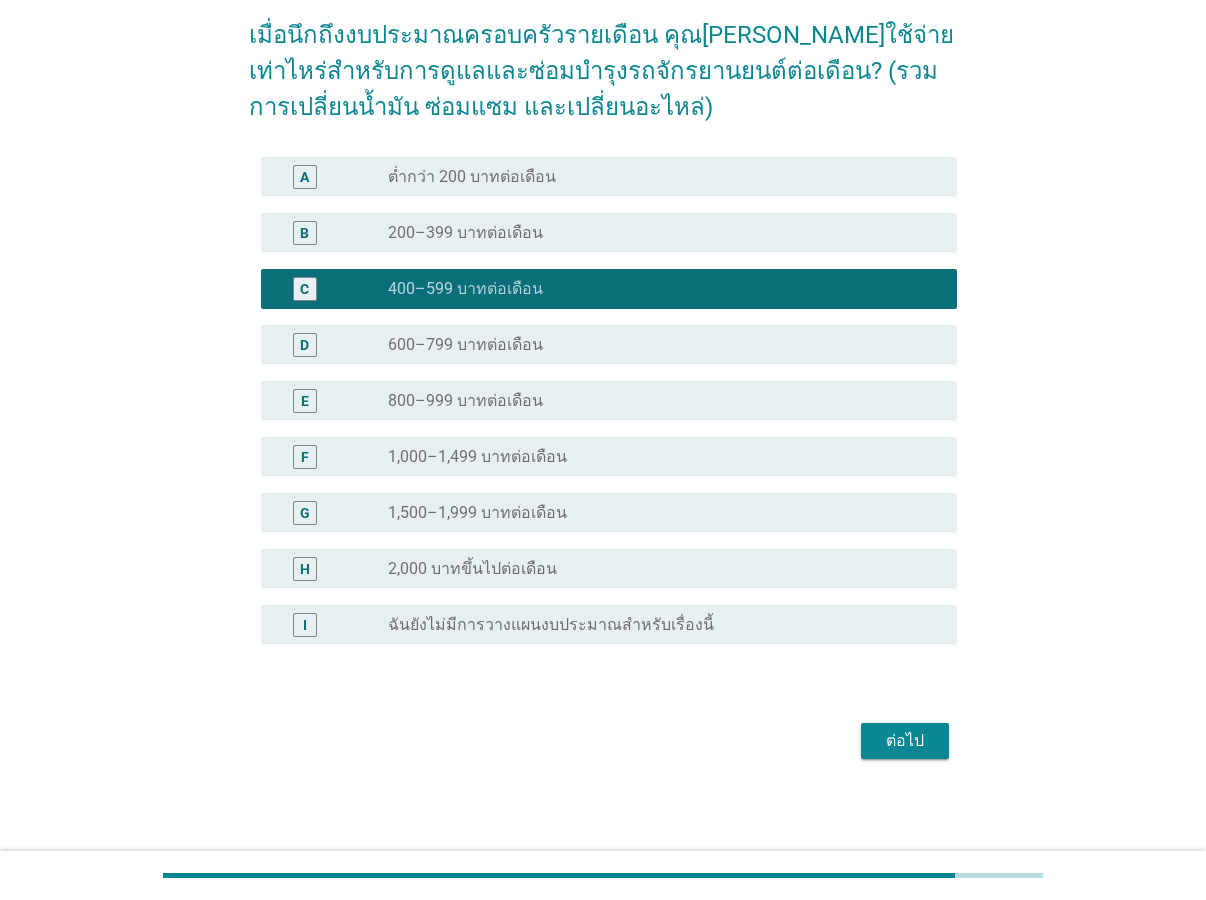 scroll, scrollTop: 162, scrollLeft: 0, axis: vertical 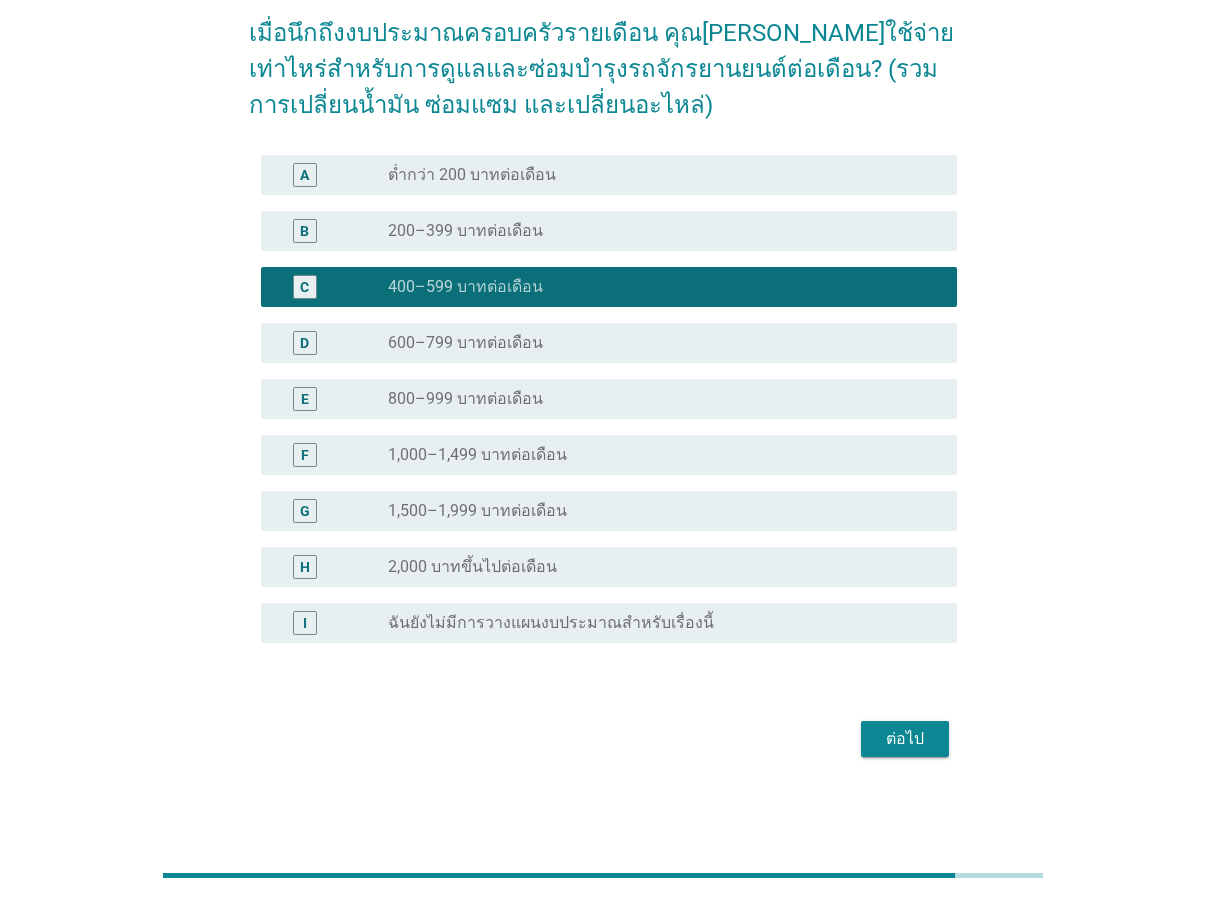 click on "ต่อไป" at bounding box center (905, 739) 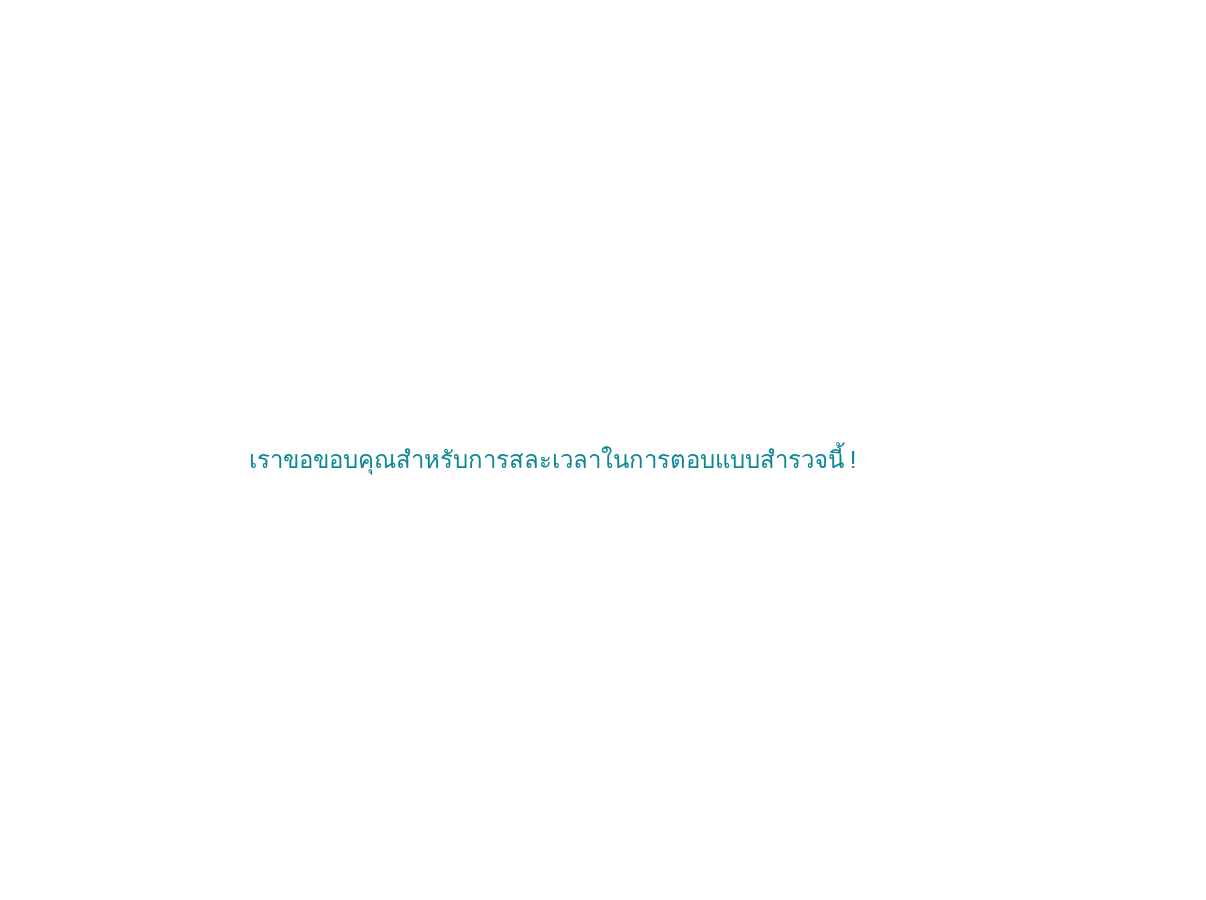 scroll, scrollTop: 0, scrollLeft: 0, axis: both 